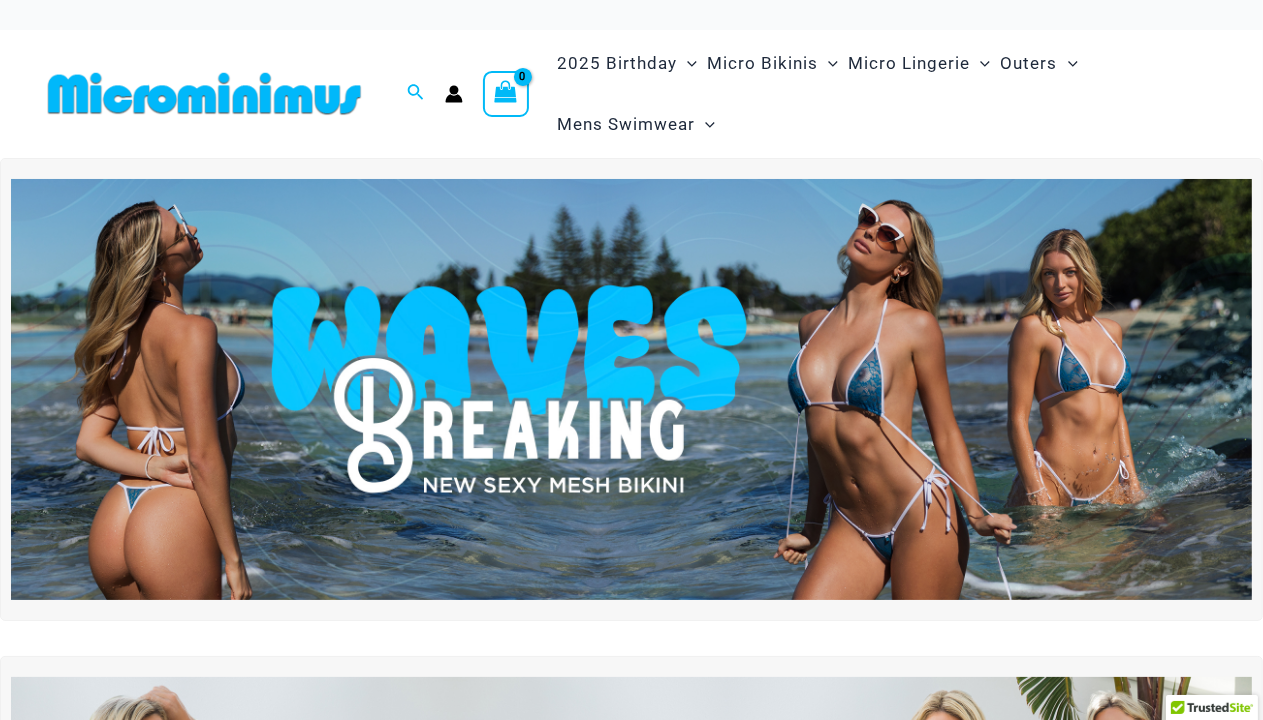 scroll, scrollTop: 211, scrollLeft: 0, axis: vertical 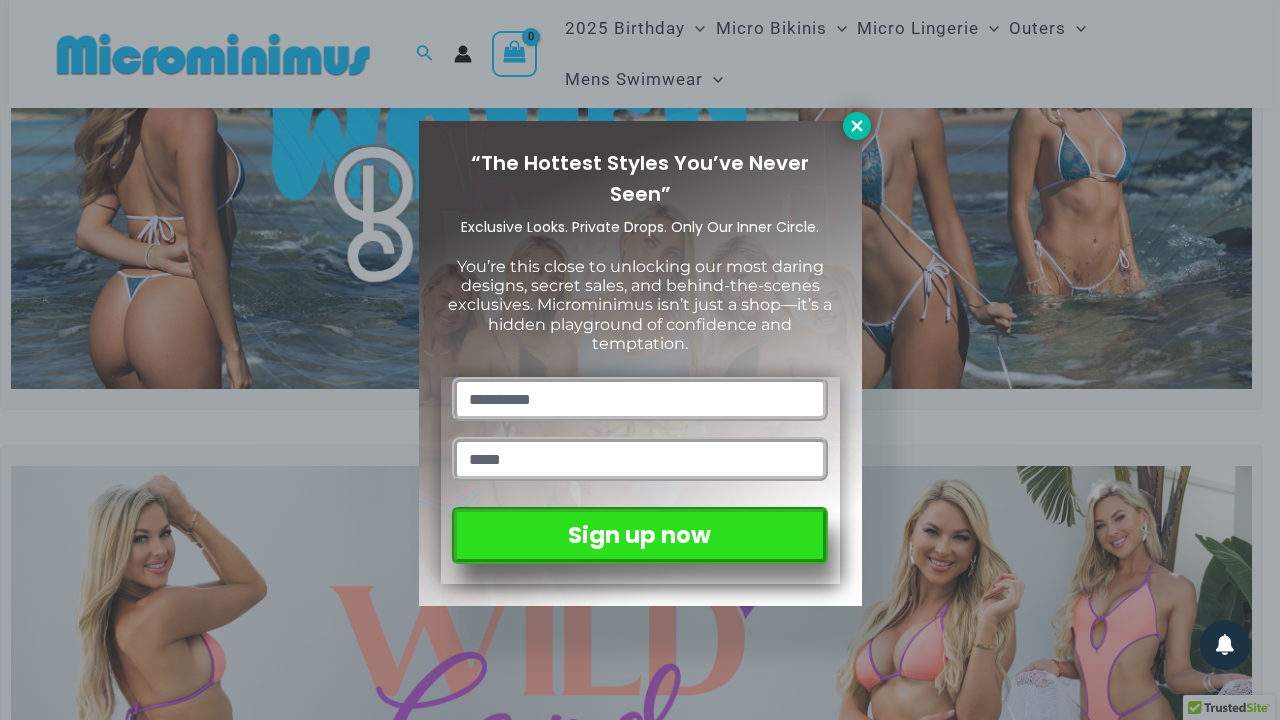 click 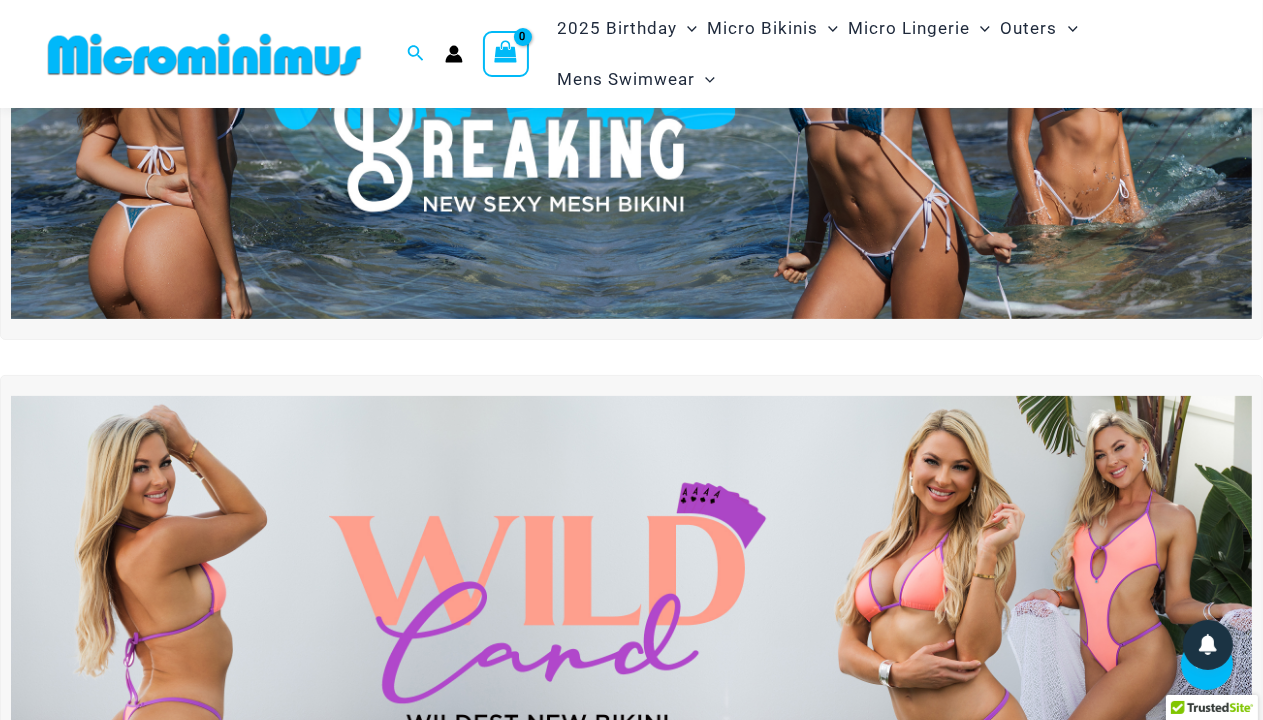 scroll, scrollTop: 472, scrollLeft: 0, axis: vertical 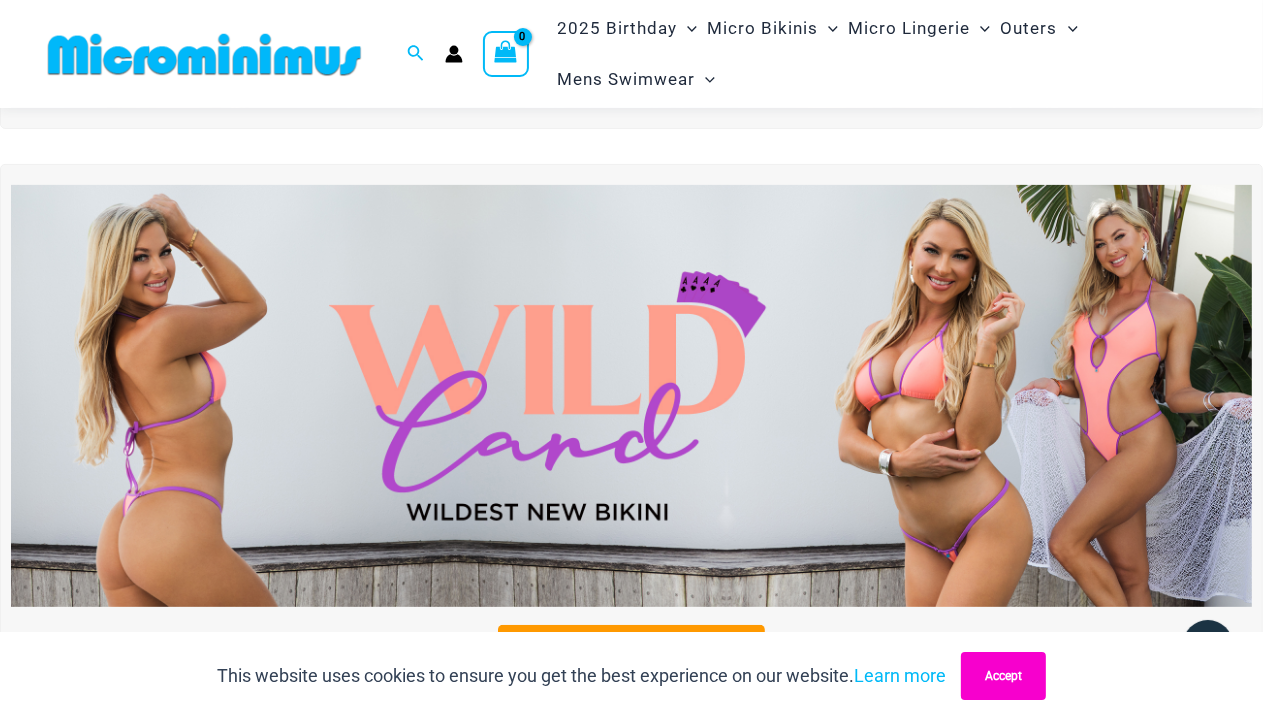 click on "Accept" at bounding box center [1003, 676] 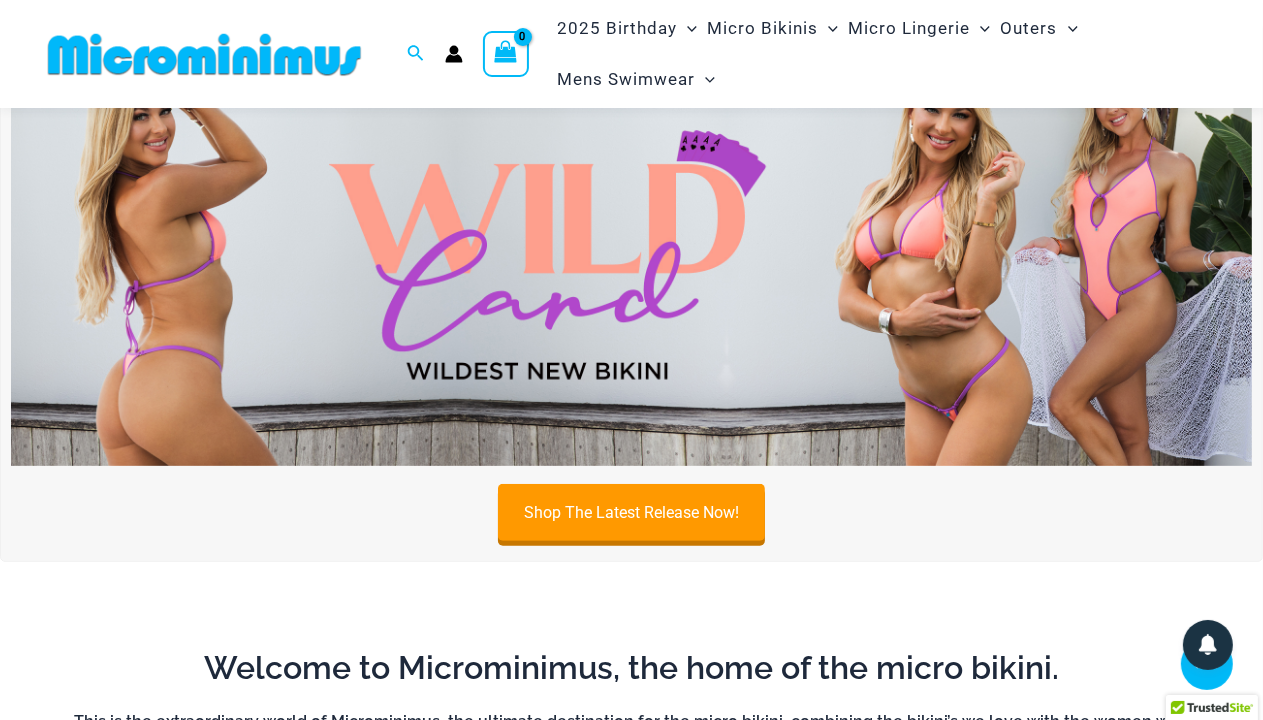 scroll, scrollTop: 543, scrollLeft: 0, axis: vertical 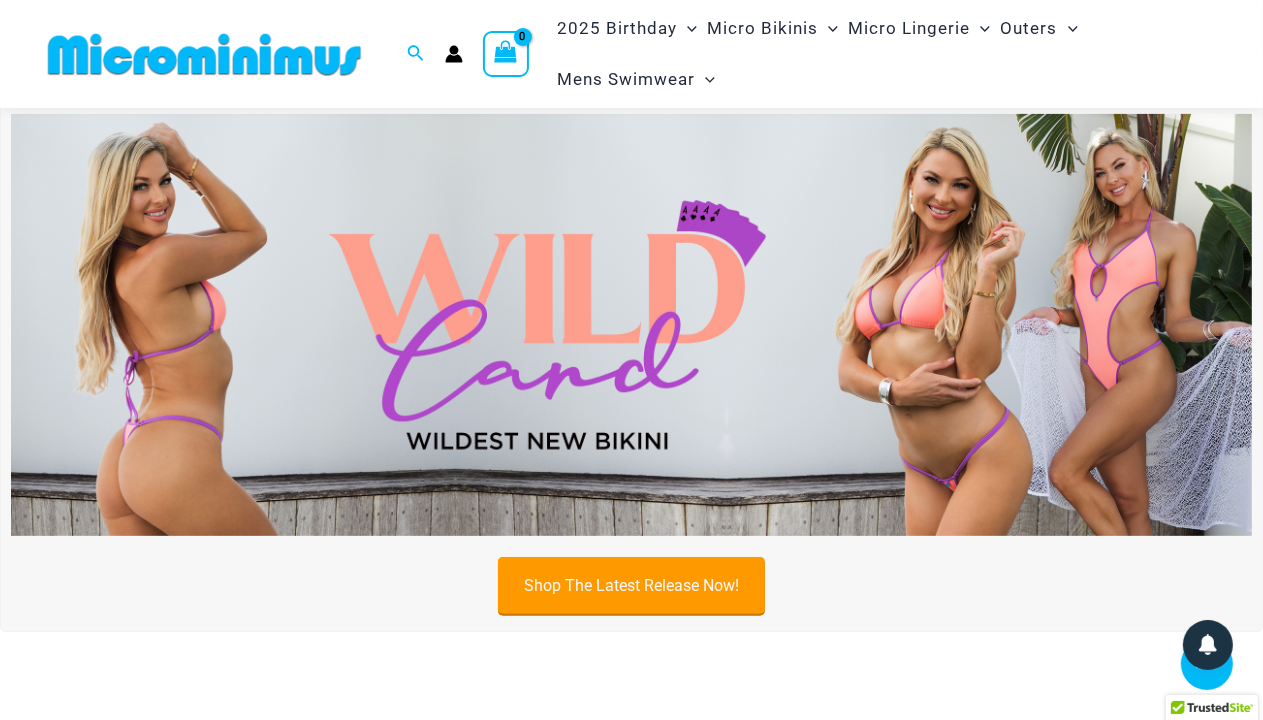 click on "Shop The Latest Release Now!" at bounding box center [631, 585] 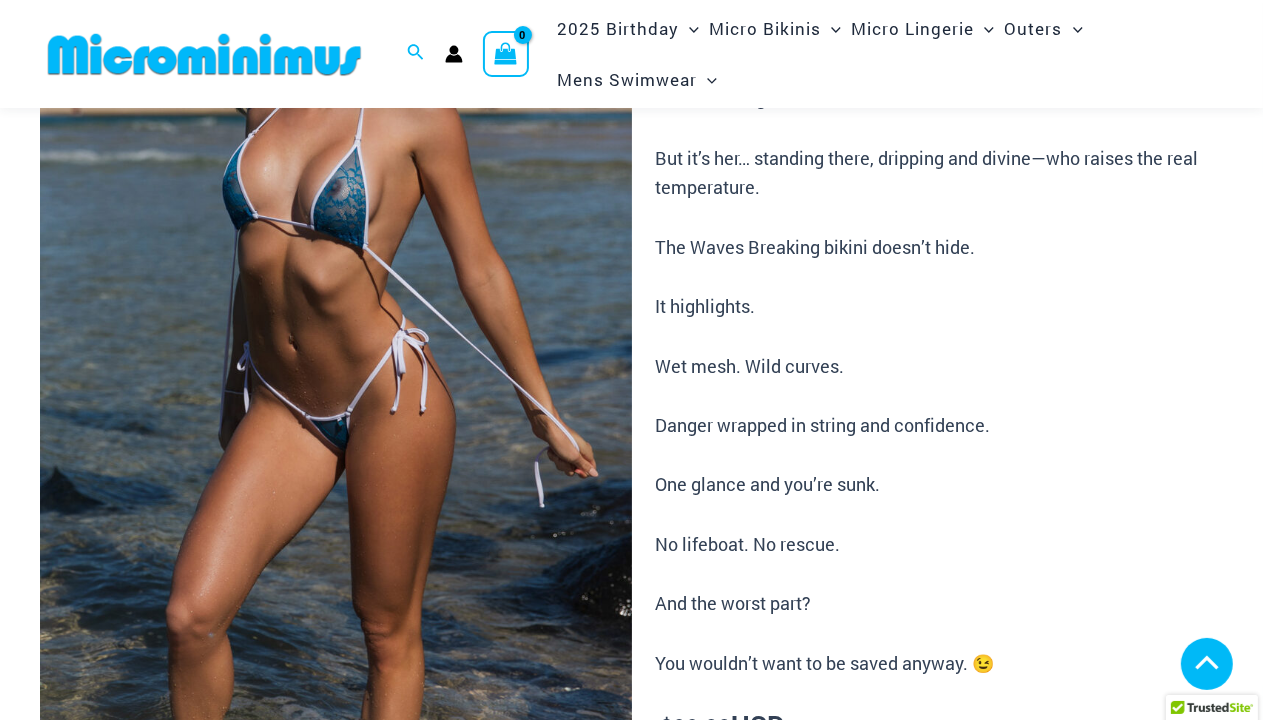 scroll, scrollTop: 613, scrollLeft: 0, axis: vertical 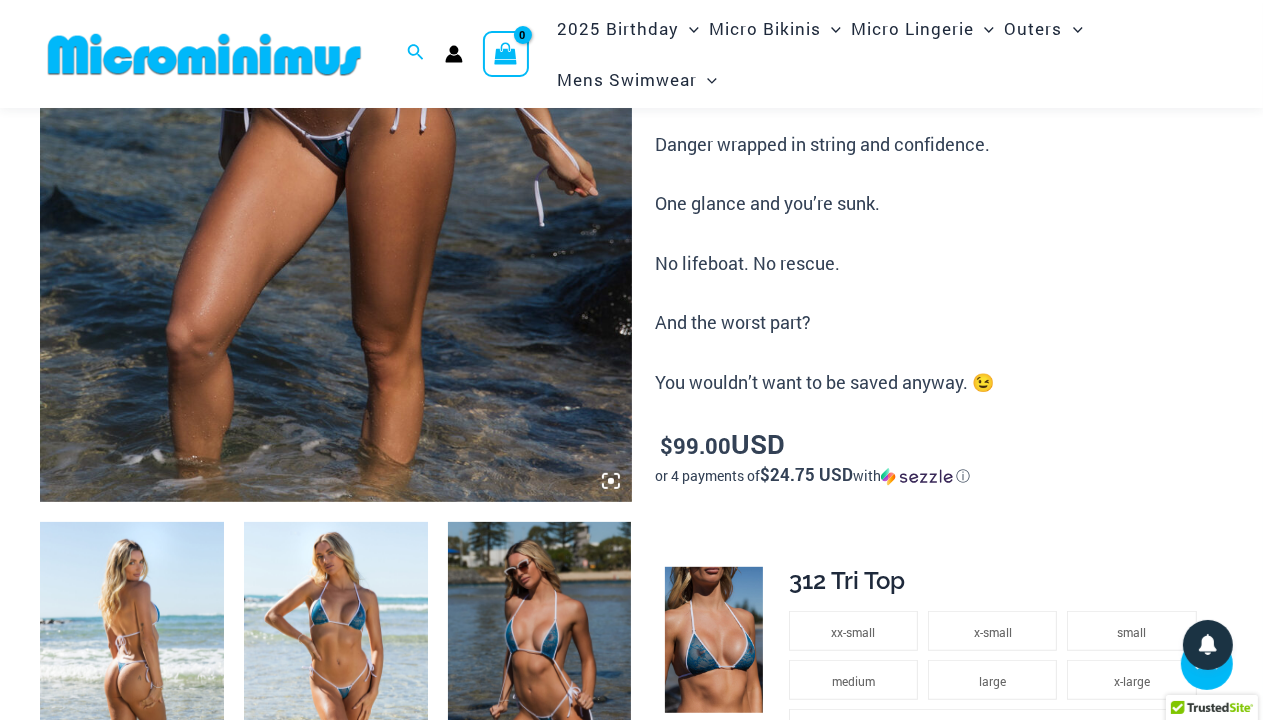 click 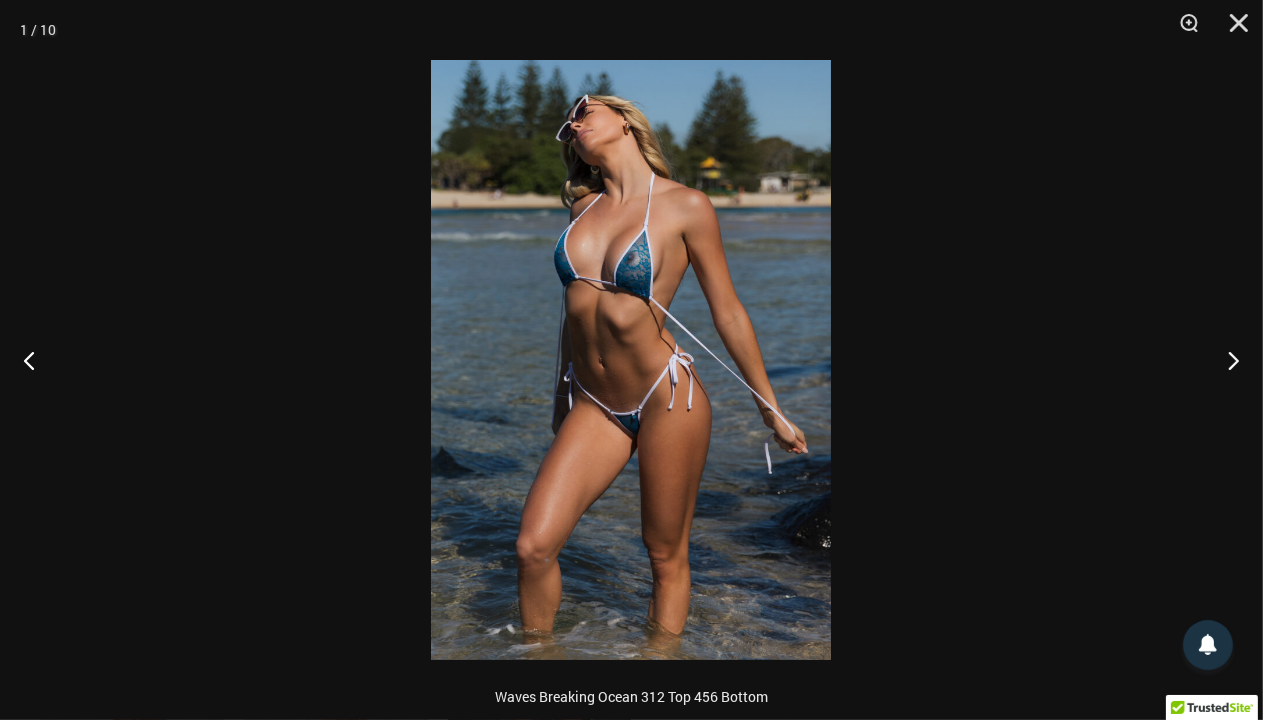 click at bounding box center [631, 360] 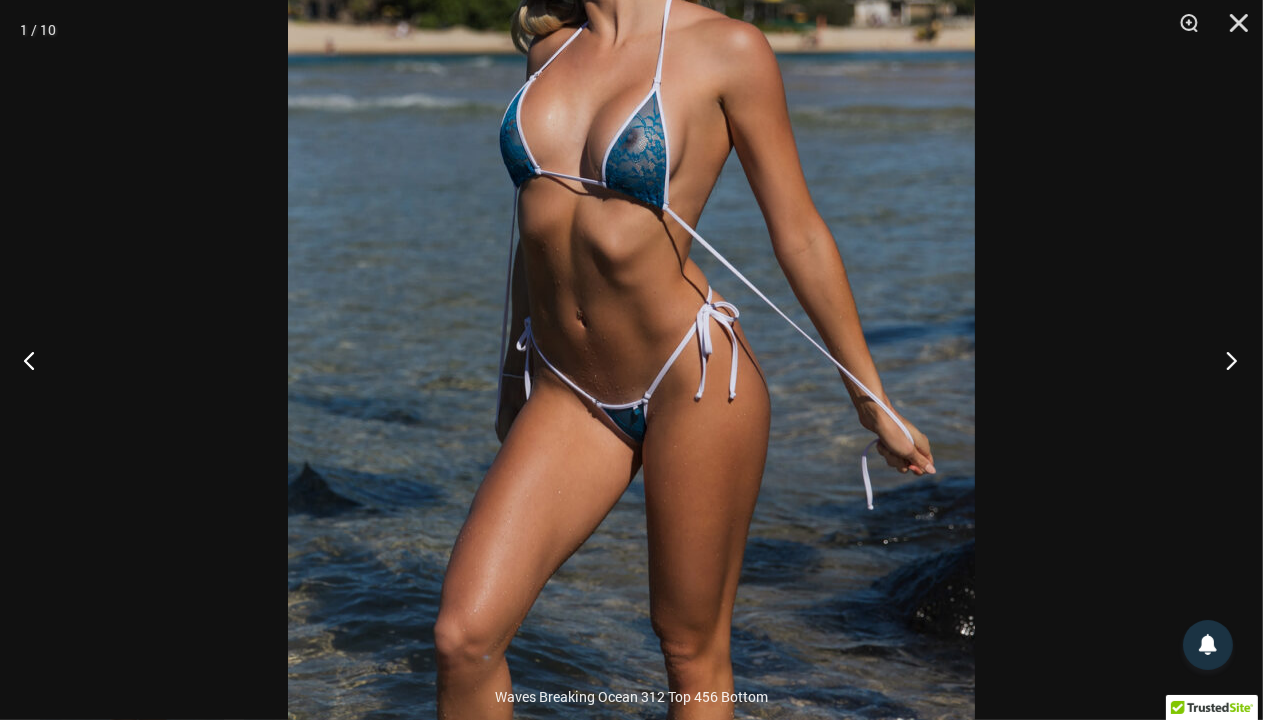 click at bounding box center (1225, 360) 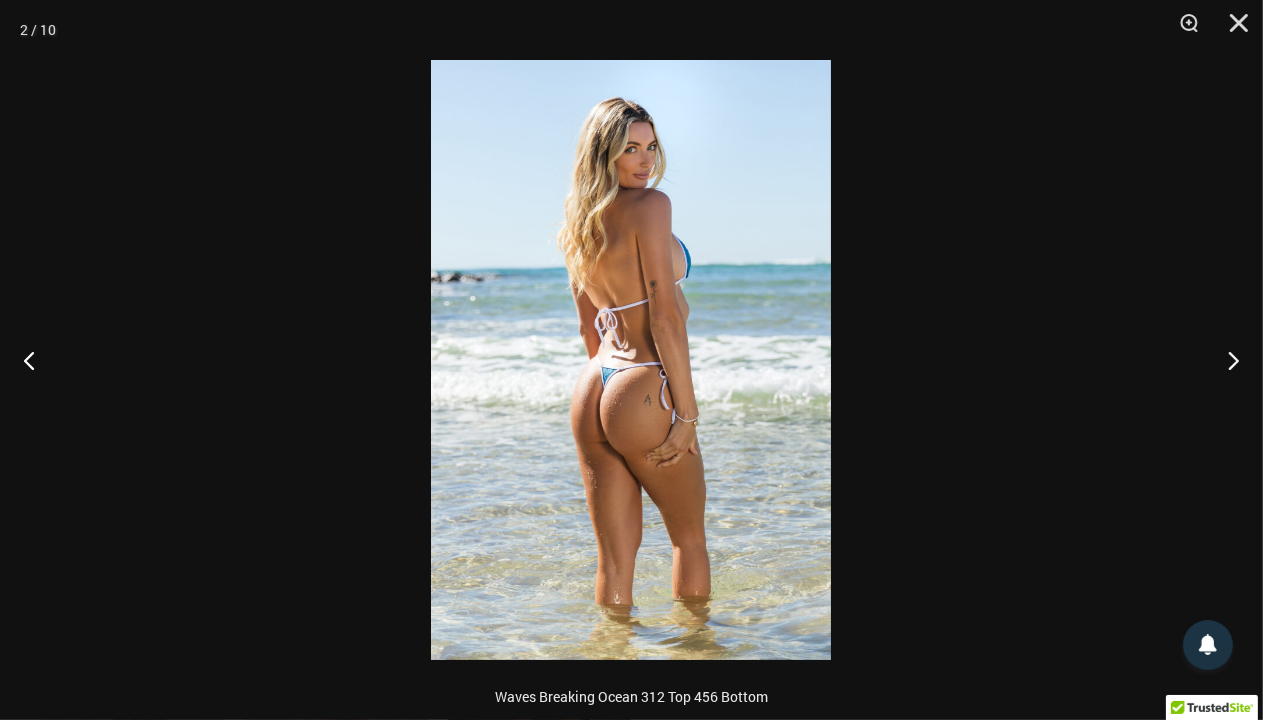 click at bounding box center [631, 360] 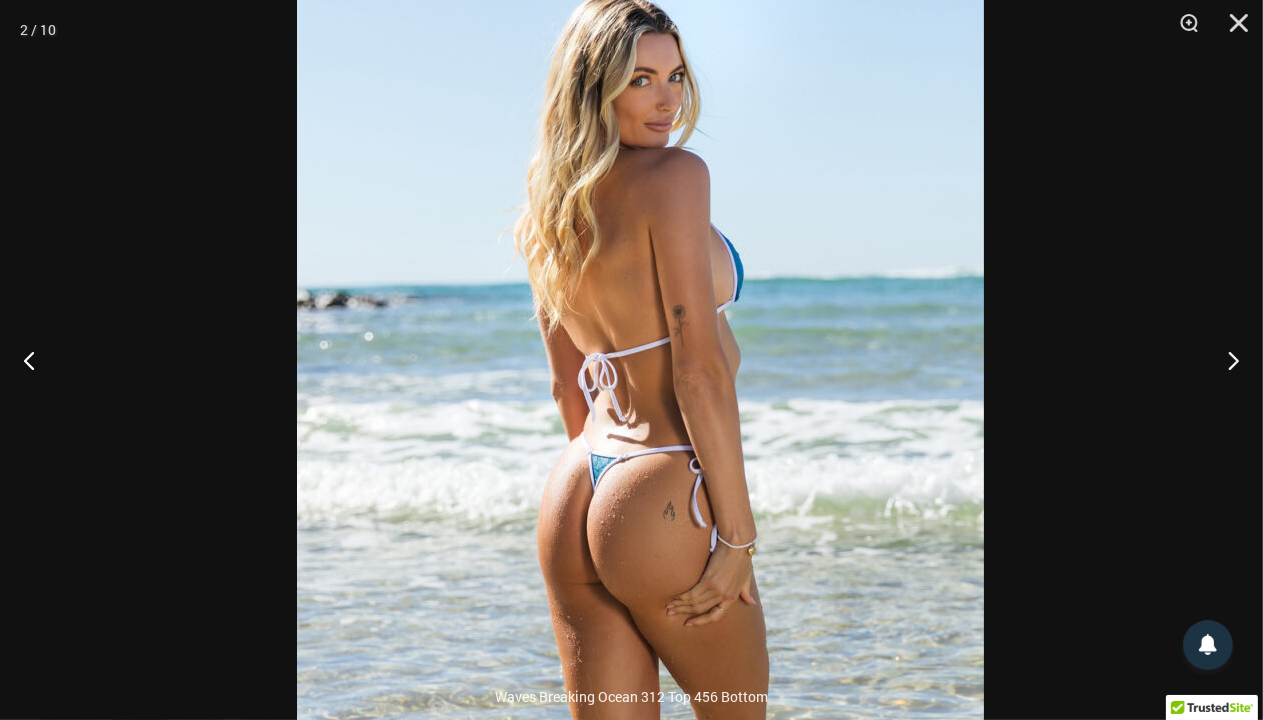 click at bounding box center [640, 442] 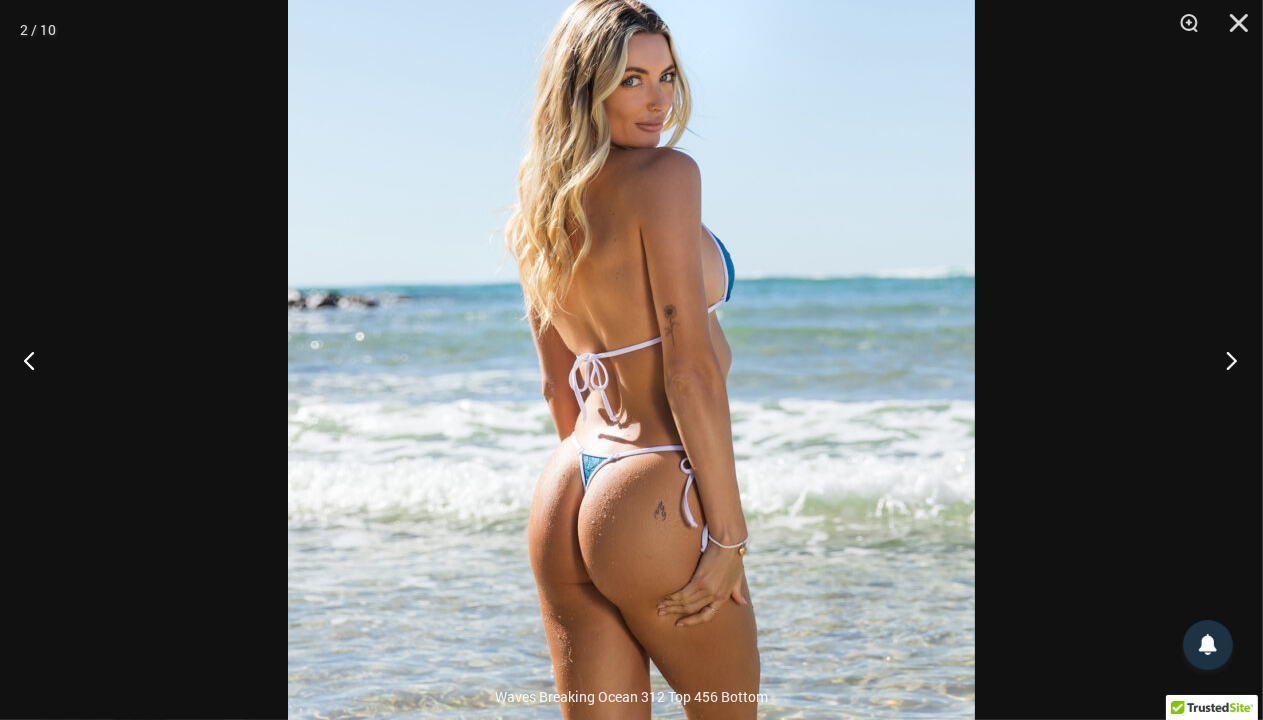 click at bounding box center (1225, 360) 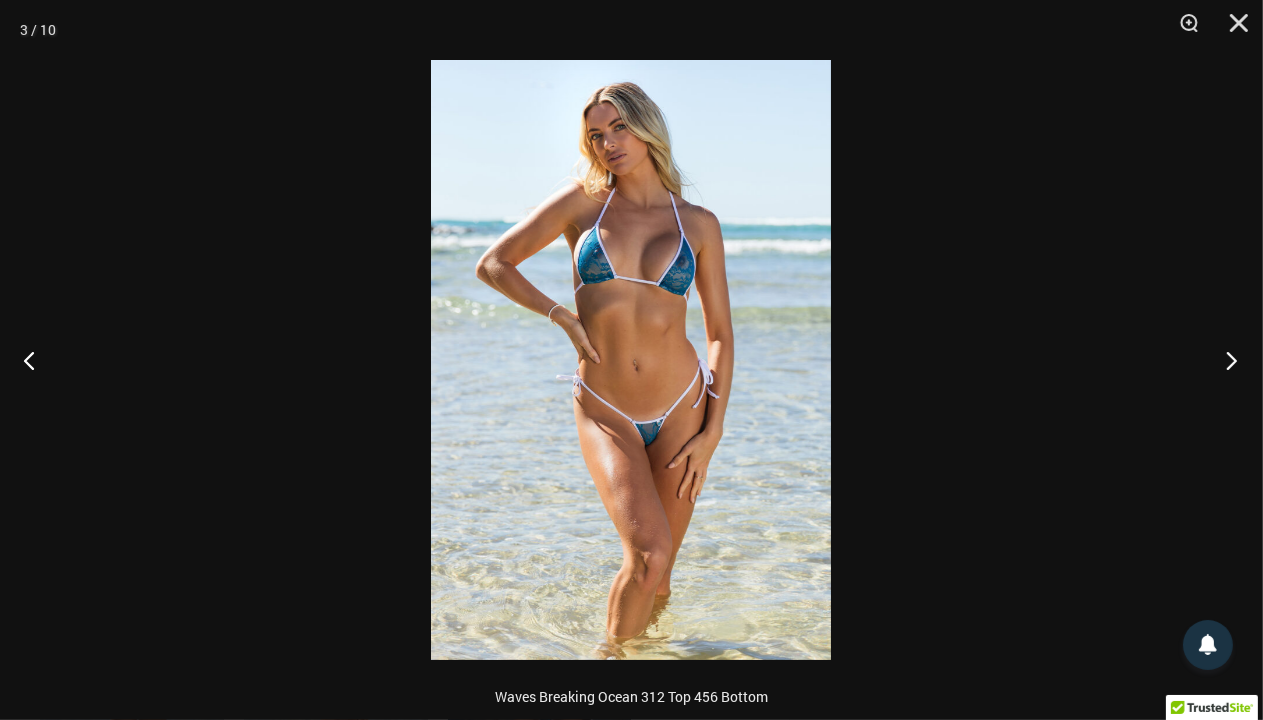 click at bounding box center (1225, 360) 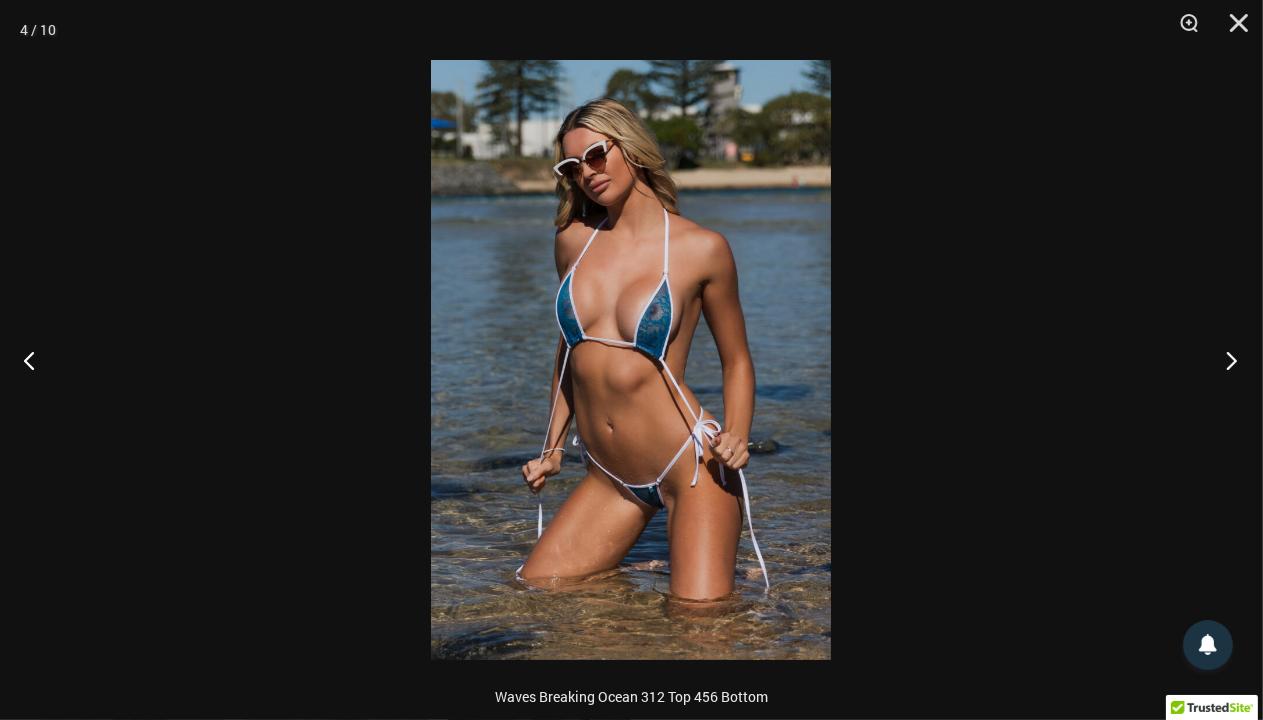 click at bounding box center (1225, 360) 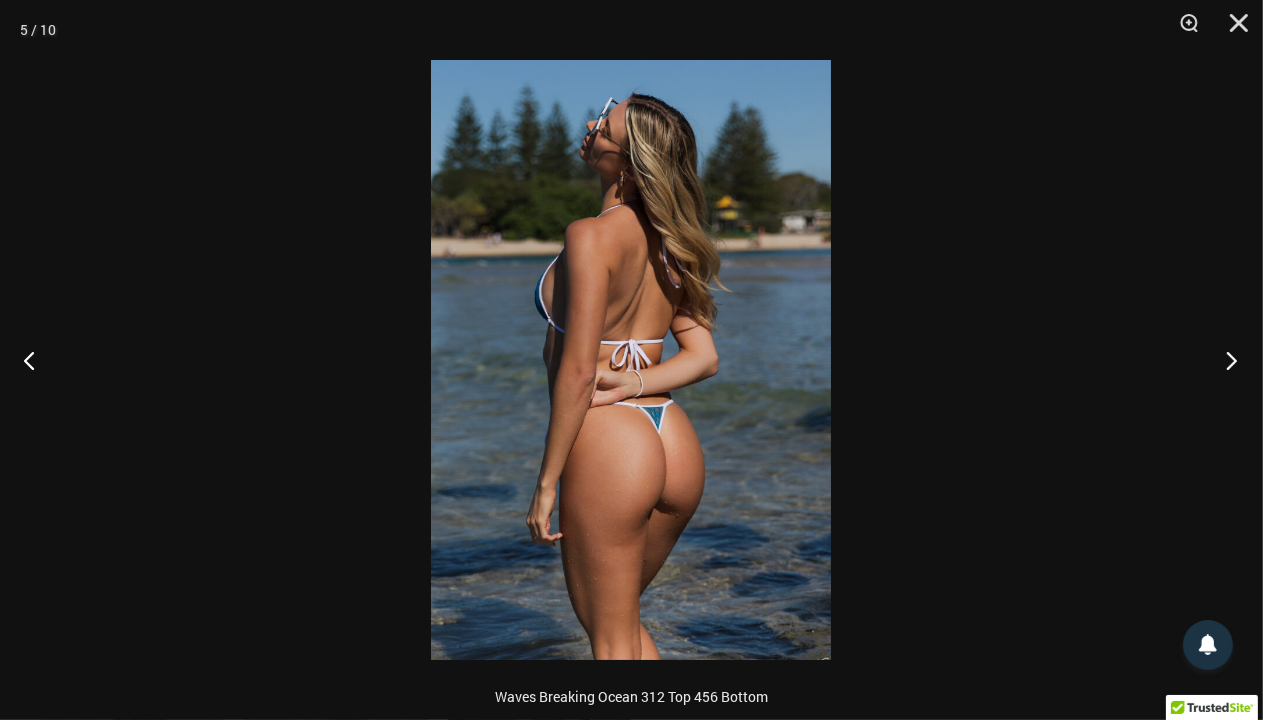 click at bounding box center (1225, 360) 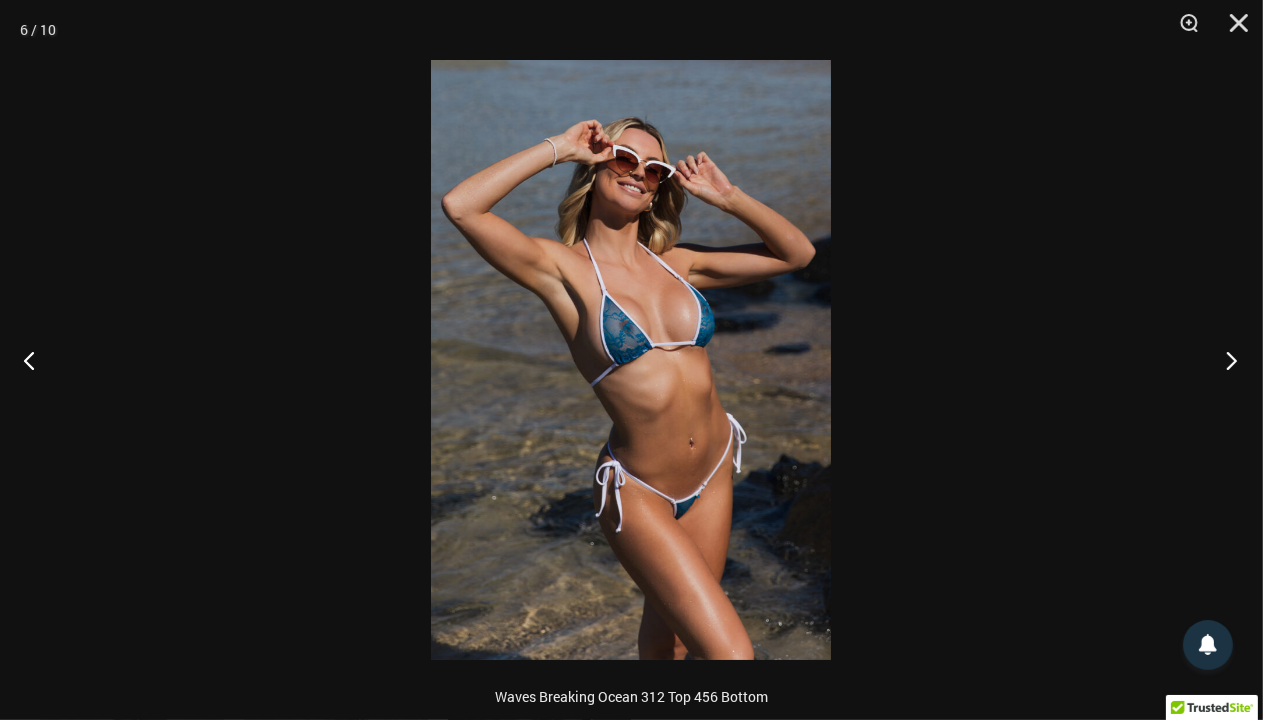 click at bounding box center [1225, 360] 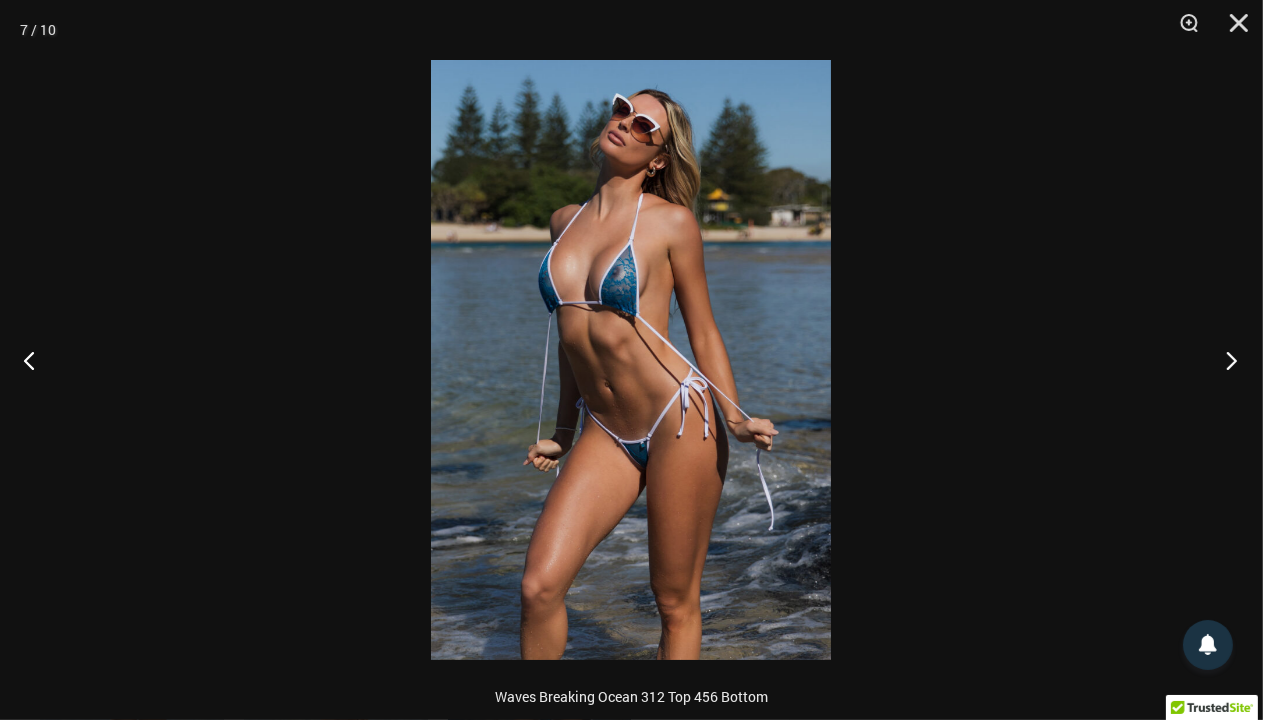 click at bounding box center [1225, 360] 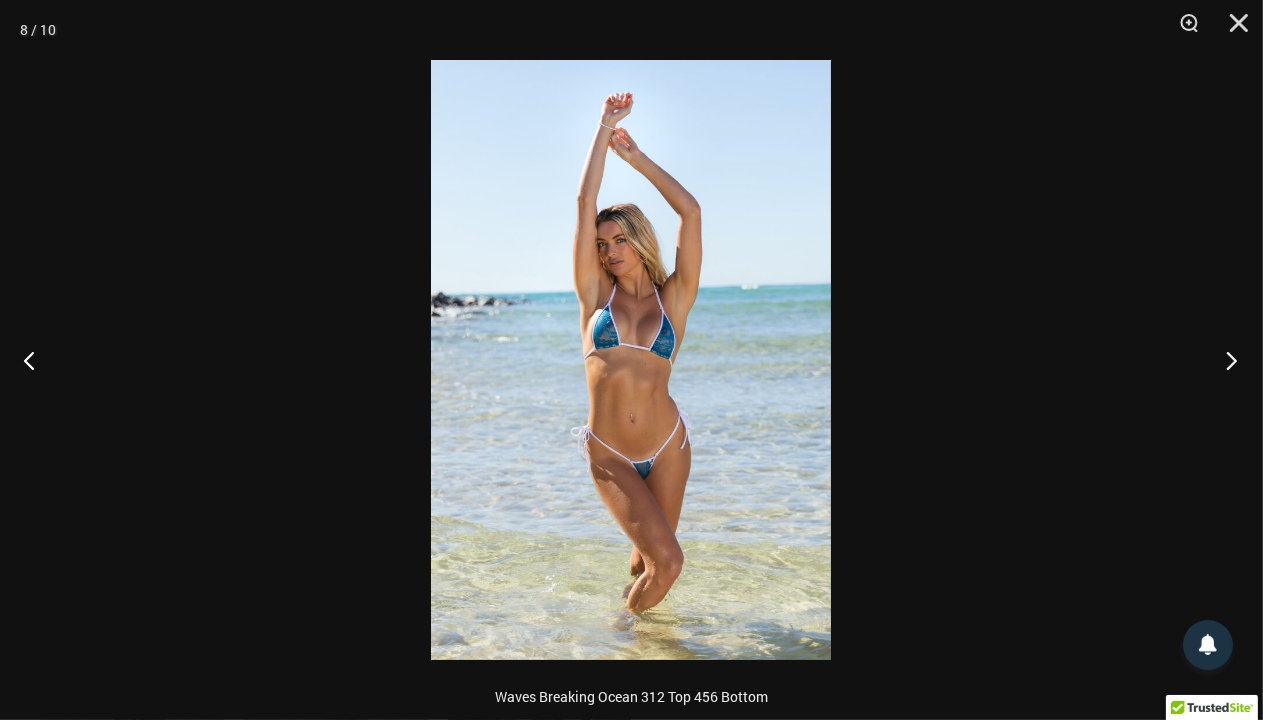 click at bounding box center (1225, 360) 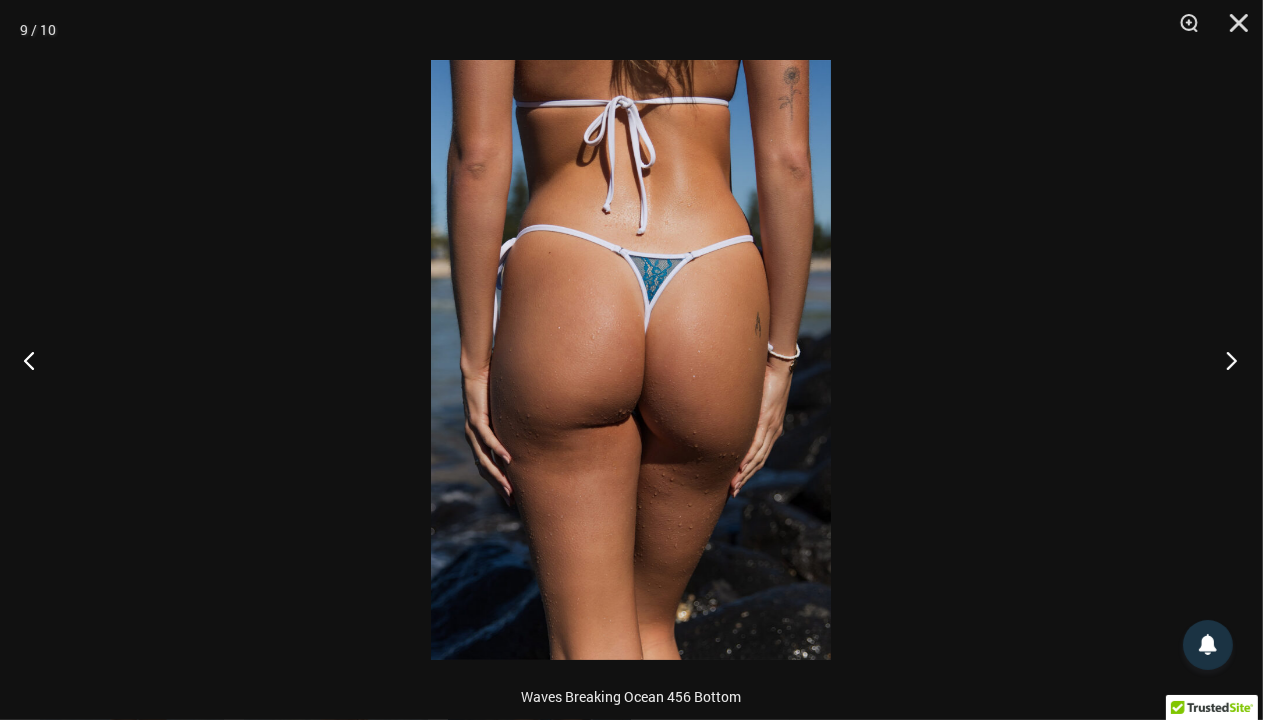 click at bounding box center [1225, 360] 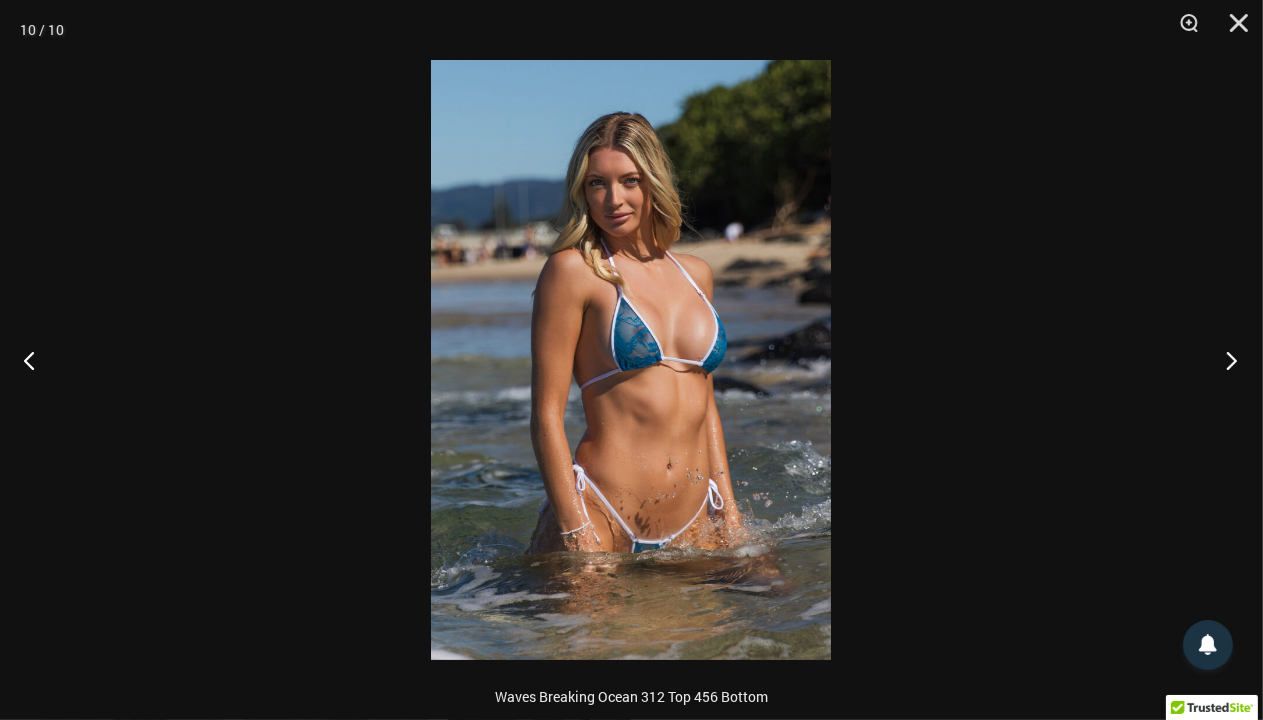 click at bounding box center (1225, 360) 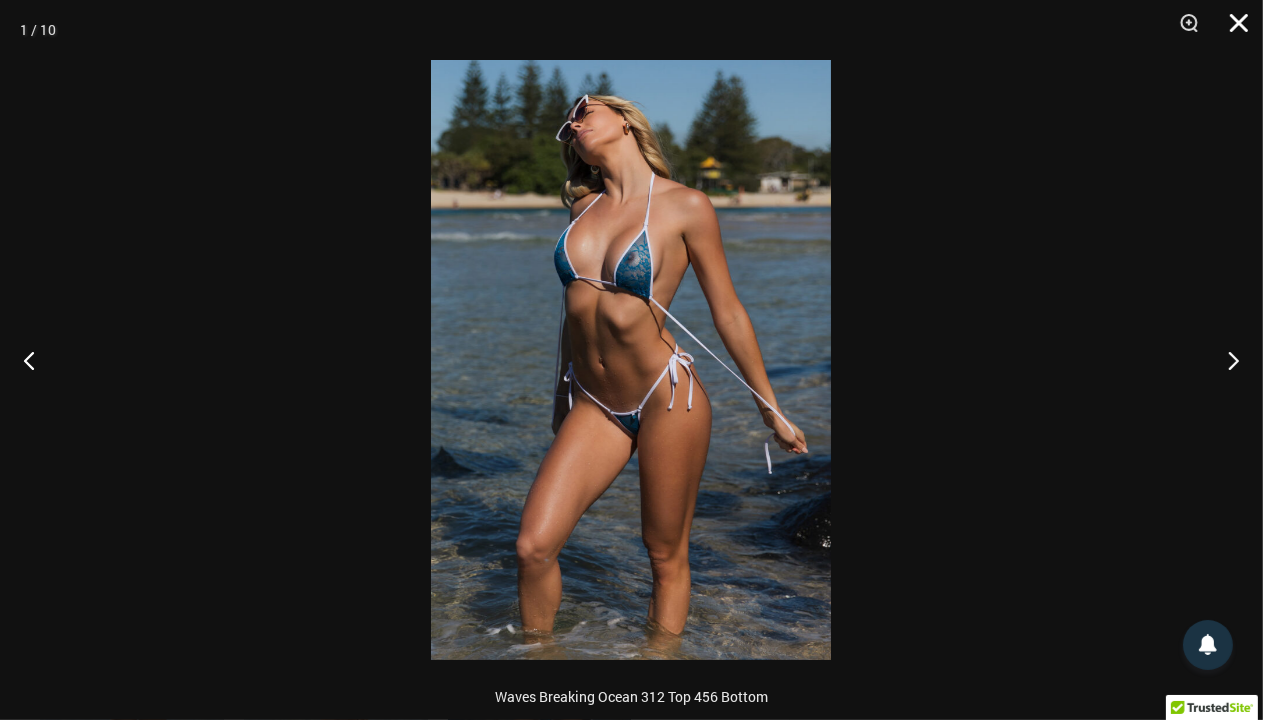 click at bounding box center [1232, 30] 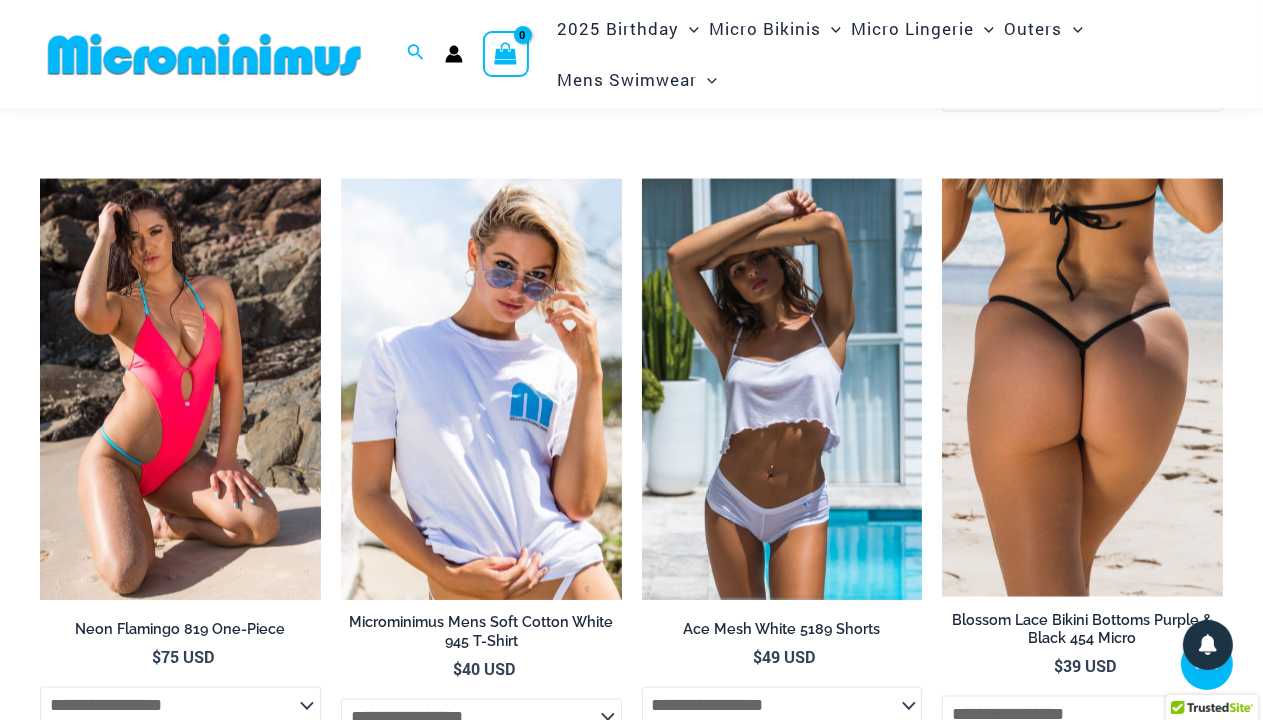 scroll, scrollTop: 3148, scrollLeft: 0, axis: vertical 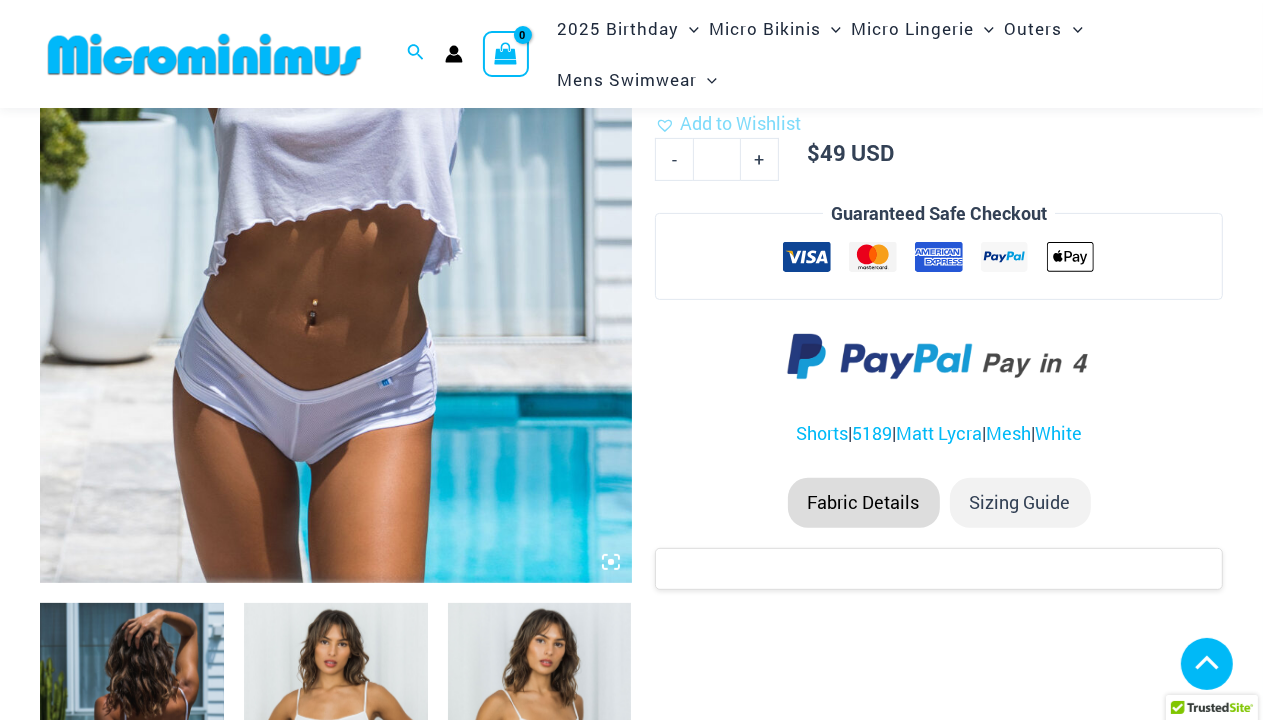 click 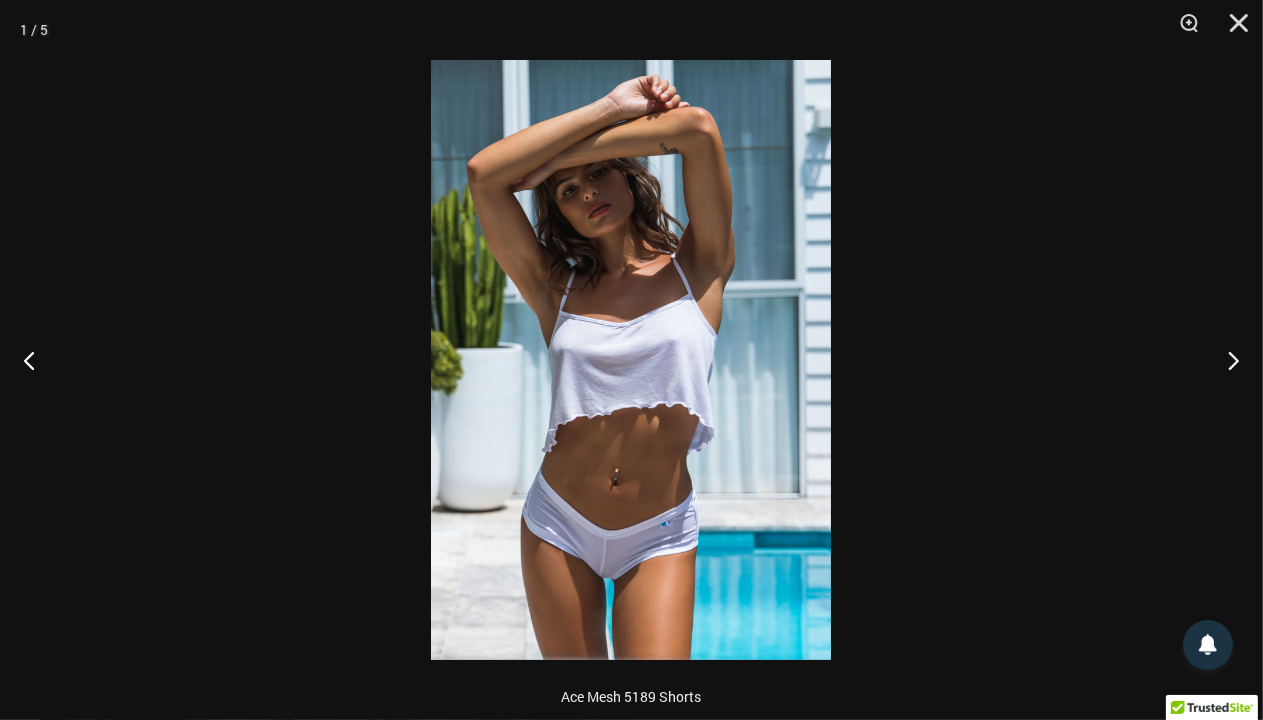 click at bounding box center (631, 360) 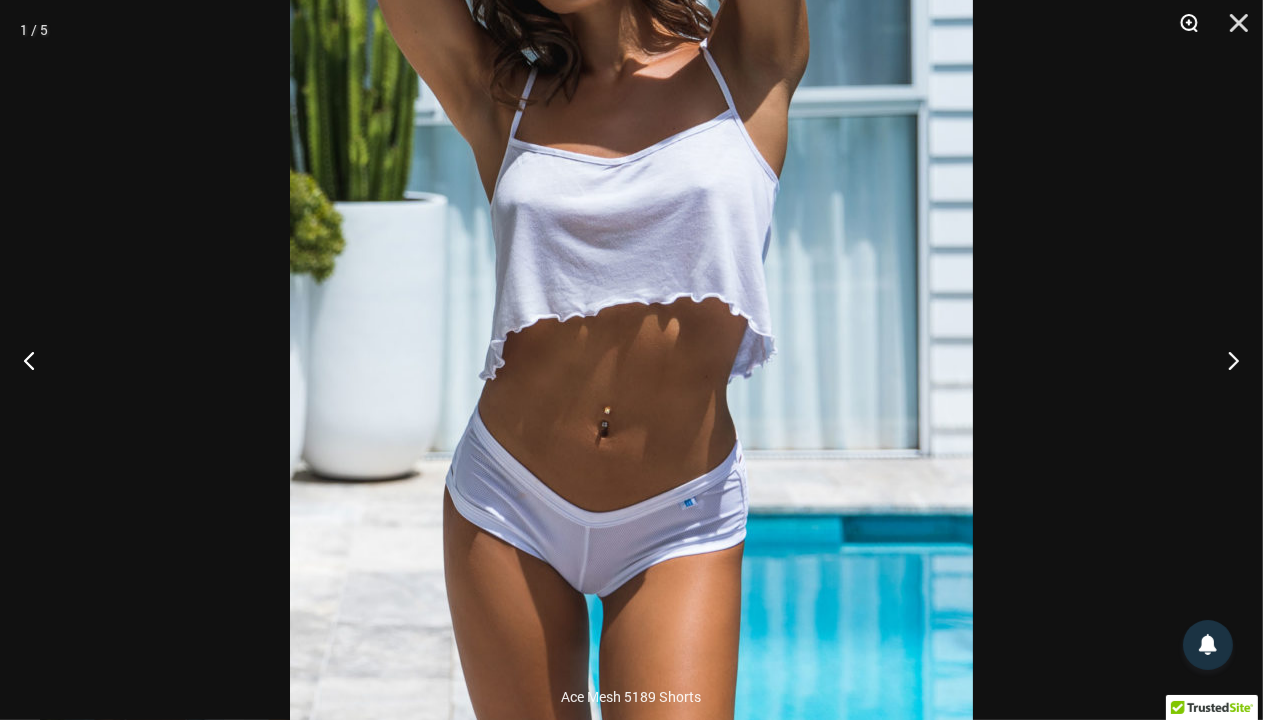 click at bounding box center (1182, 30) 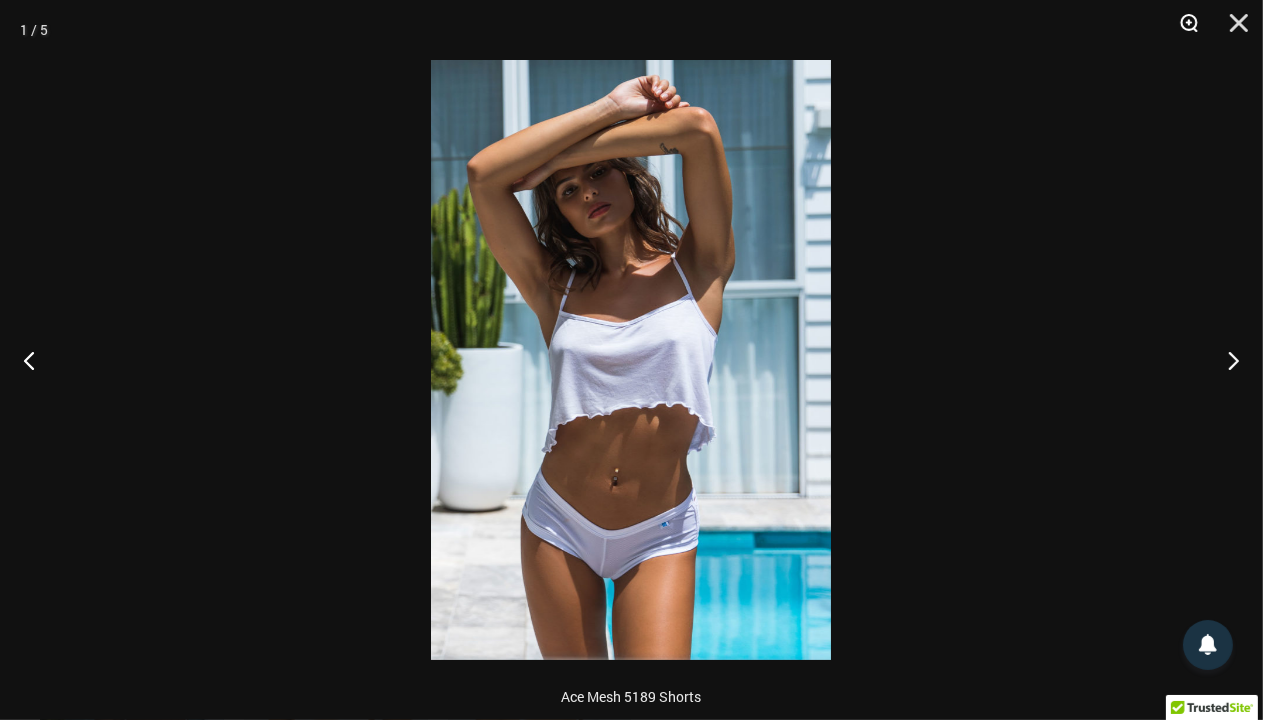 click at bounding box center [1182, 30] 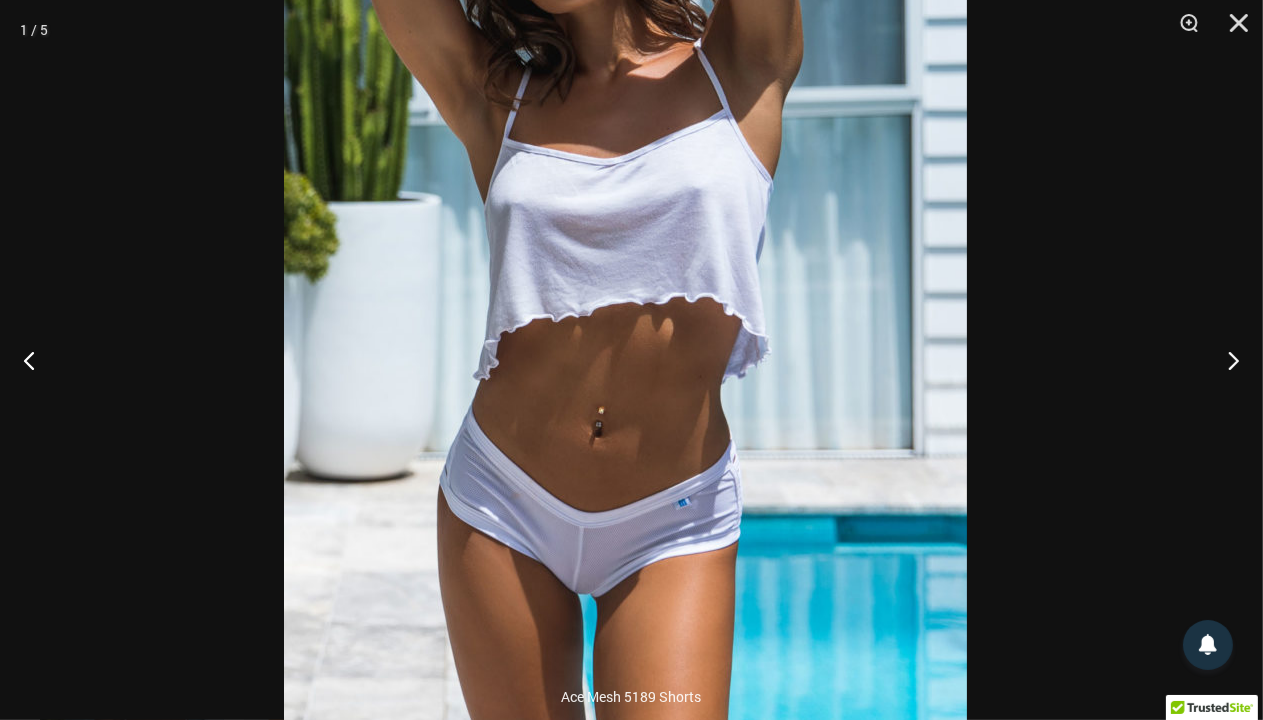 click at bounding box center [625, 222] 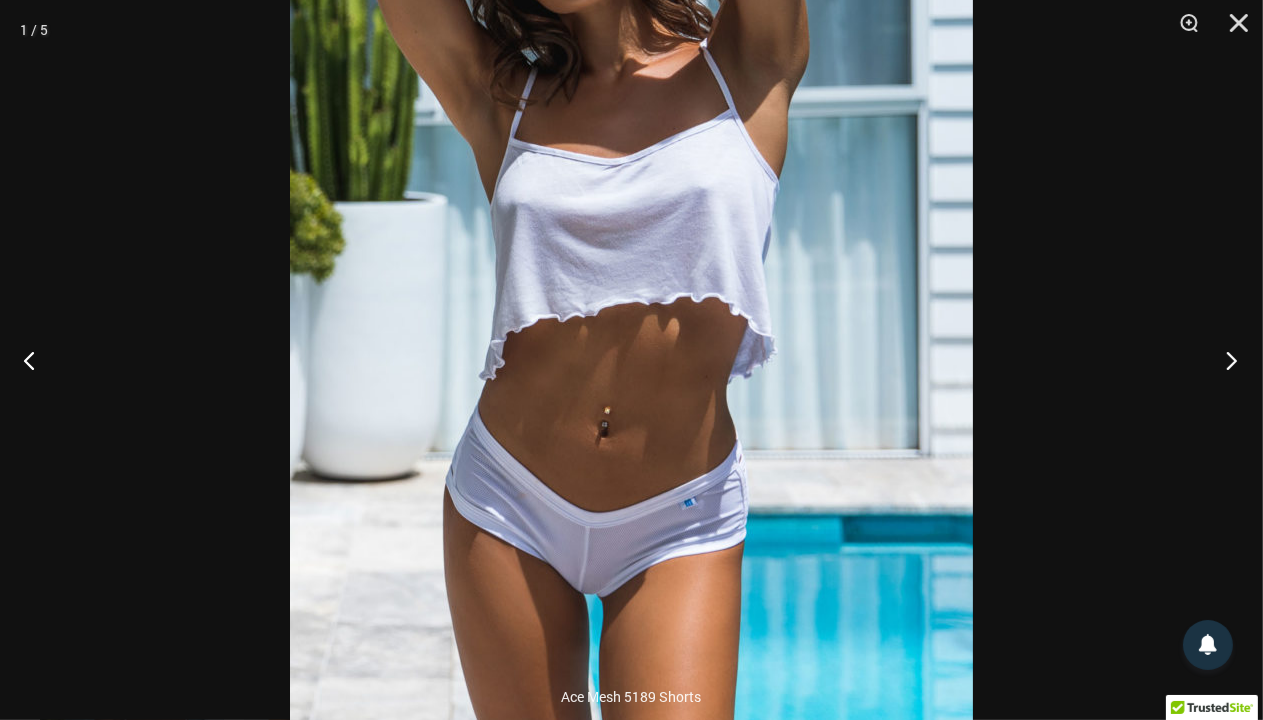 click at bounding box center (1225, 360) 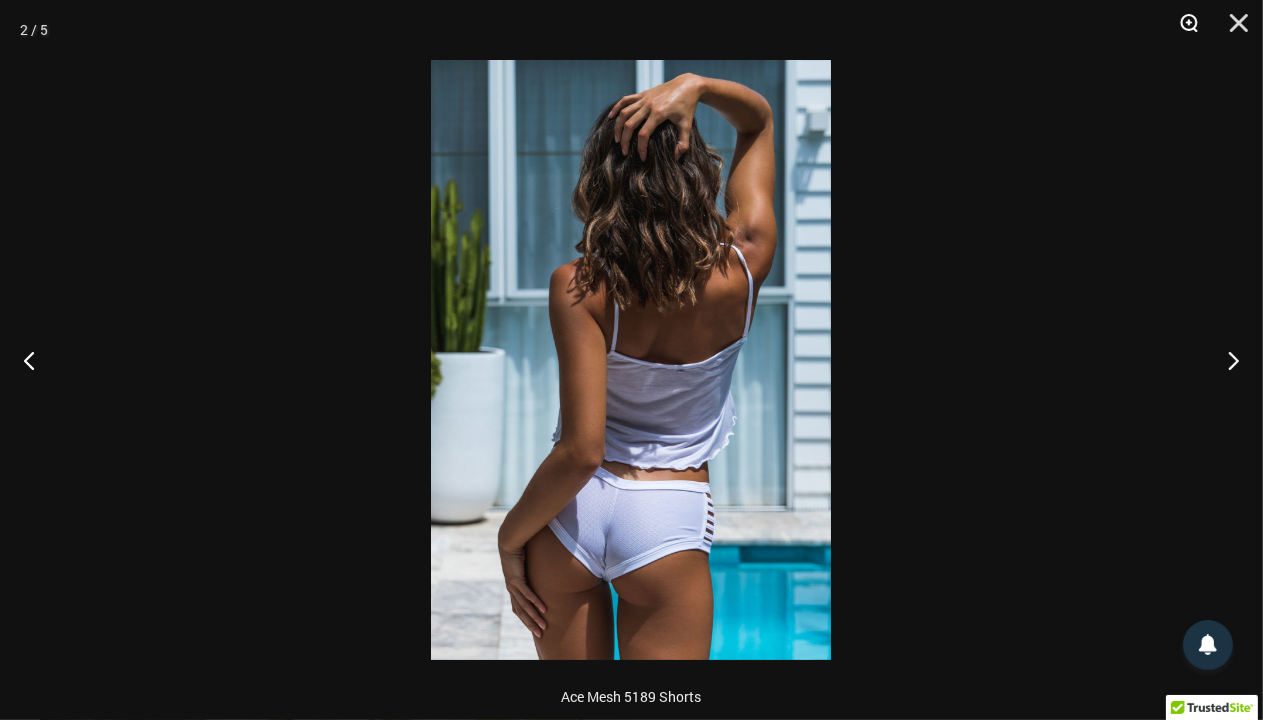 click at bounding box center (1182, 30) 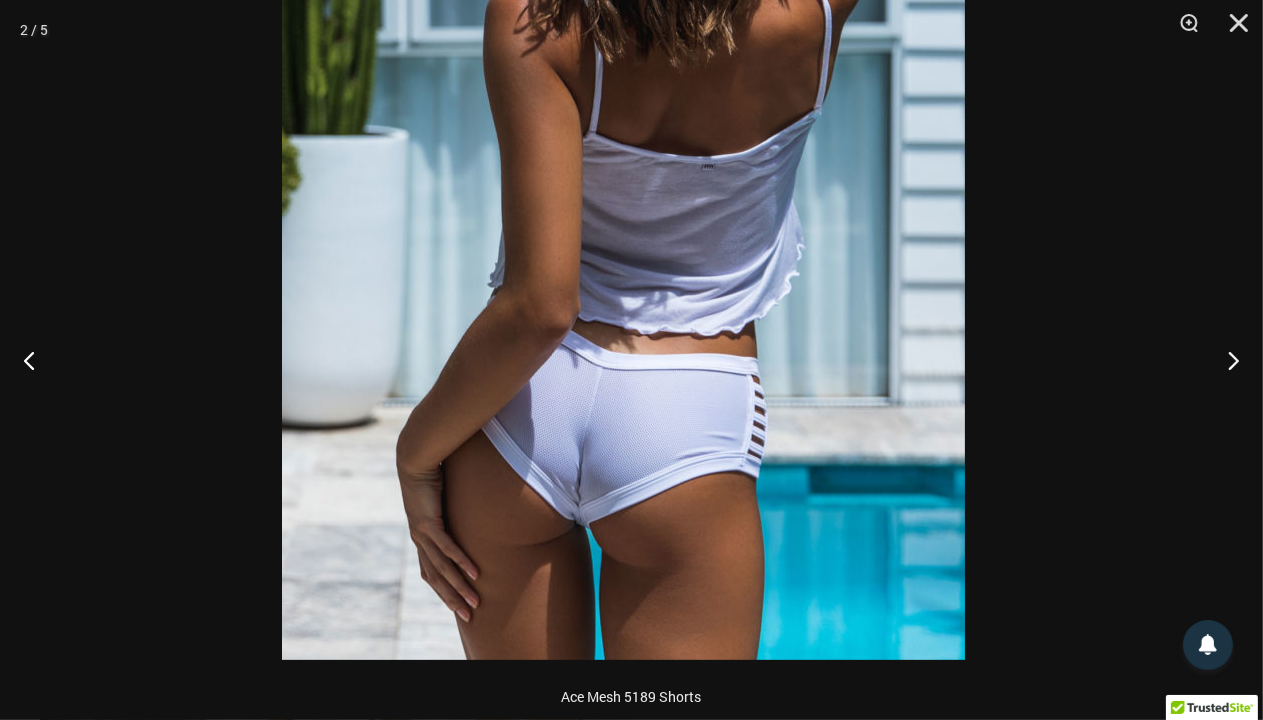 click at bounding box center [623, 148] 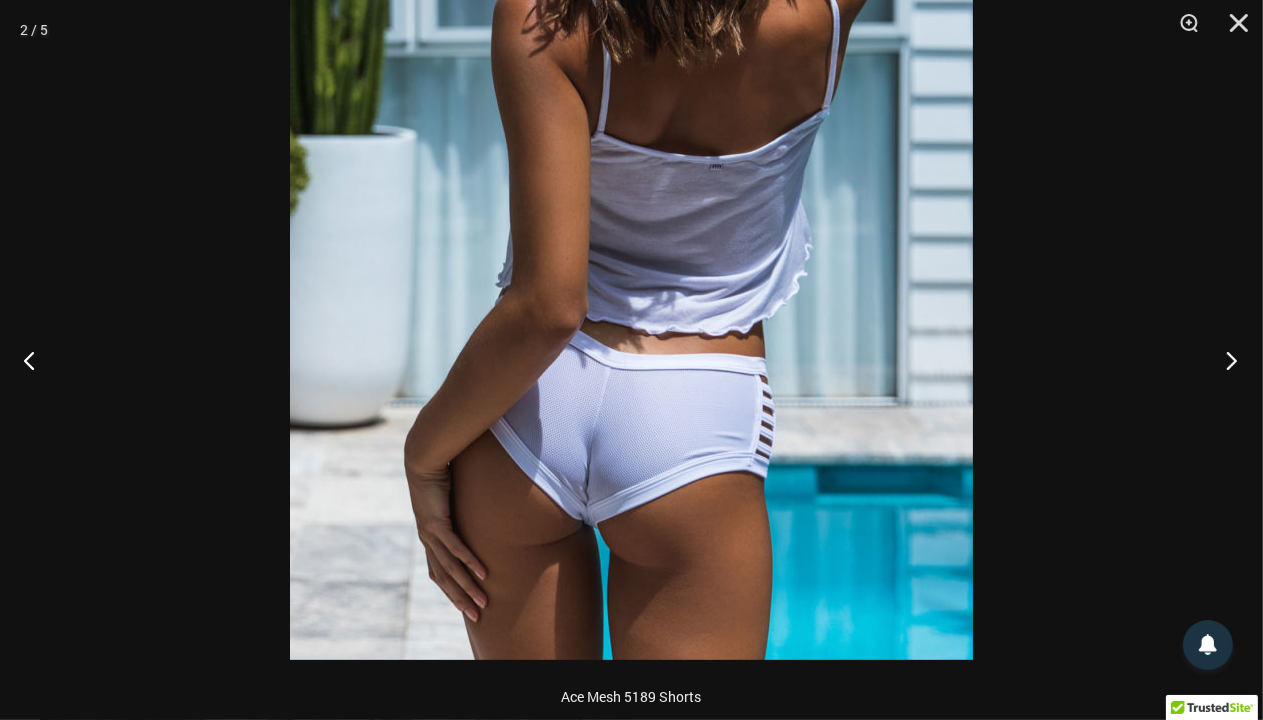 click at bounding box center [1225, 360] 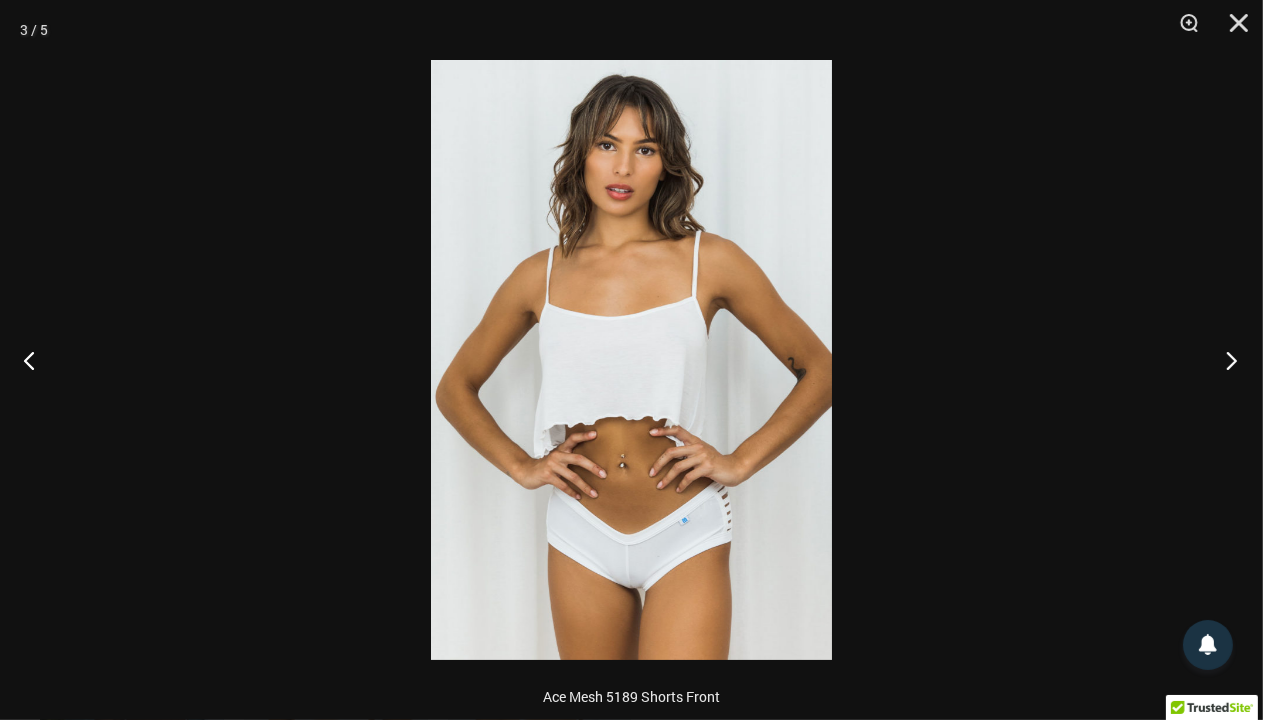 click at bounding box center (1225, 360) 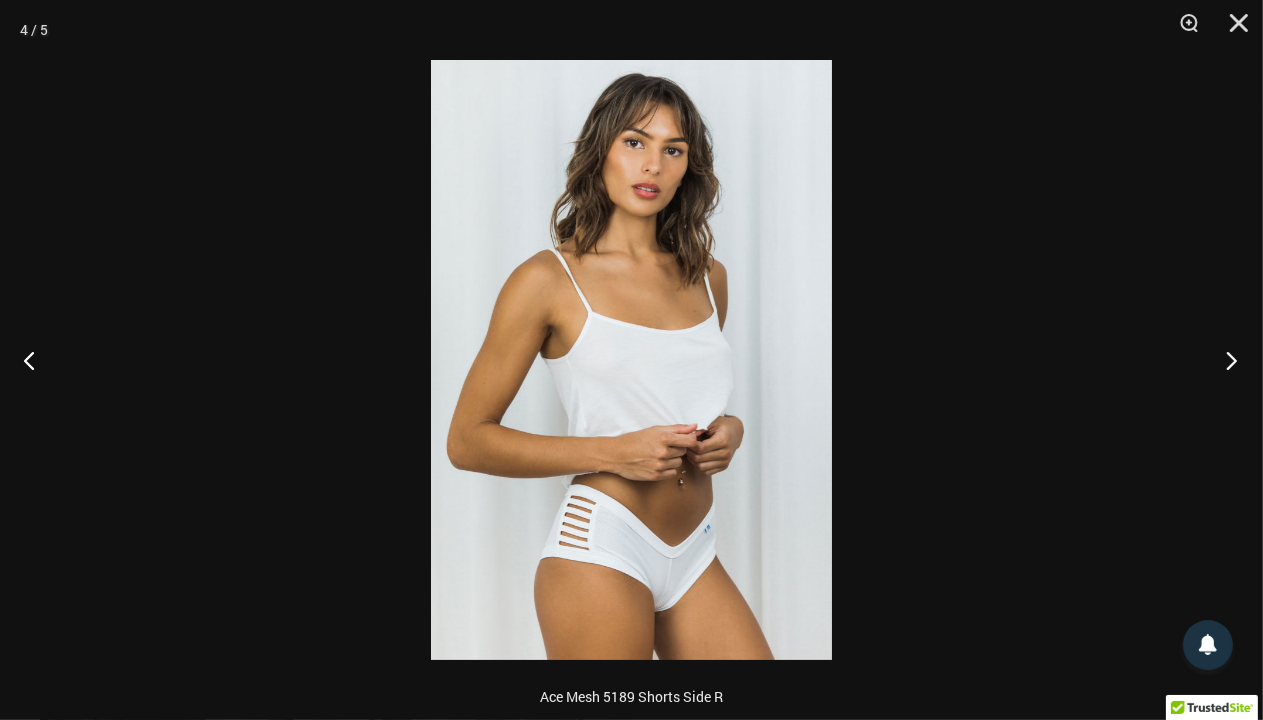 click at bounding box center (1225, 360) 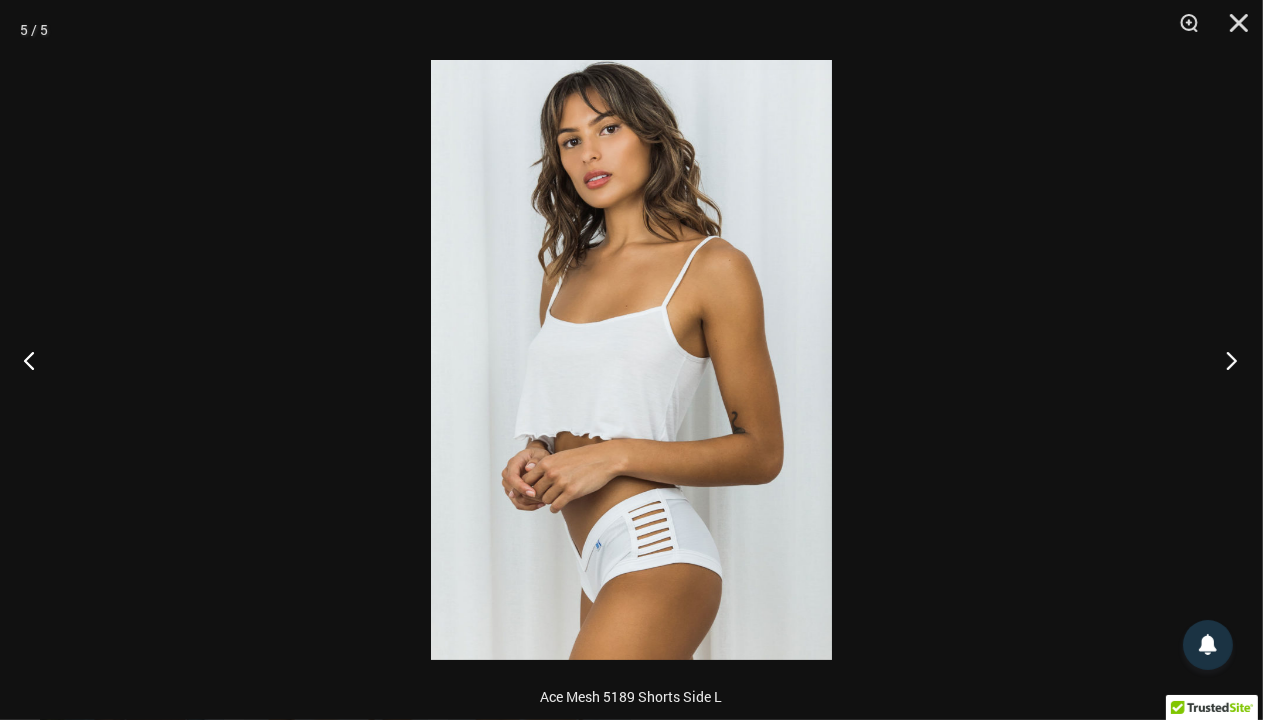 click at bounding box center (1225, 360) 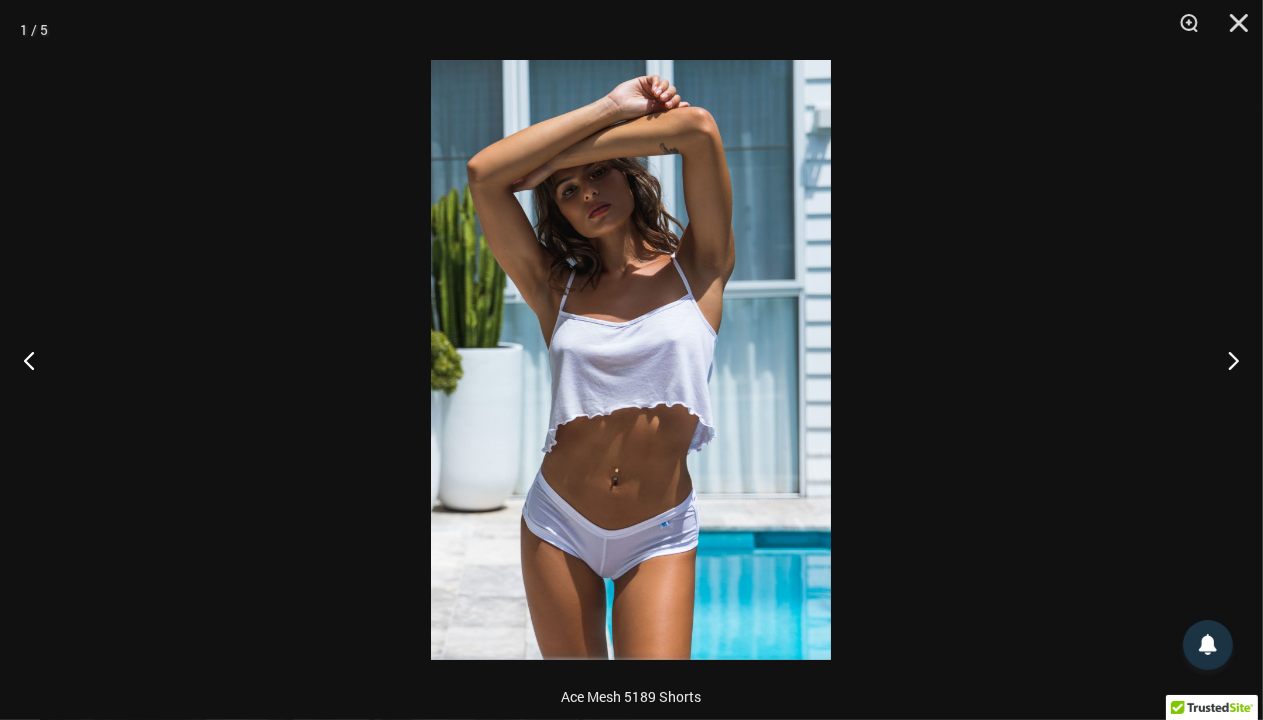 click at bounding box center [631, 360] 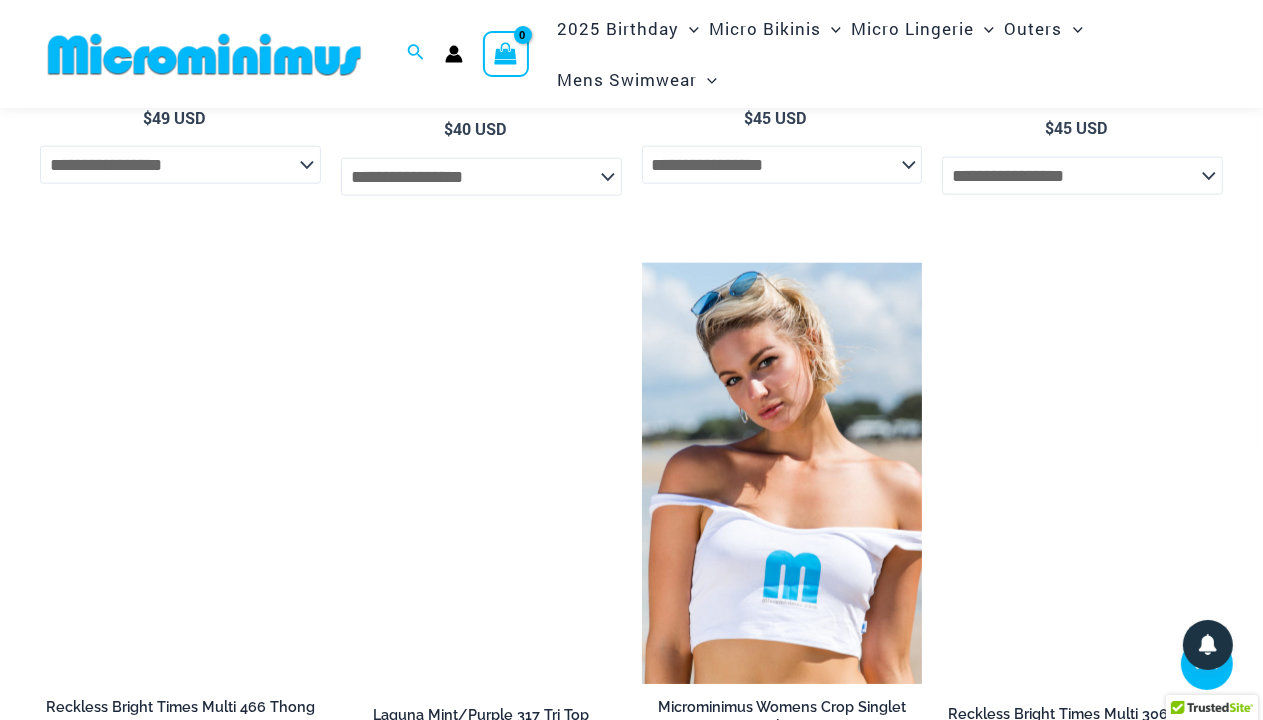 scroll, scrollTop: 2232, scrollLeft: 0, axis: vertical 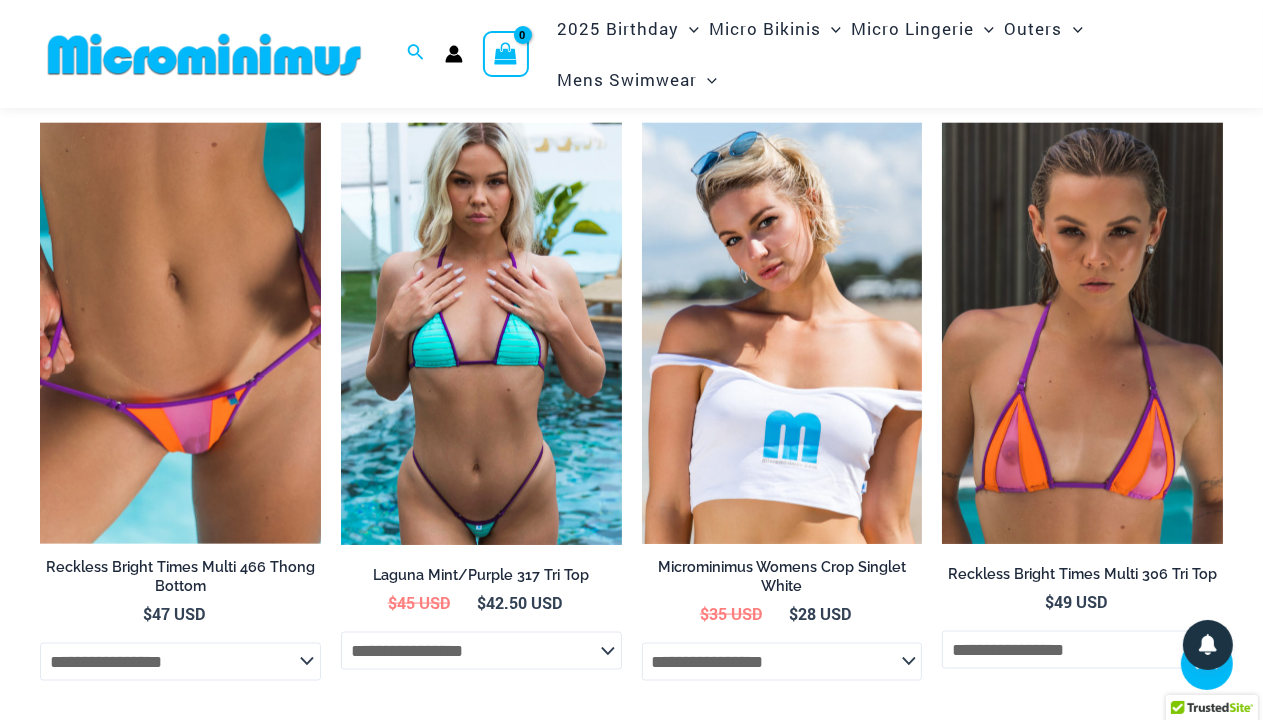 click at bounding box center (481, 334) 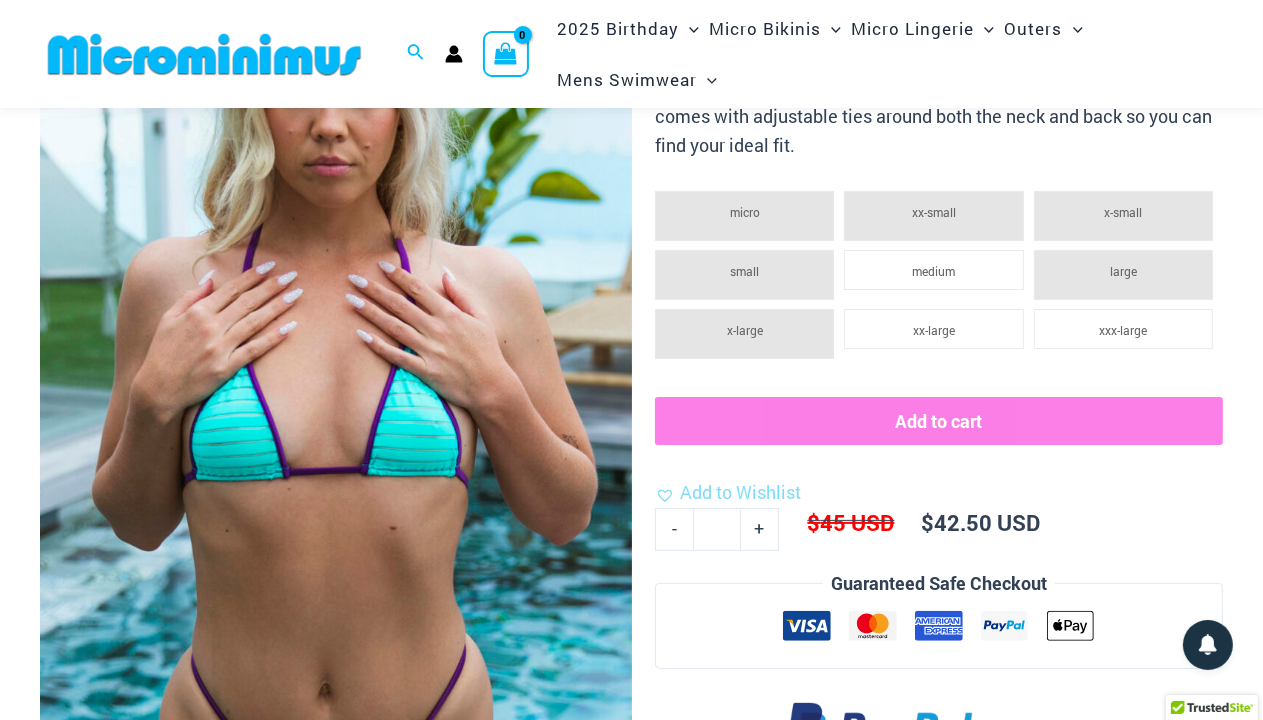 scroll, scrollTop: 472, scrollLeft: 0, axis: vertical 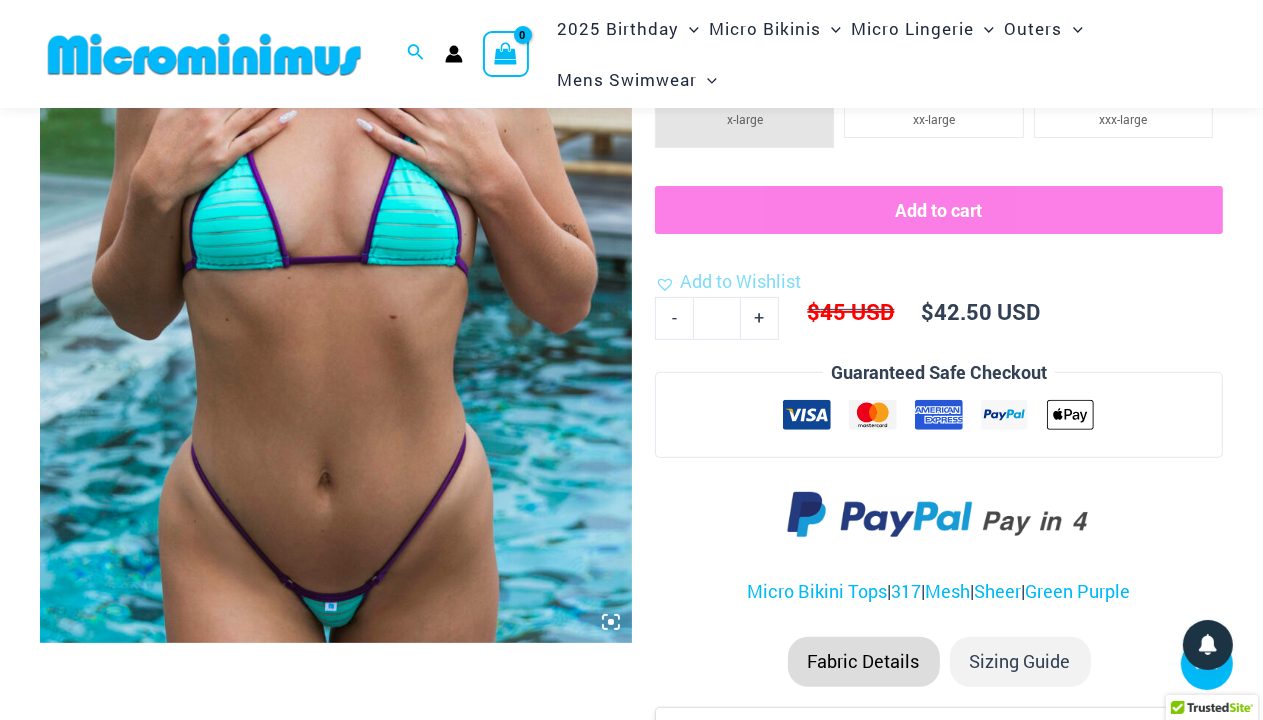 click 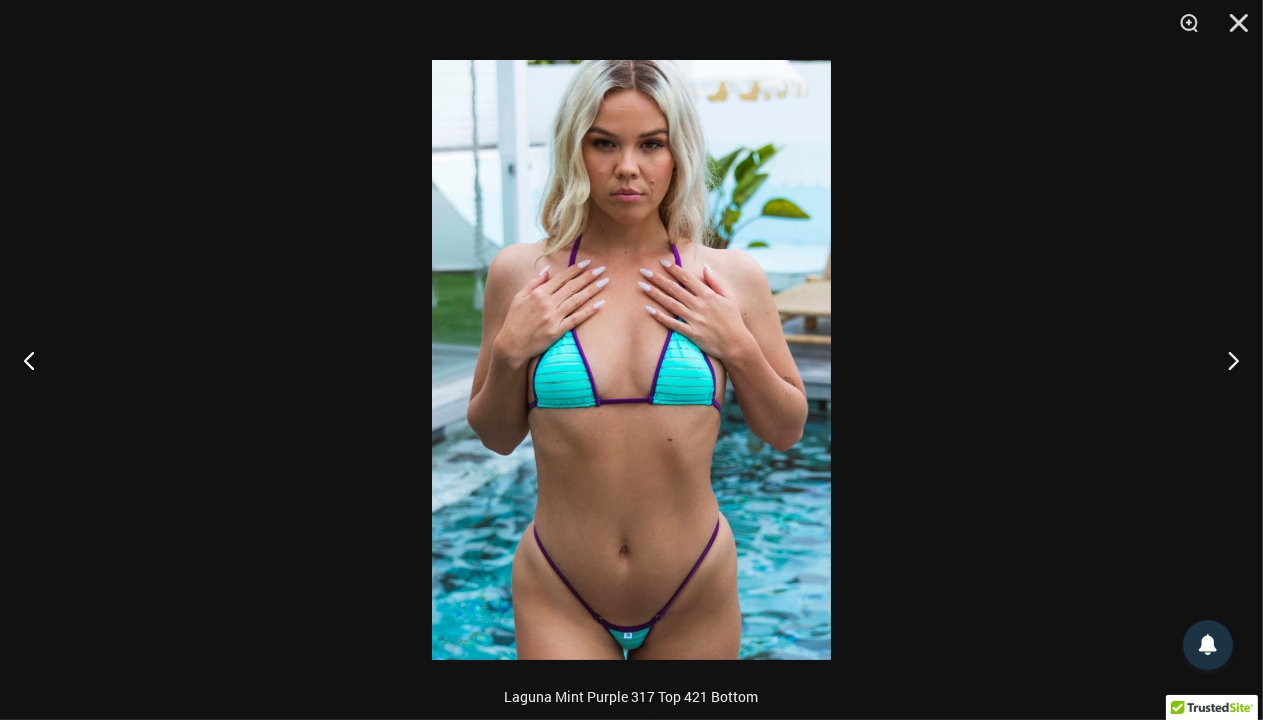 click at bounding box center (631, 360) 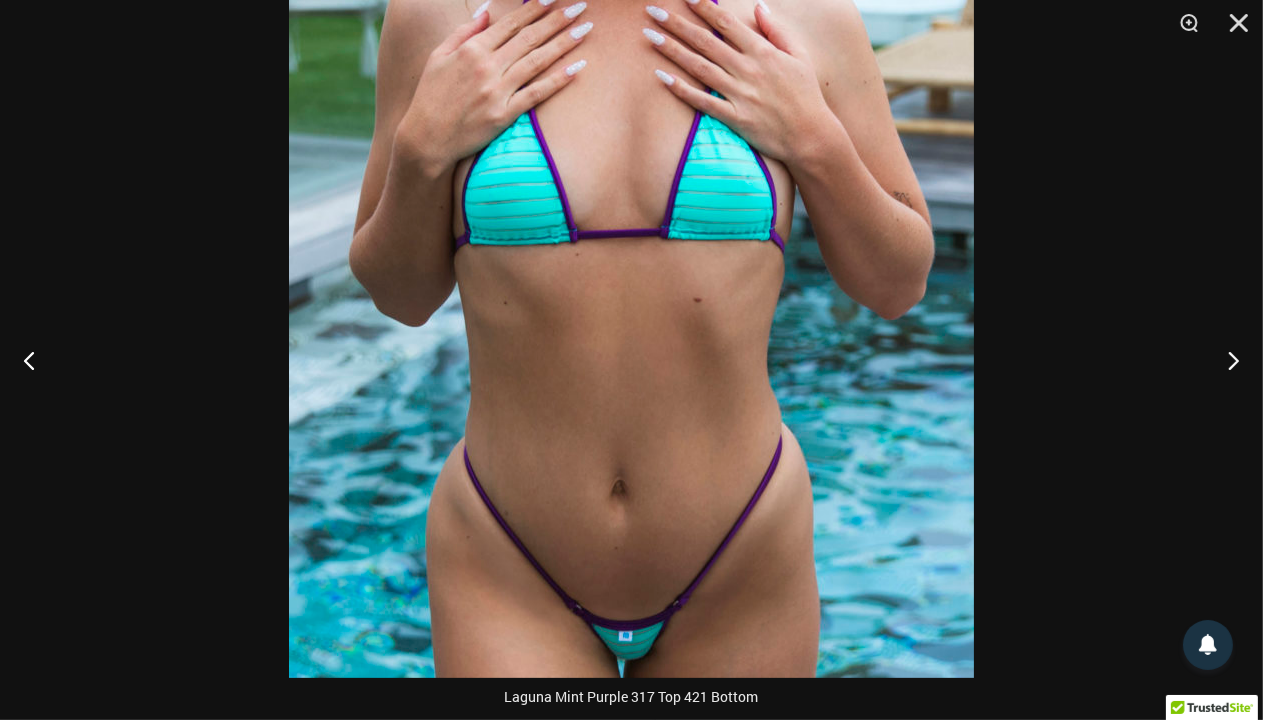 click at bounding box center [631, 163] 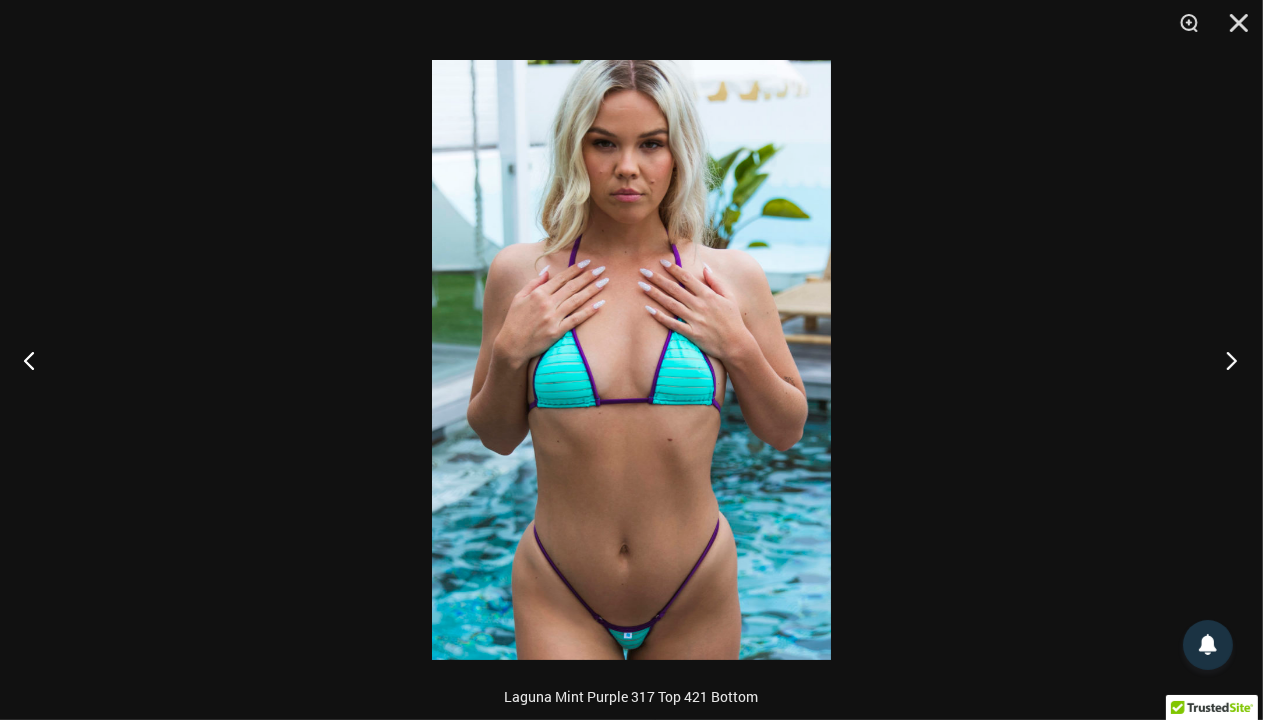 click at bounding box center [1225, 360] 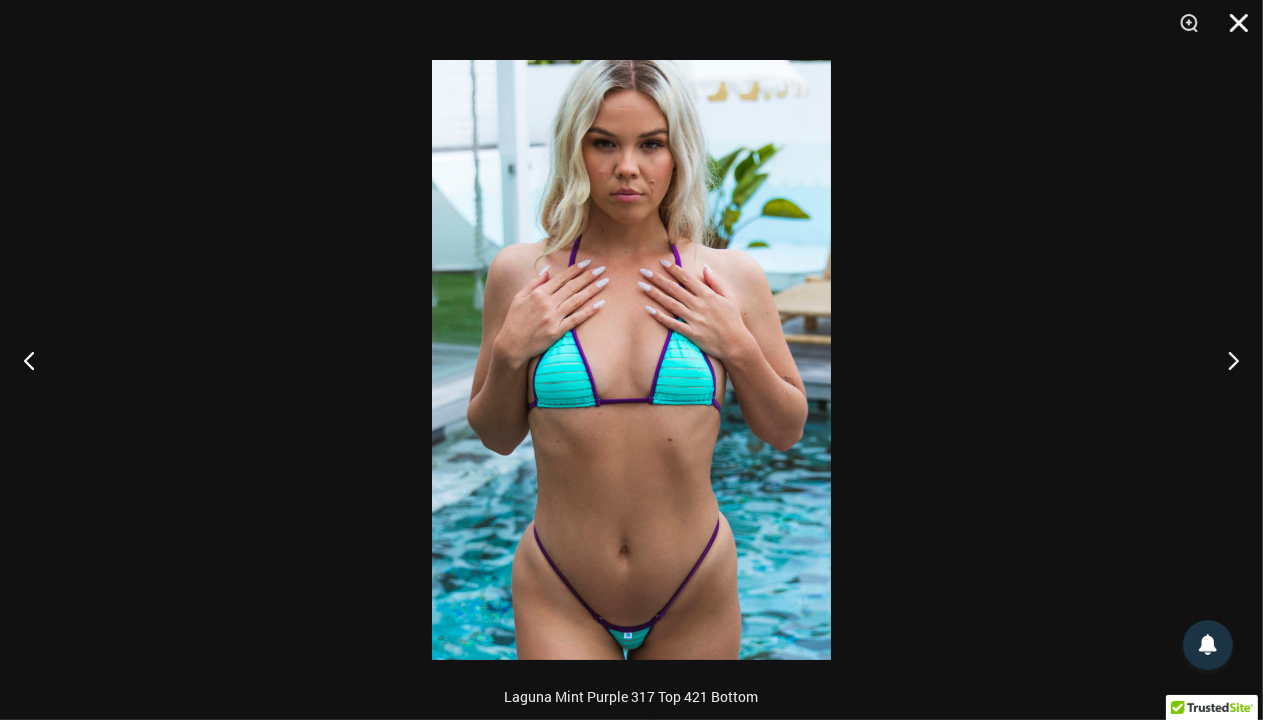 click at bounding box center [1232, 30] 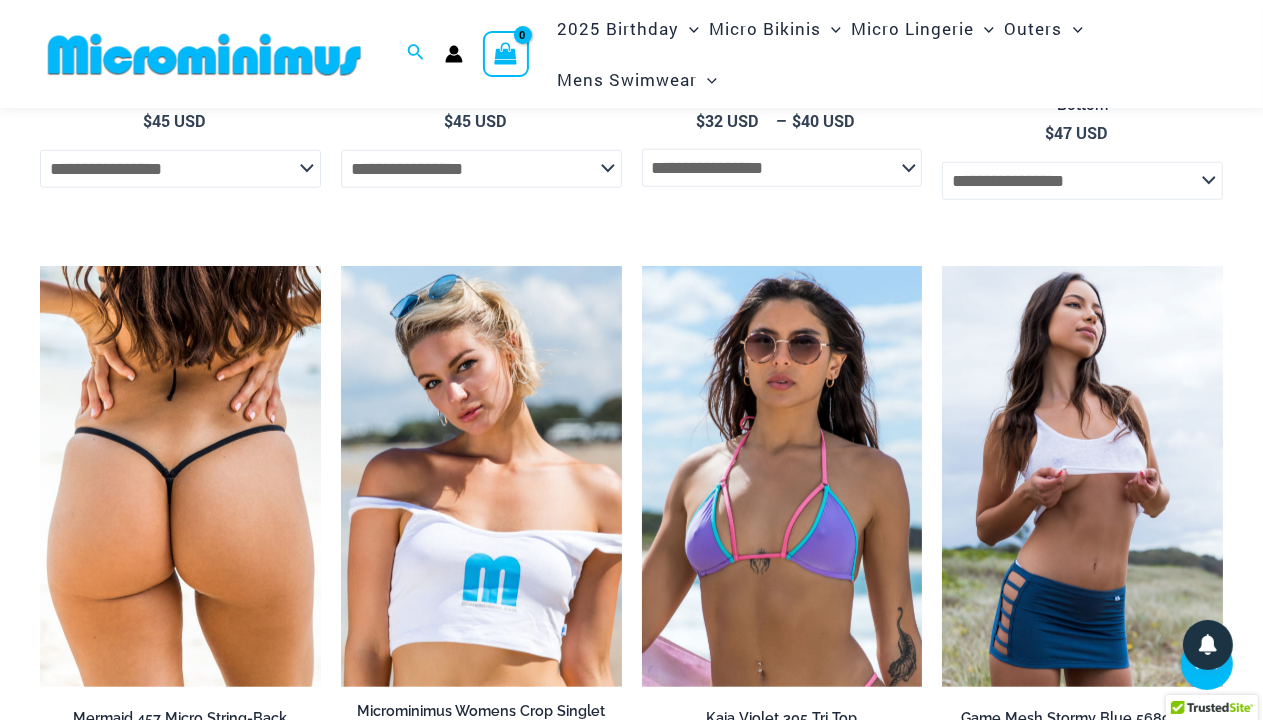 scroll, scrollTop: 1810, scrollLeft: 0, axis: vertical 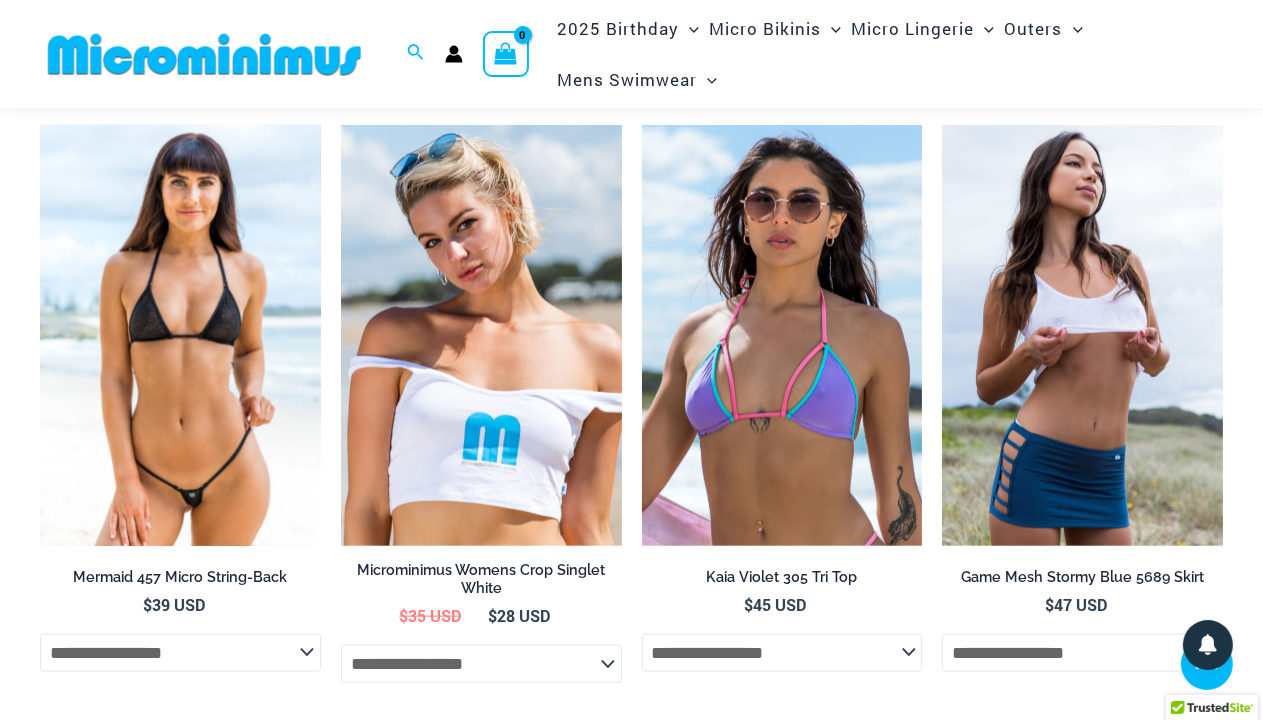 click at bounding box center [180, 335] 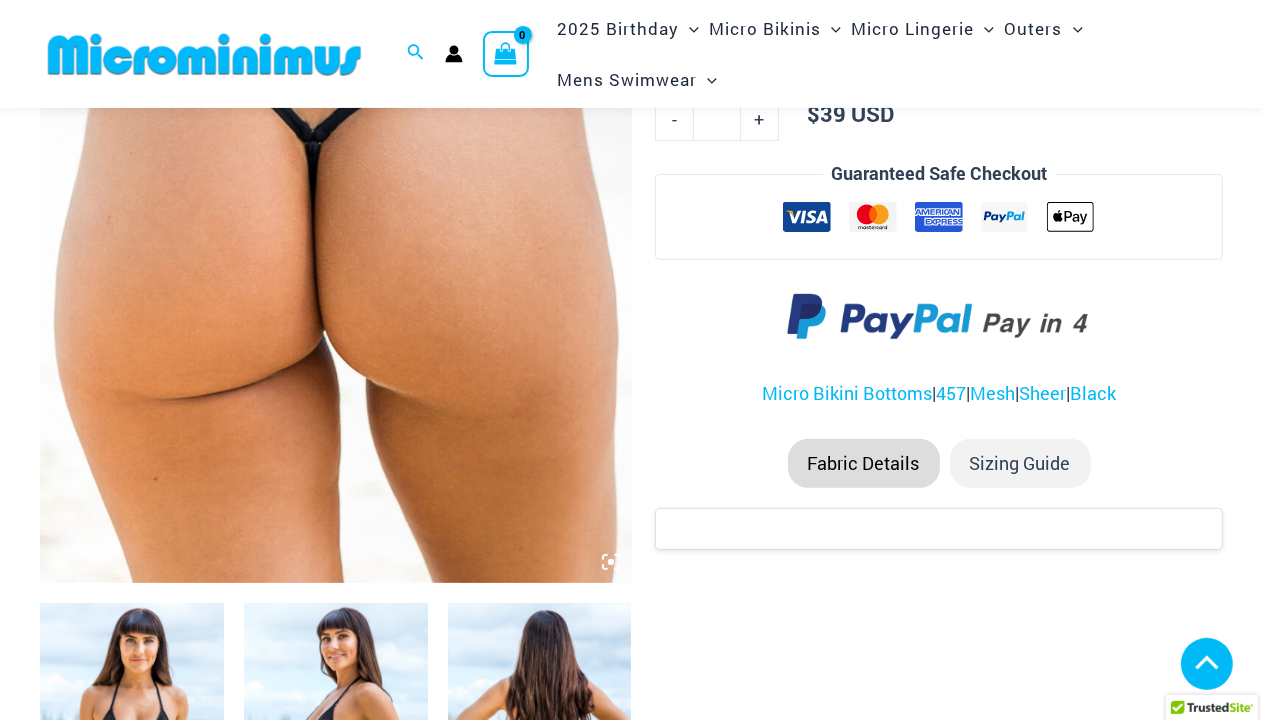 scroll, scrollTop: 472, scrollLeft: 0, axis: vertical 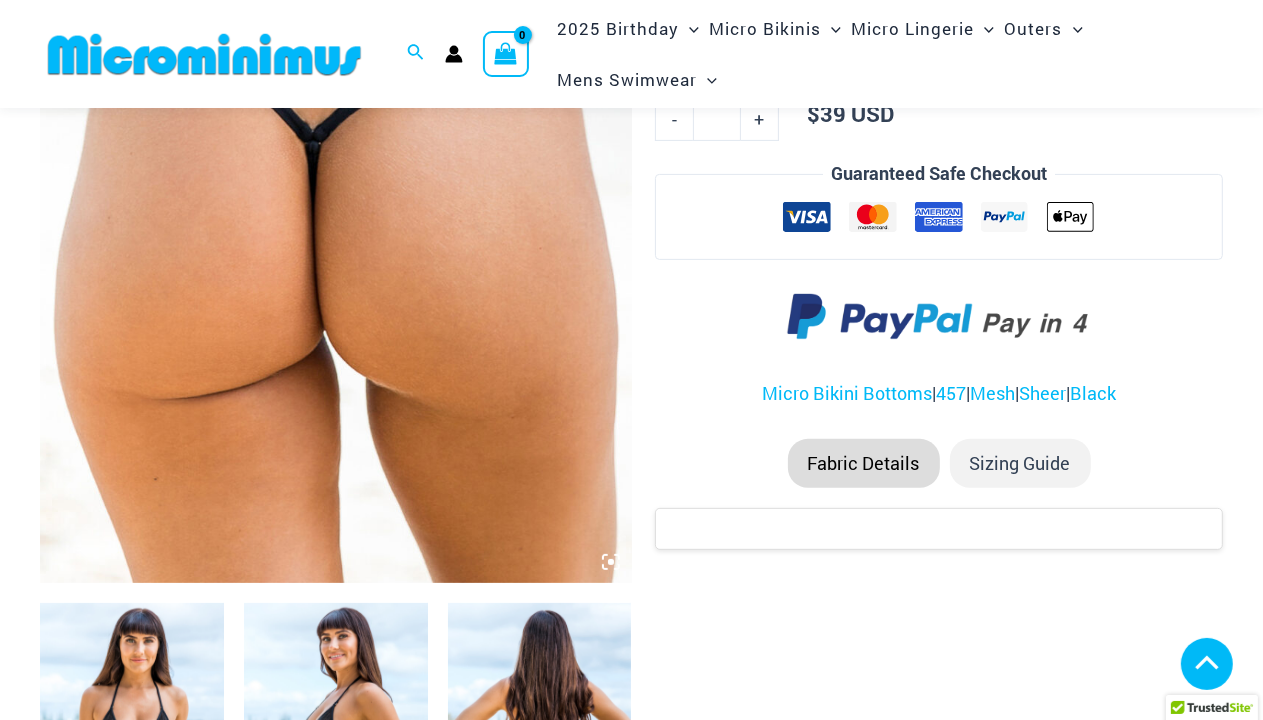 click 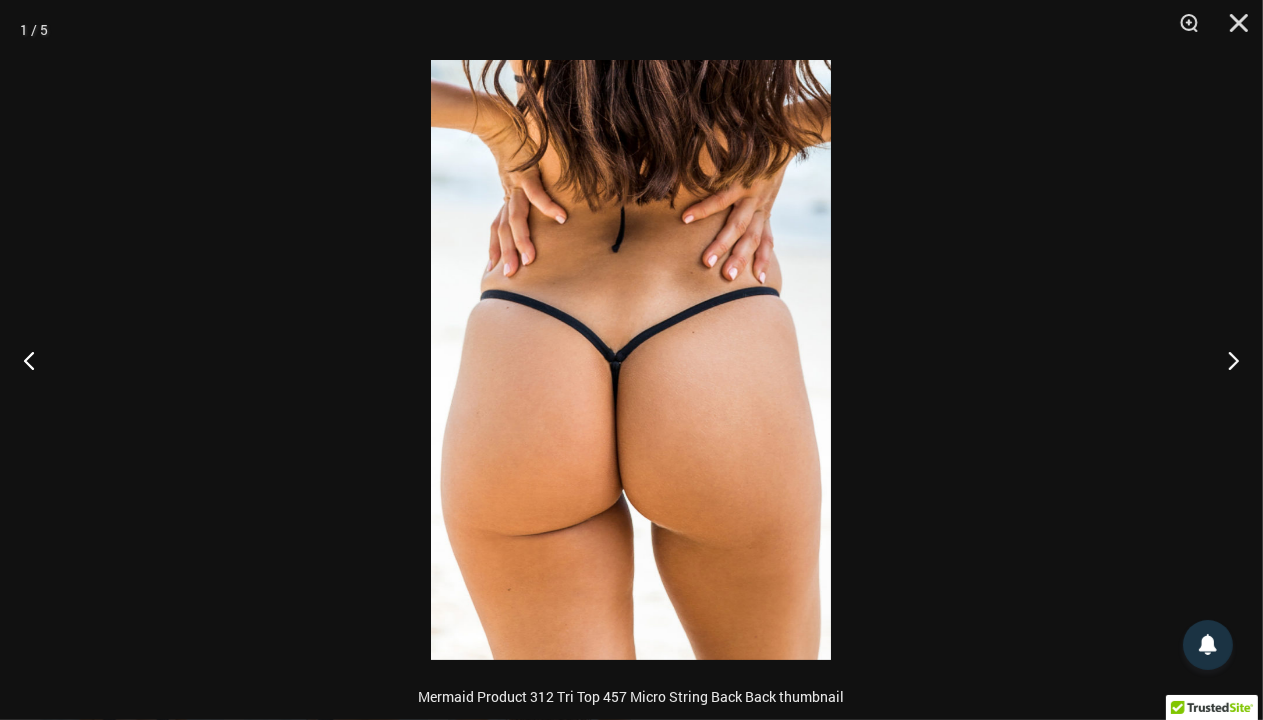 click at bounding box center [631, 360] 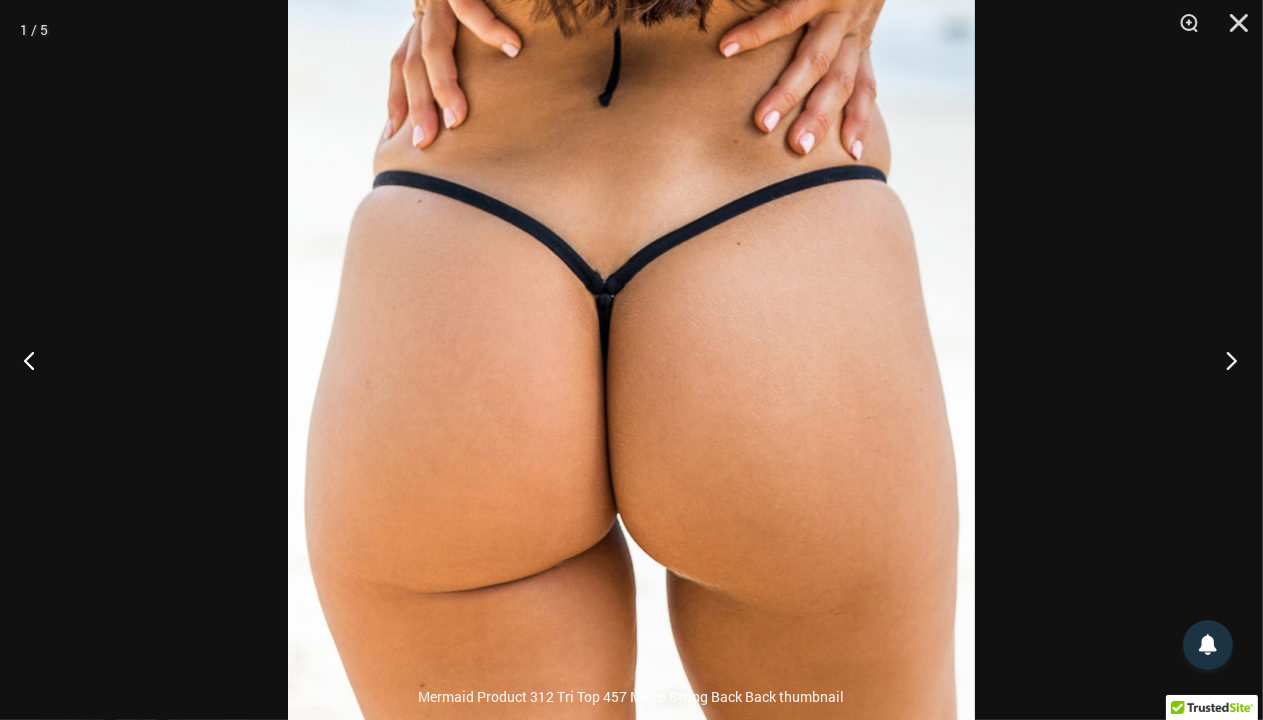 click at bounding box center (1225, 360) 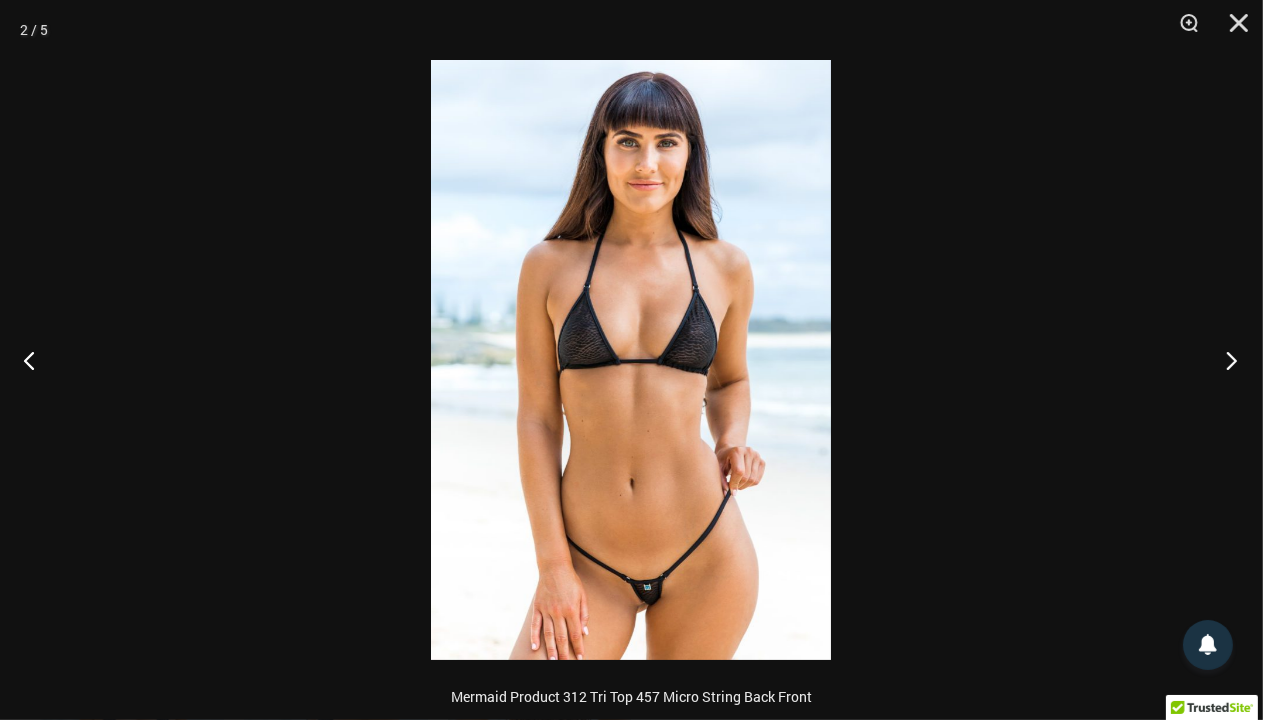click at bounding box center (1225, 360) 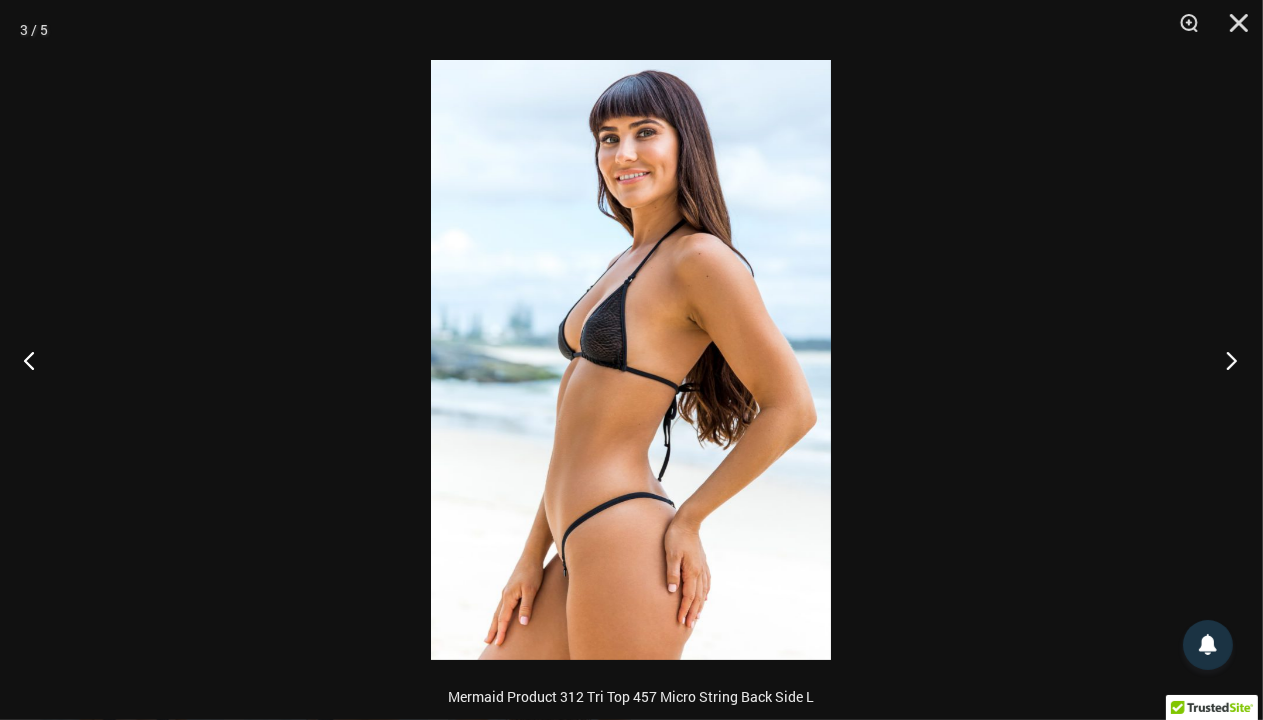click at bounding box center [1225, 360] 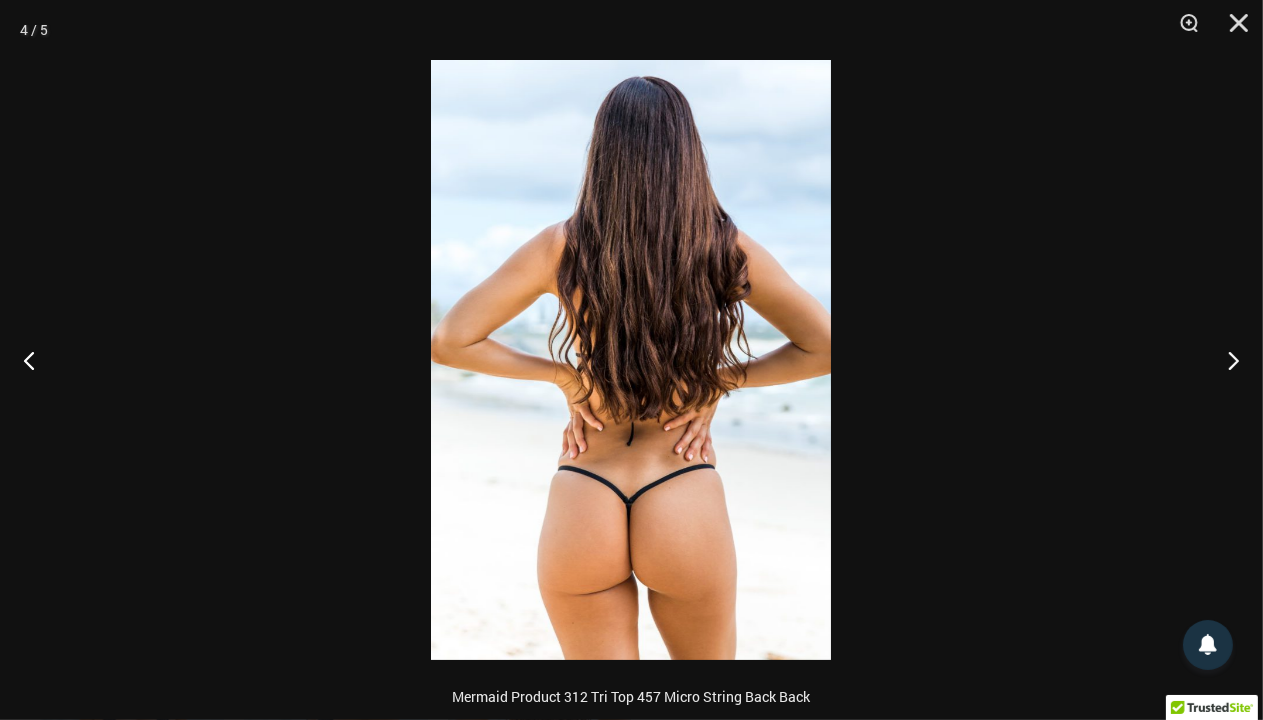 click at bounding box center [631, 360] 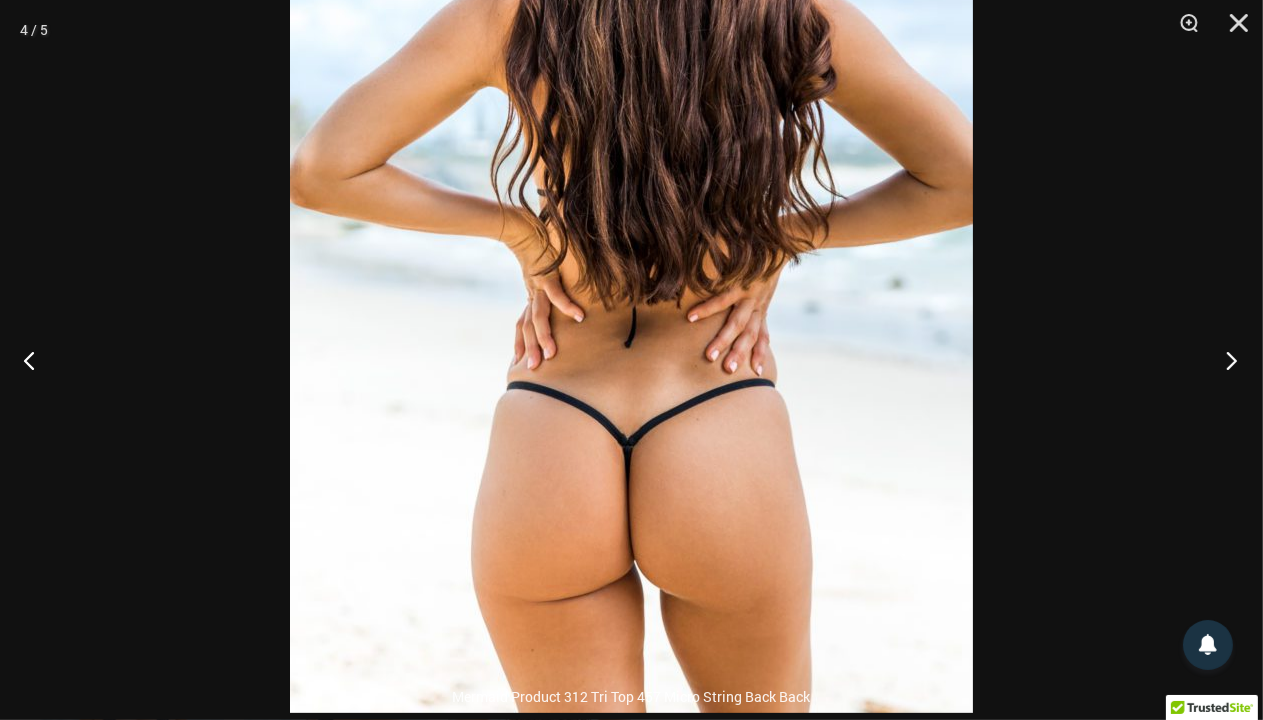 click at bounding box center [1225, 360] 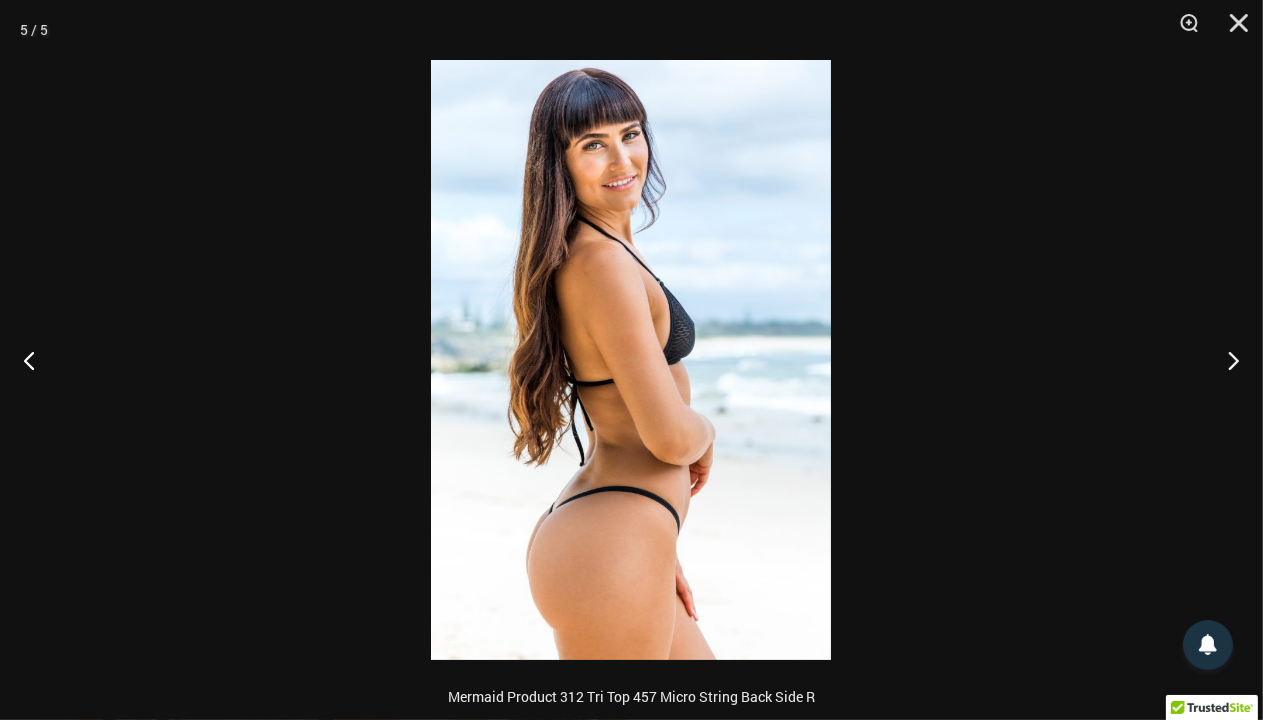 click at bounding box center [631, 360] 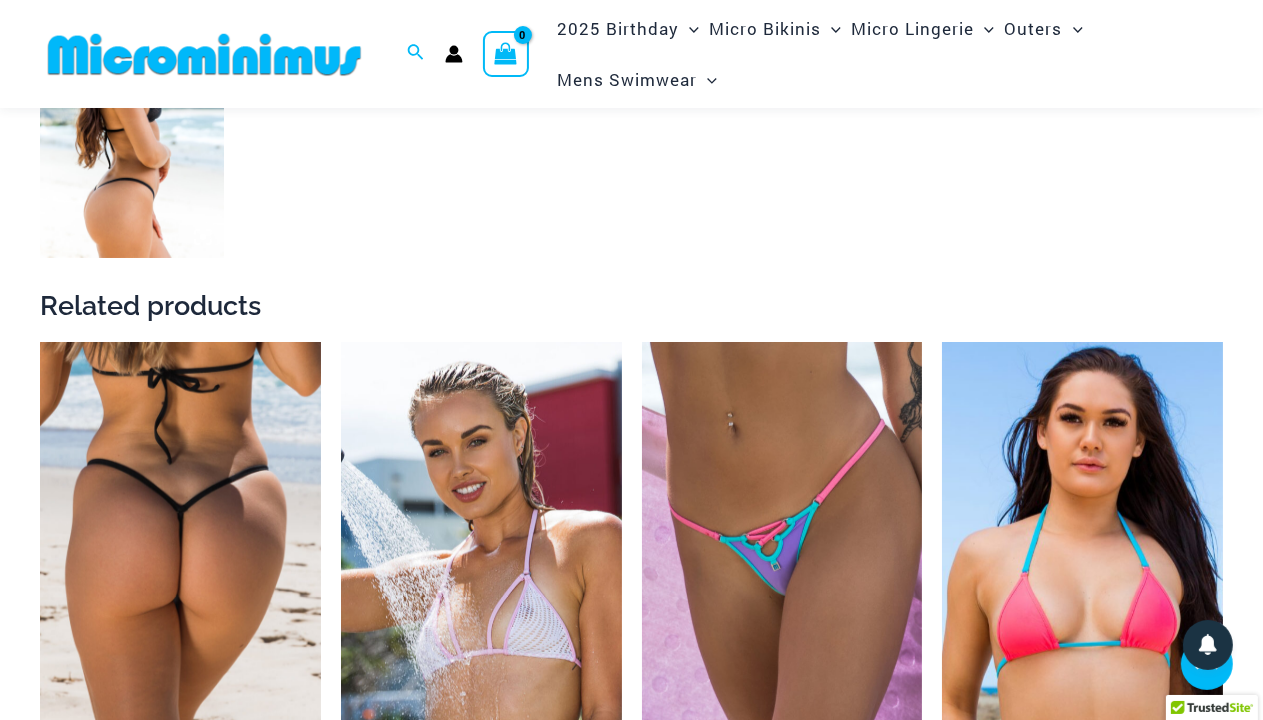 scroll, scrollTop: 1669, scrollLeft: 0, axis: vertical 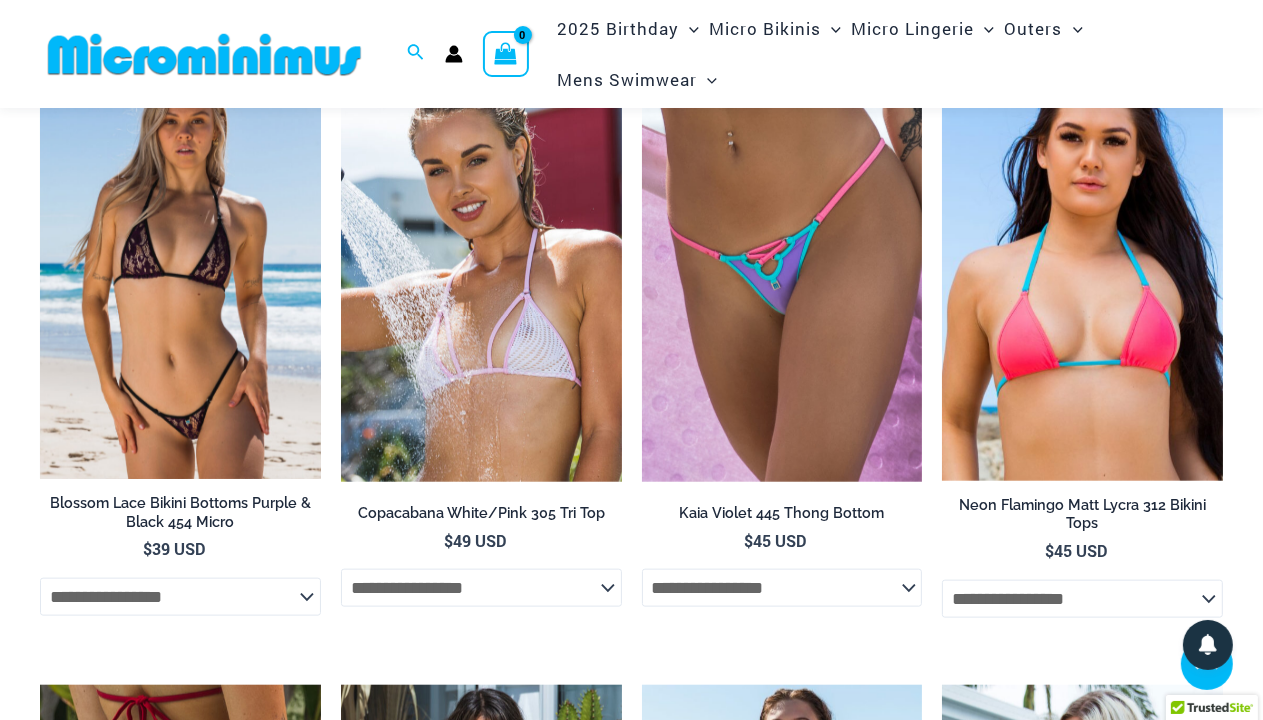 click on "Blossom Lace Bikini Bottoms Purple & Black 454 Micro" at bounding box center [180, 512] 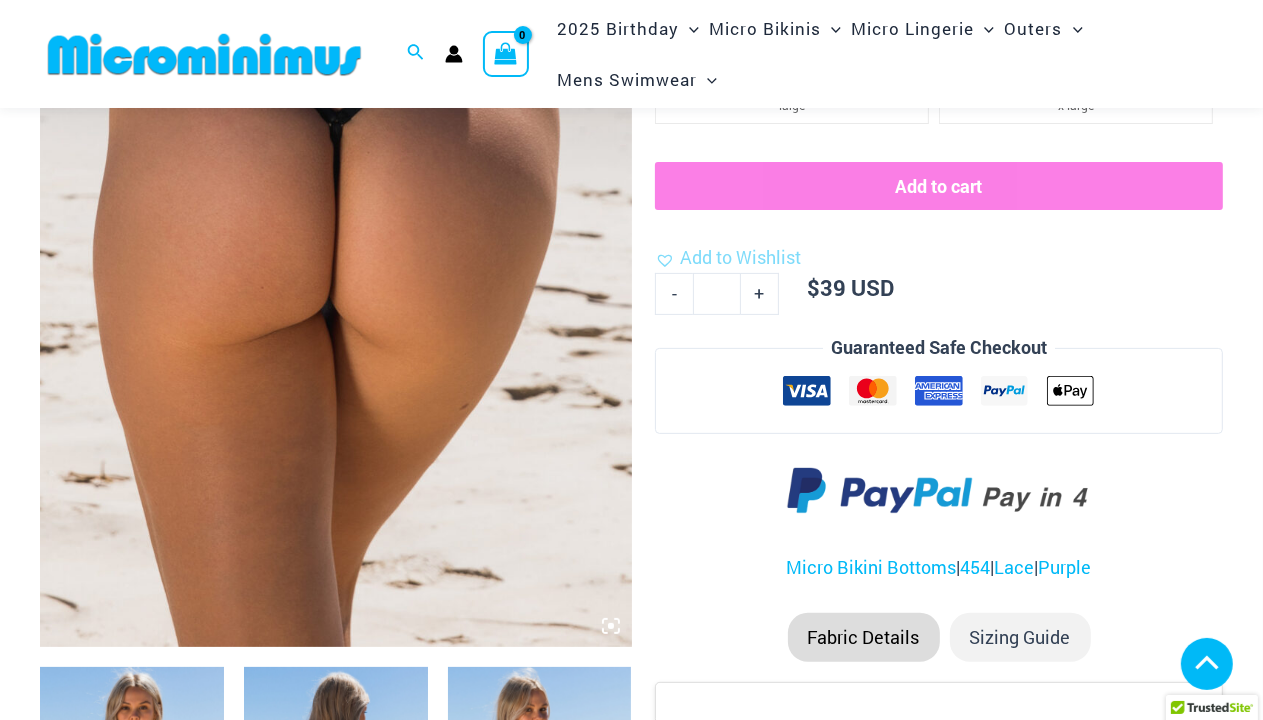 scroll, scrollTop: 402, scrollLeft: 0, axis: vertical 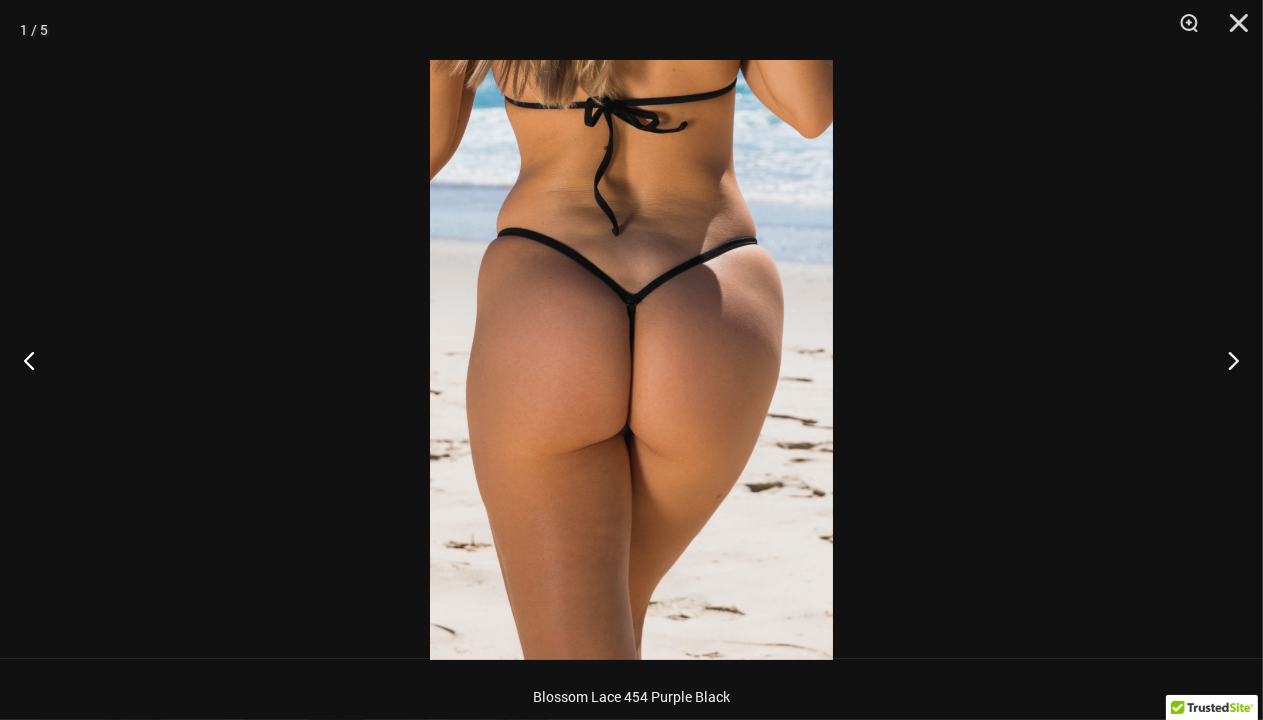 click at bounding box center [631, 360] 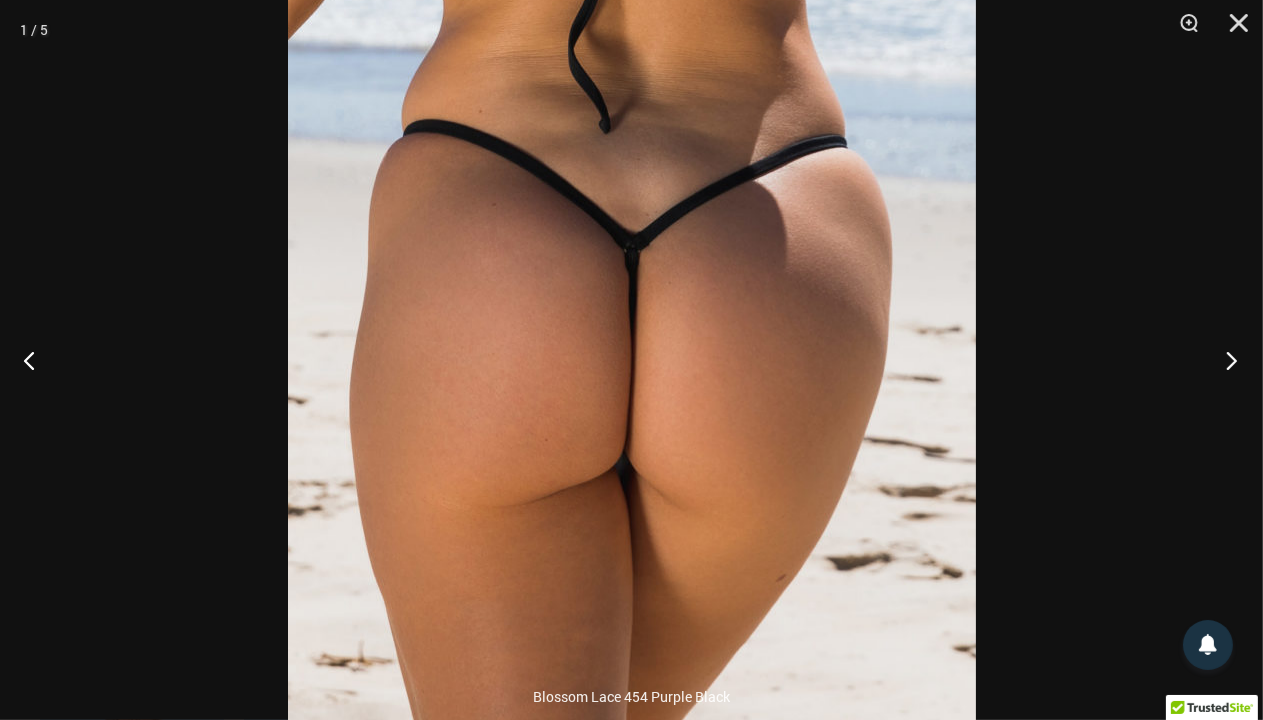 click at bounding box center [1225, 360] 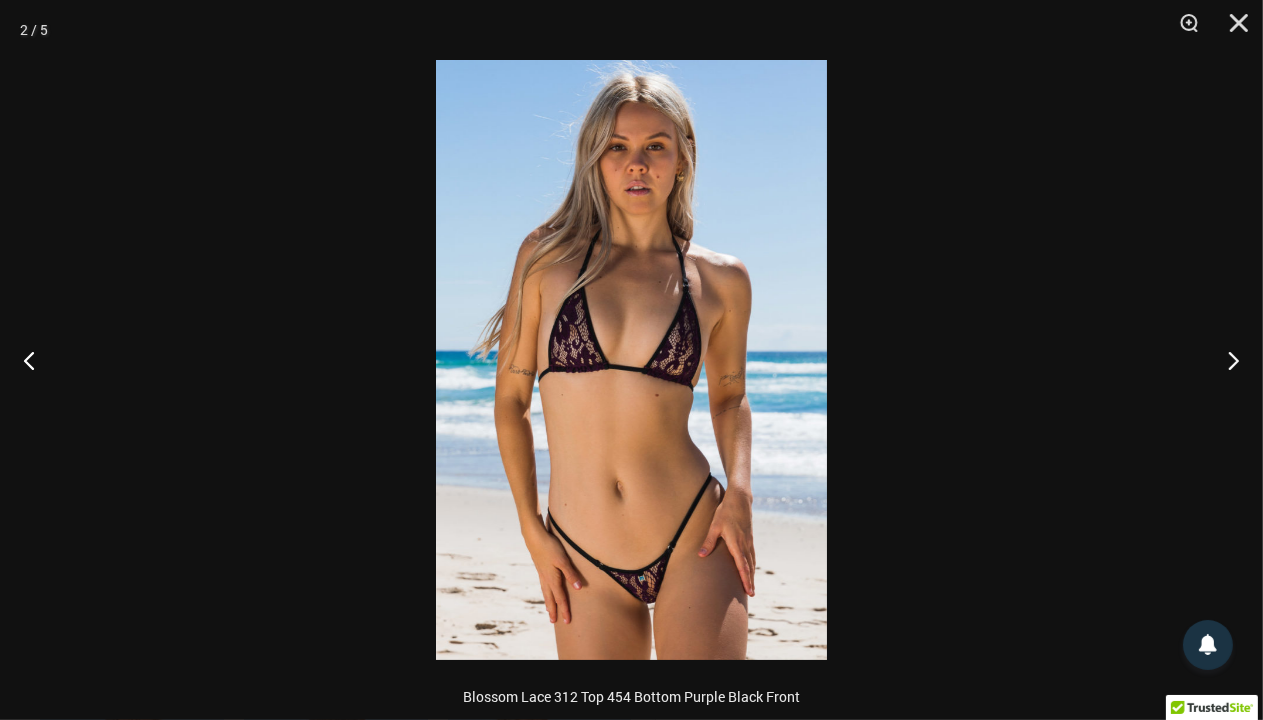 click at bounding box center (631, 360) 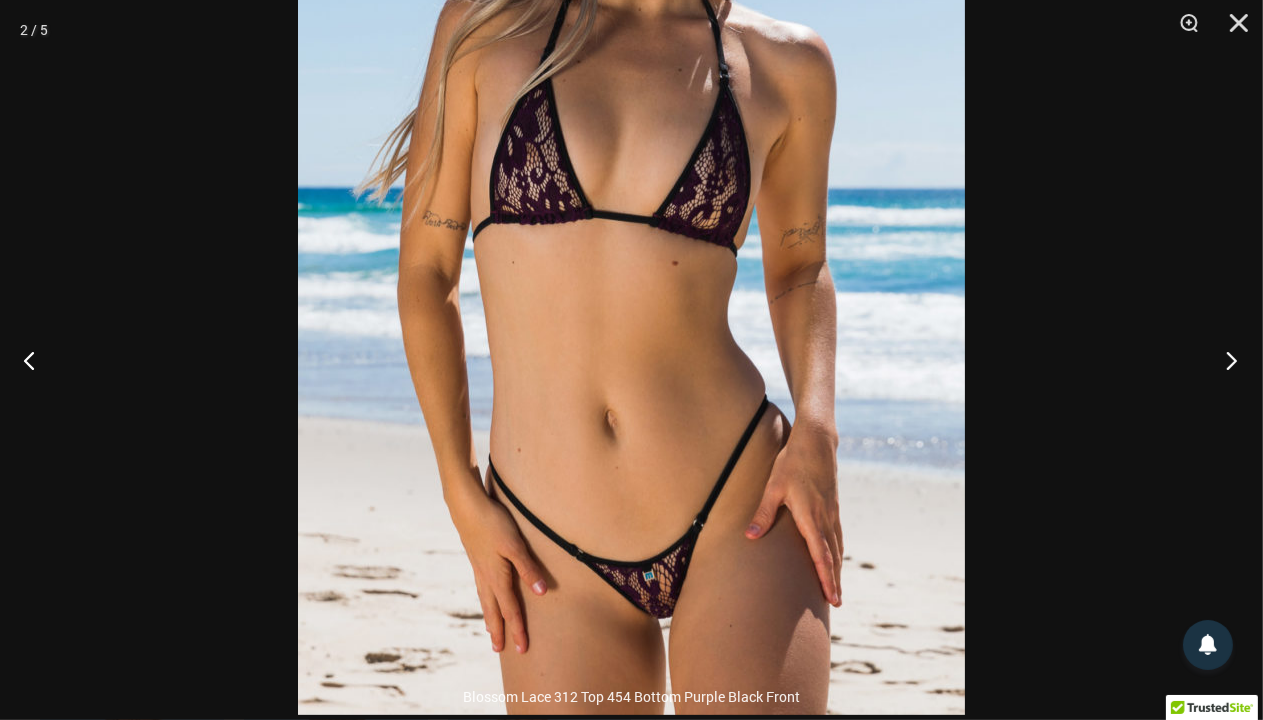 click at bounding box center (1225, 360) 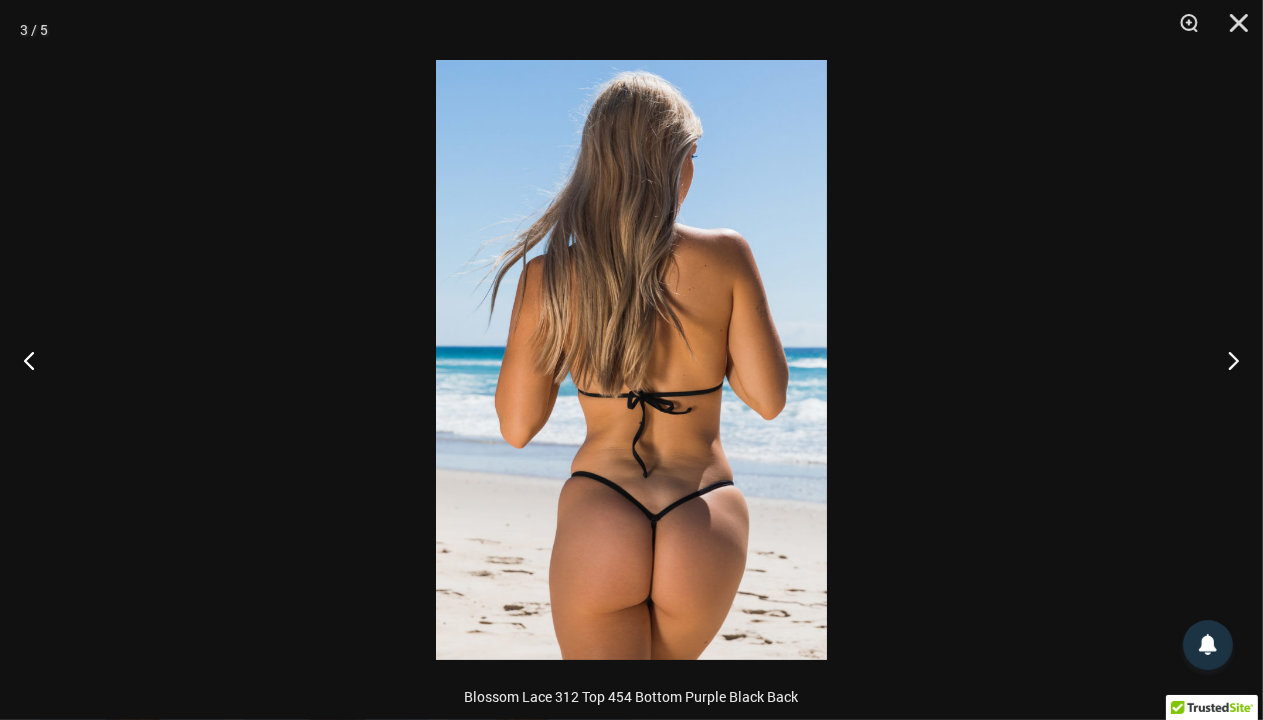 click at bounding box center (631, 360) 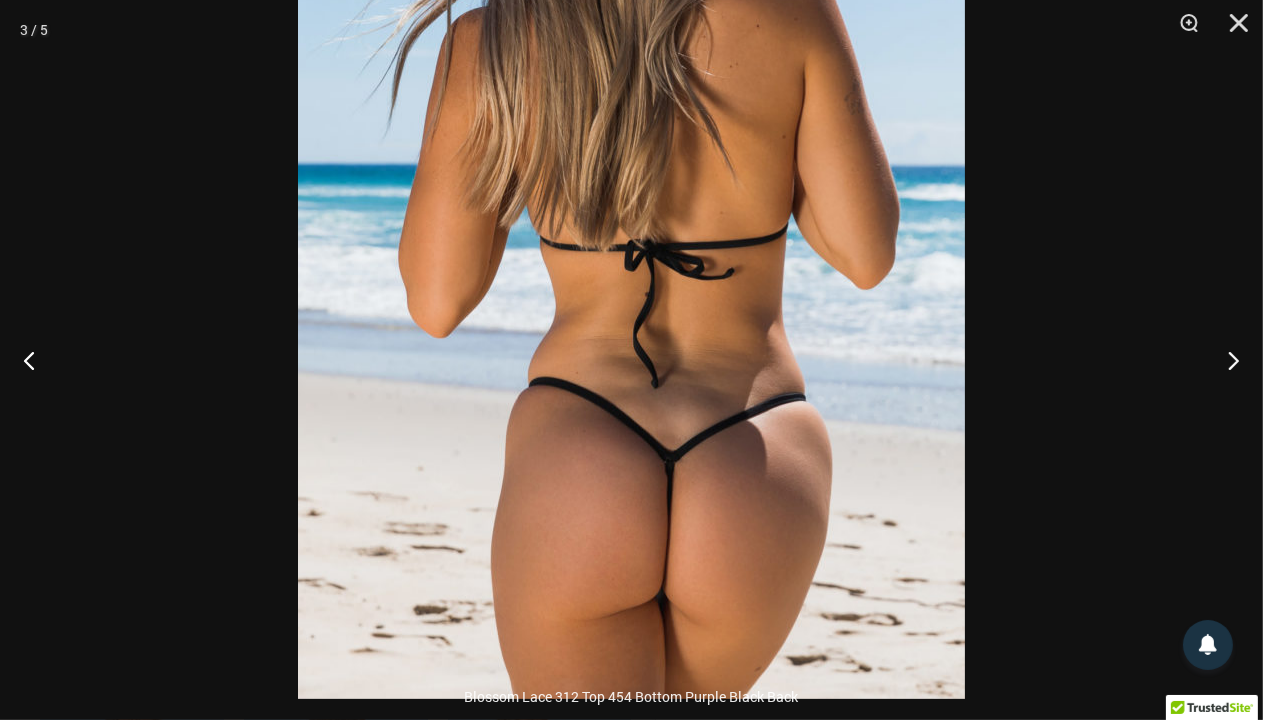 click at bounding box center [631, 187] 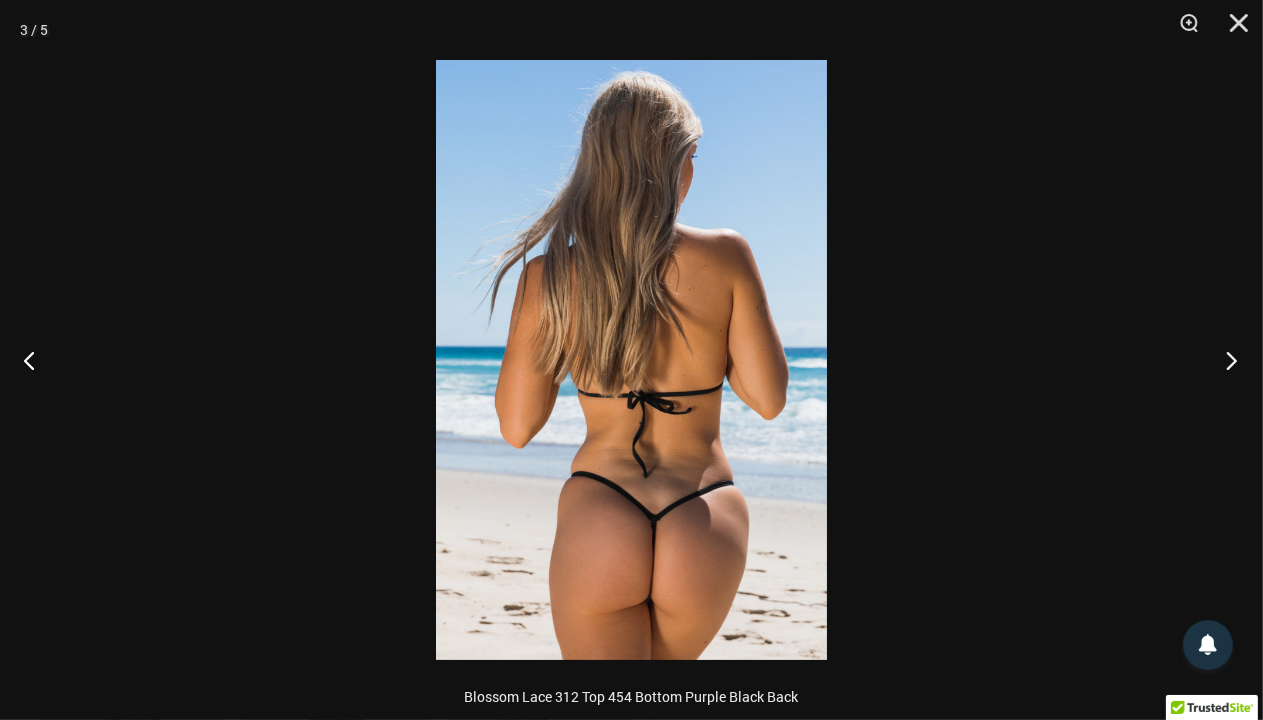 click at bounding box center (1225, 360) 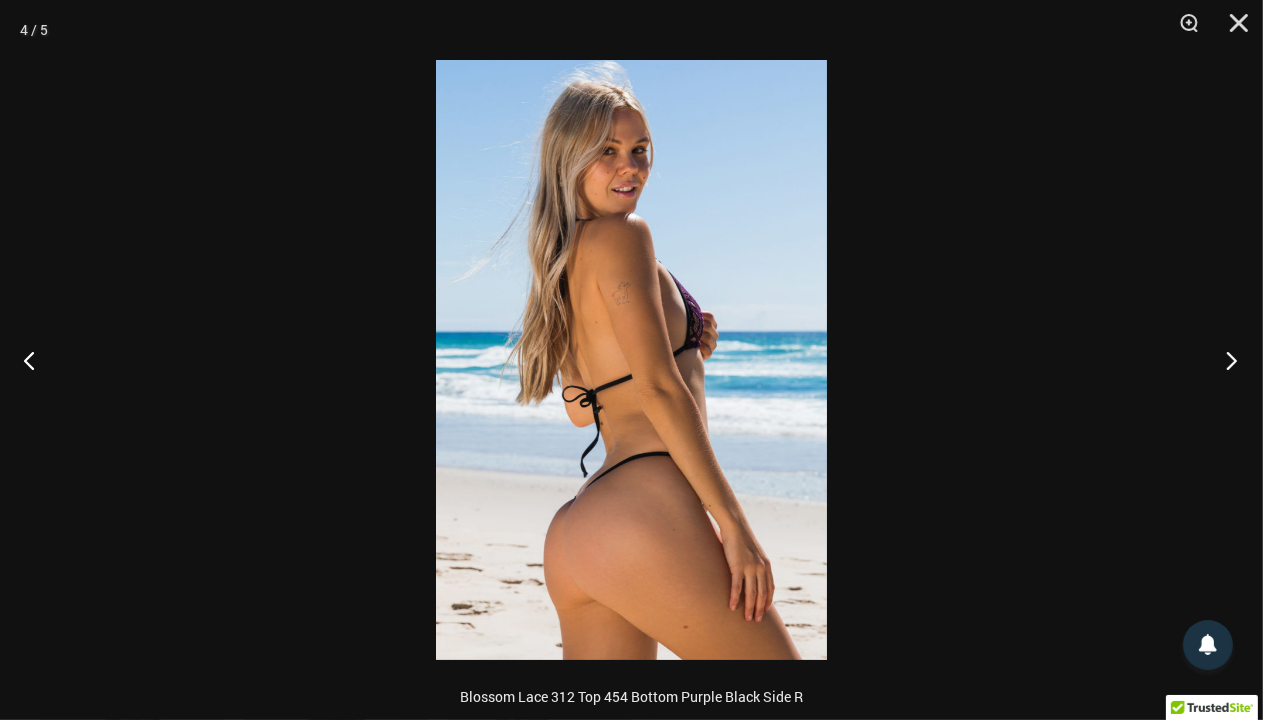 click at bounding box center (1225, 360) 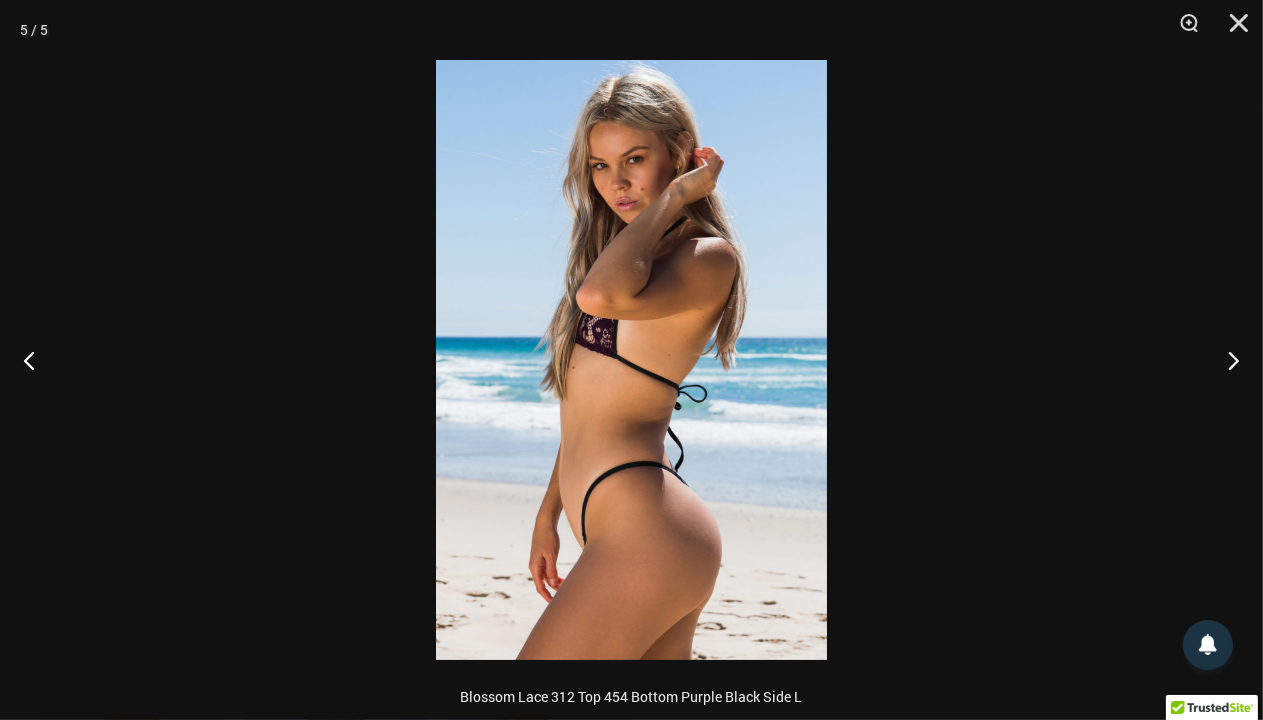 click at bounding box center (631, 360) 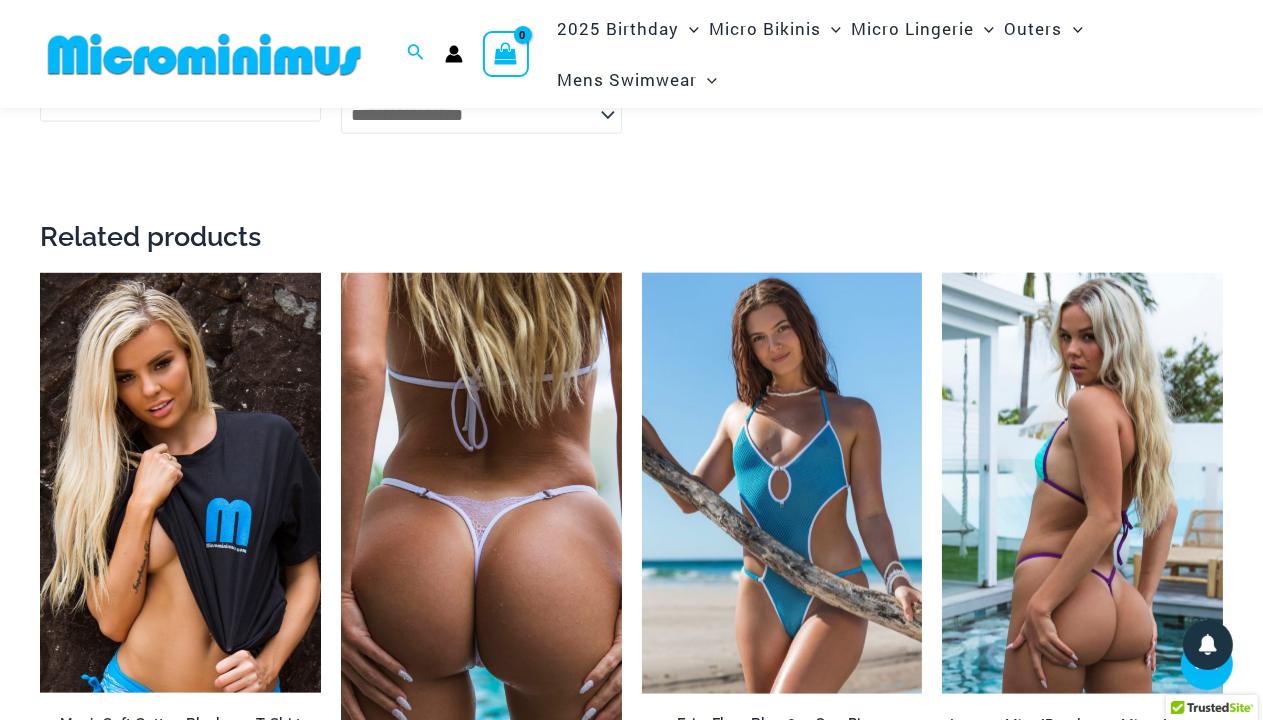 scroll, scrollTop: 2303, scrollLeft: 0, axis: vertical 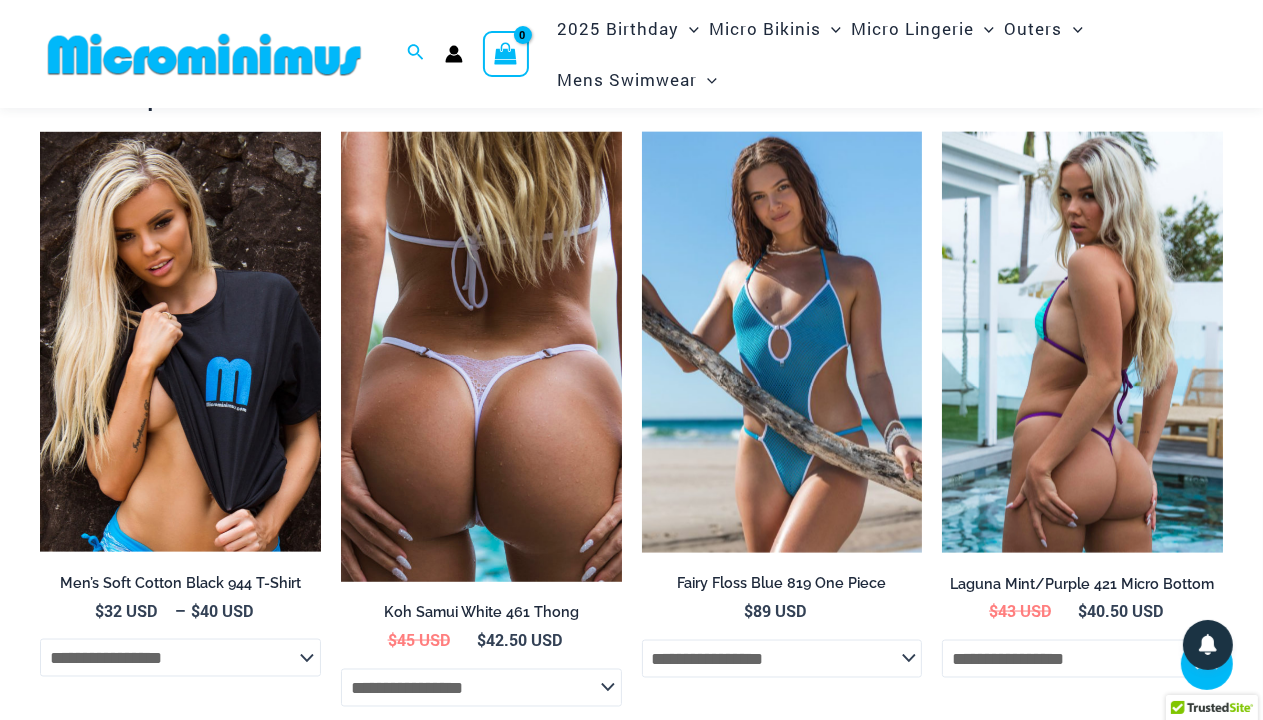 click on "Koh Samui White 461 Thong" at bounding box center [481, 612] 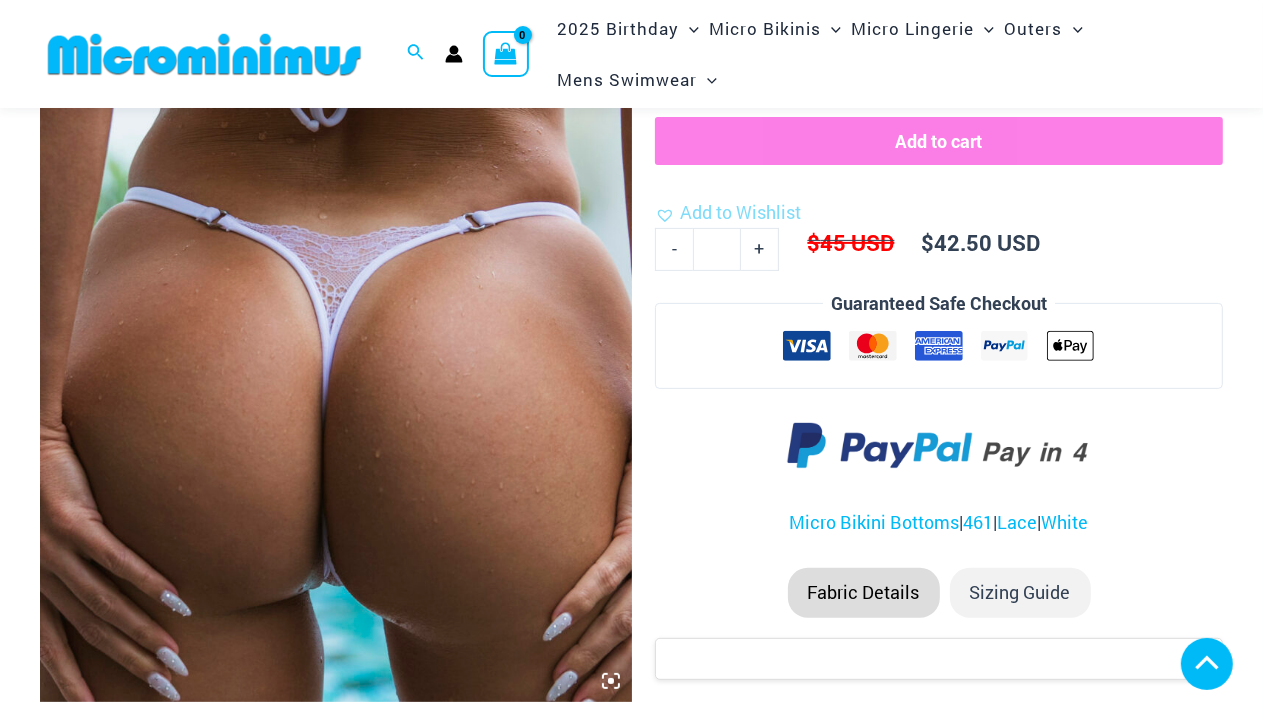 scroll, scrollTop: 472, scrollLeft: 0, axis: vertical 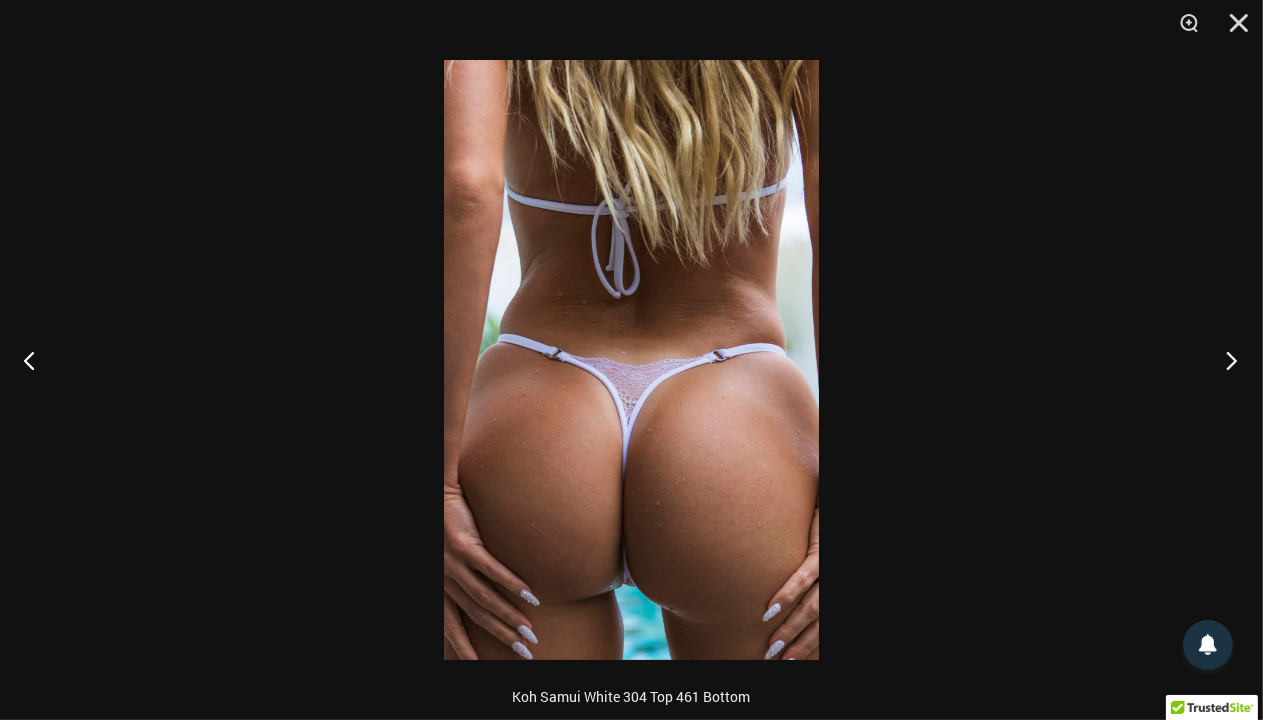 click at bounding box center [1225, 360] 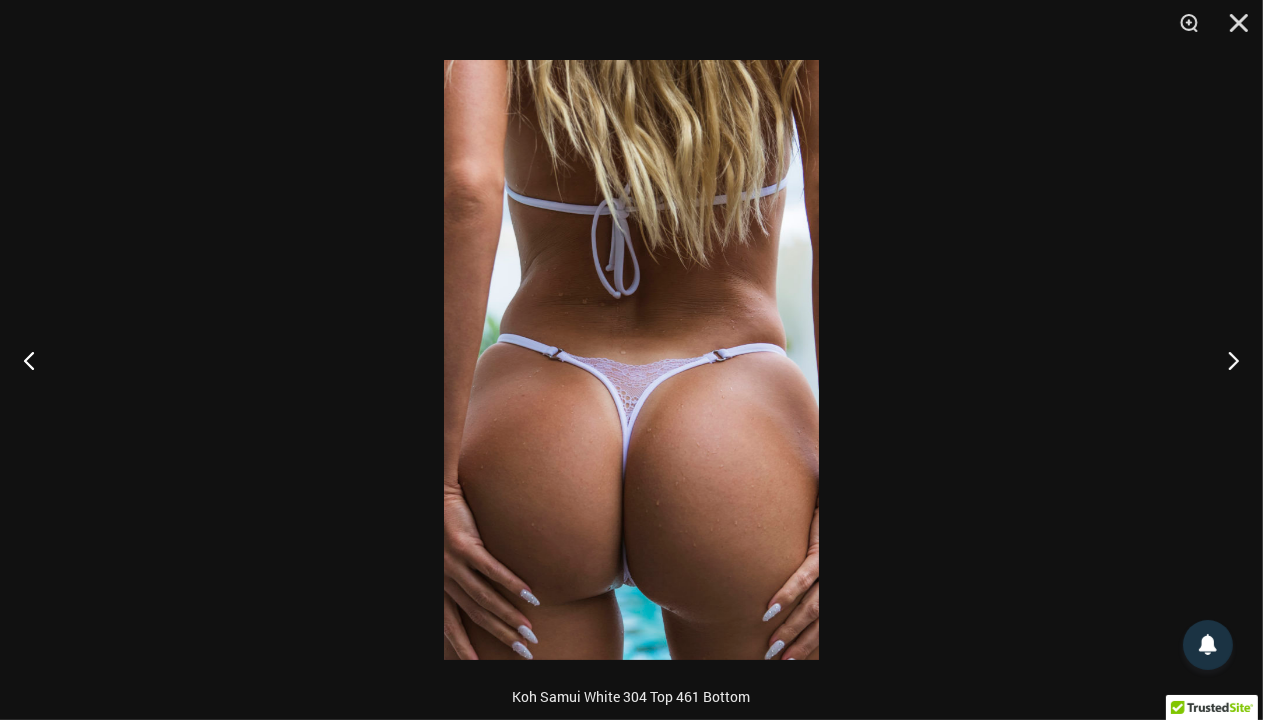 click at bounding box center [631, 360] 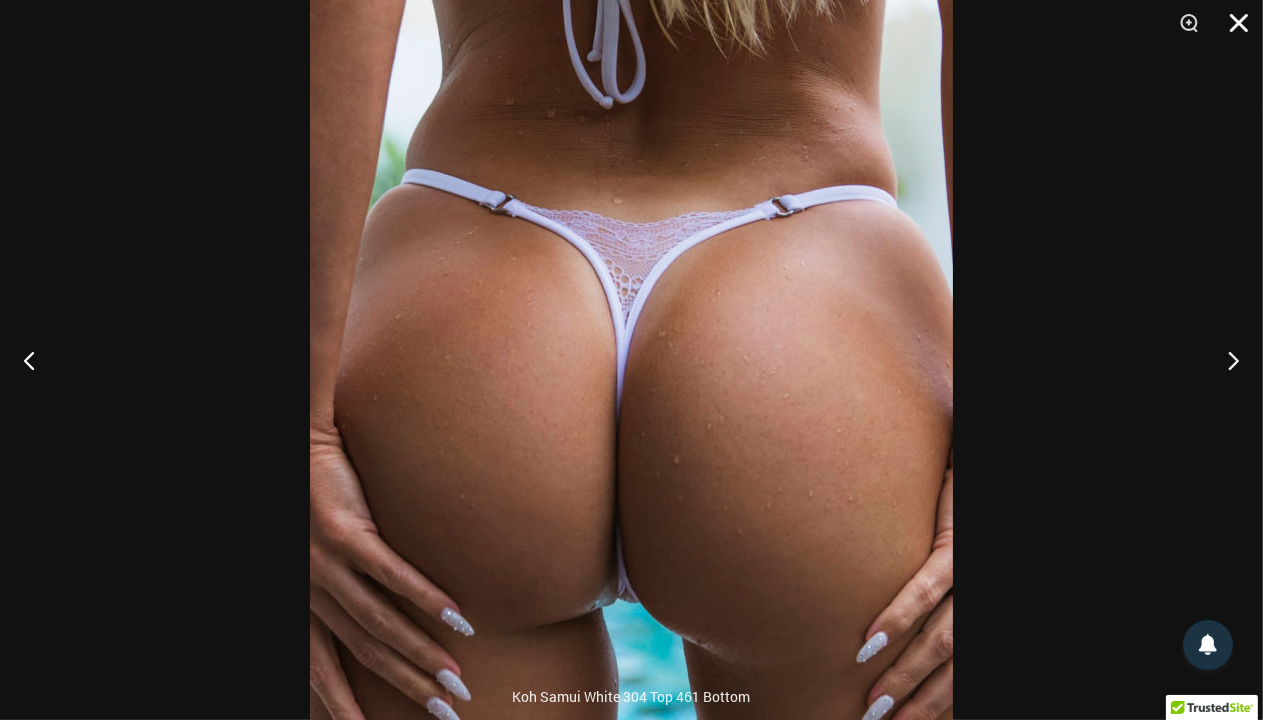 click at bounding box center (1232, 30) 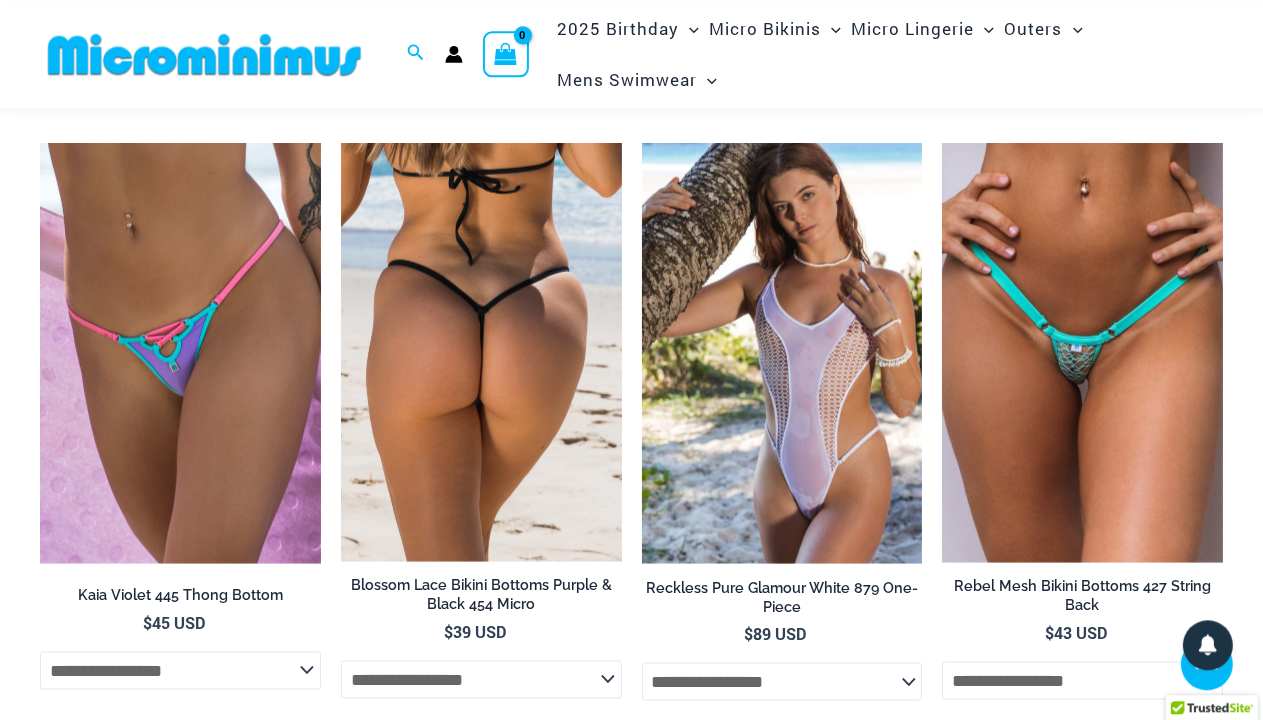 scroll, scrollTop: 2373, scrollLeft: 0, axis: vertical 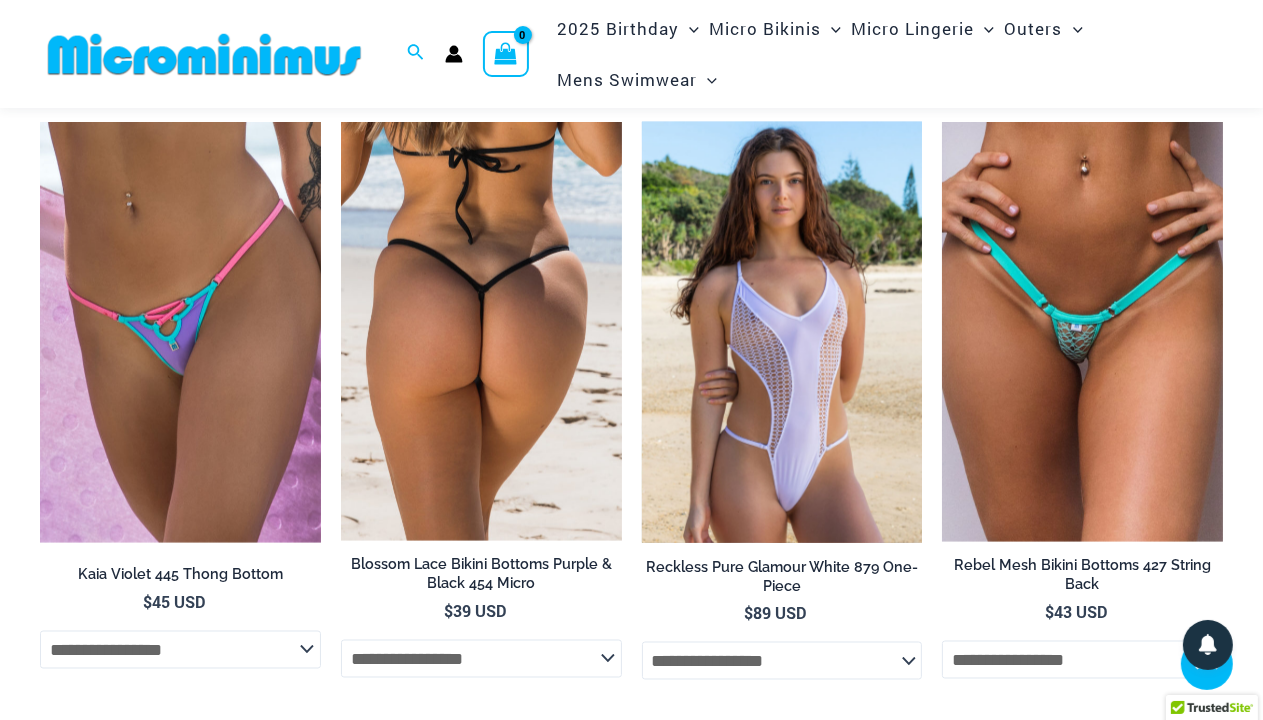 click on "Reckless Pure Glamour White 879 One-Piece" at bounding box center [782, 576] 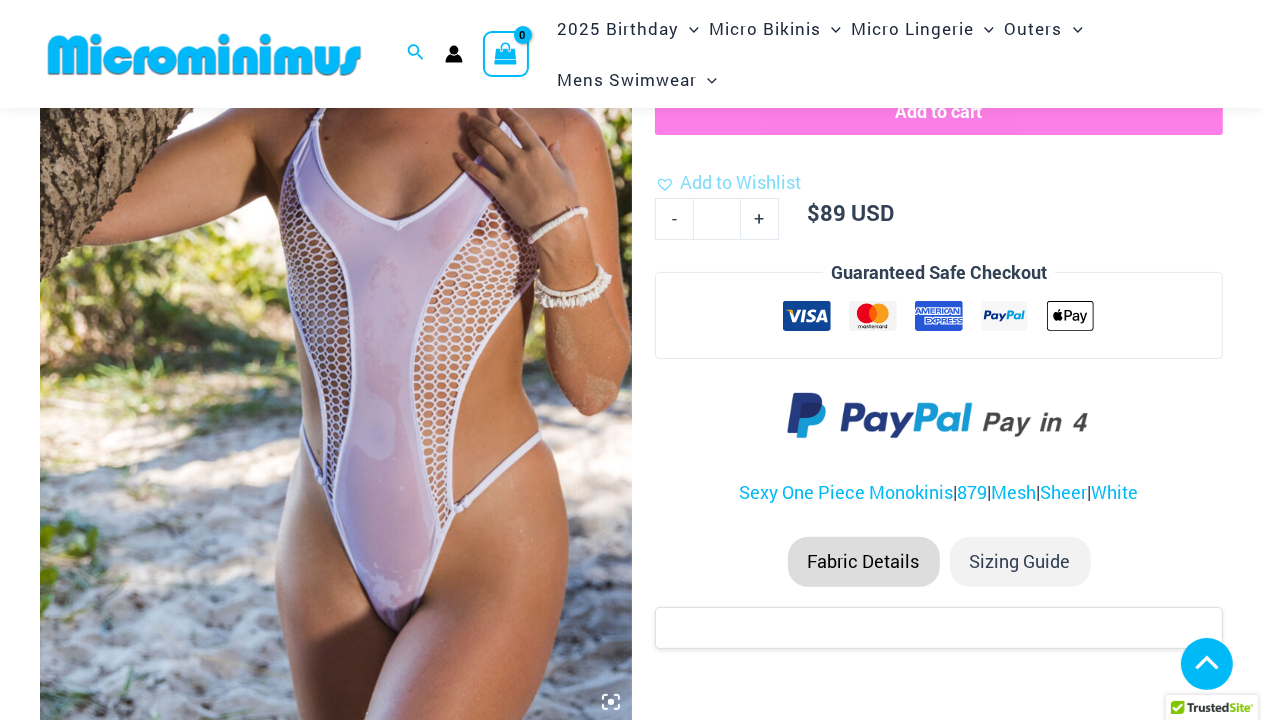 scroll, scrollTop: 402, scrollLeft: 0, axis: vertical 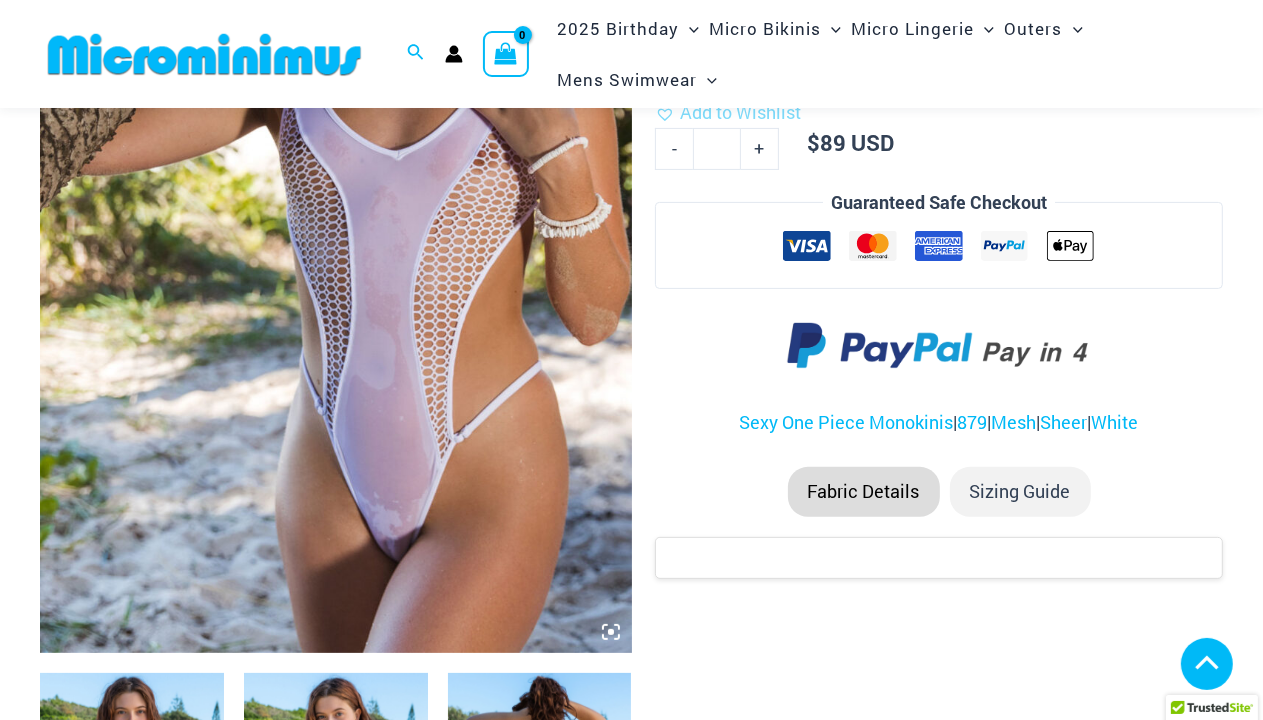 click 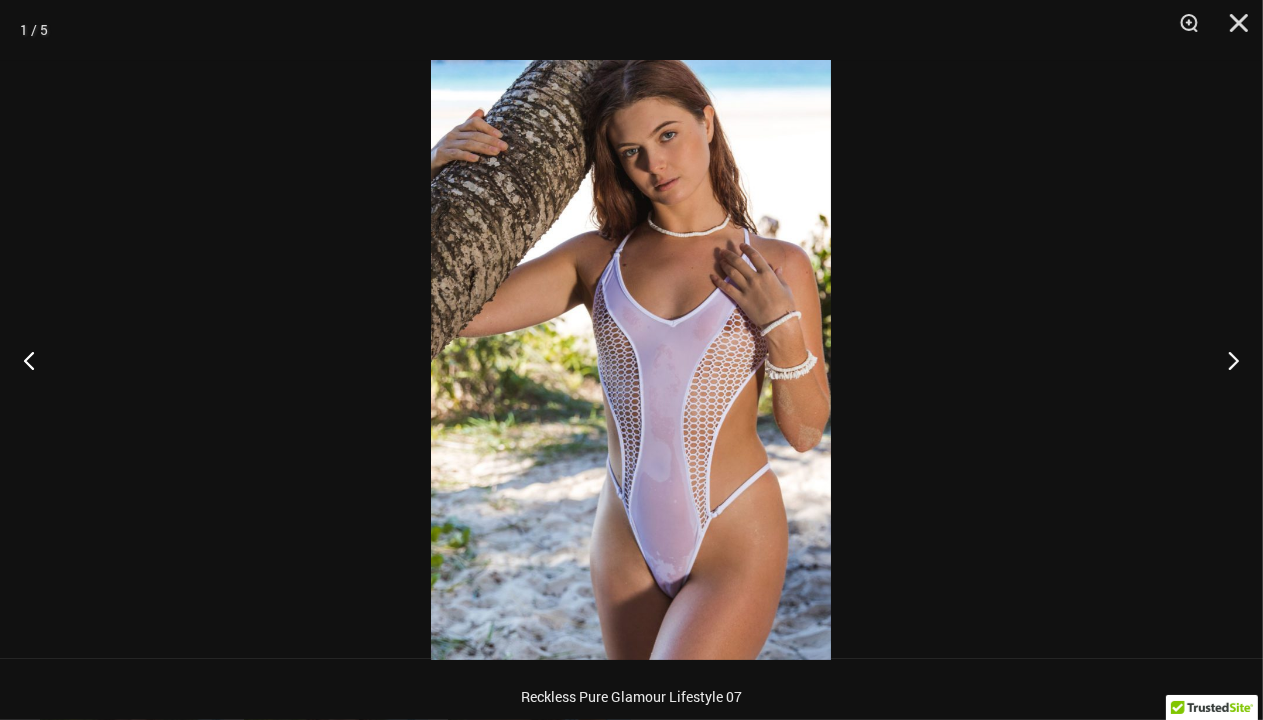 click at bounding box center [631, 360] 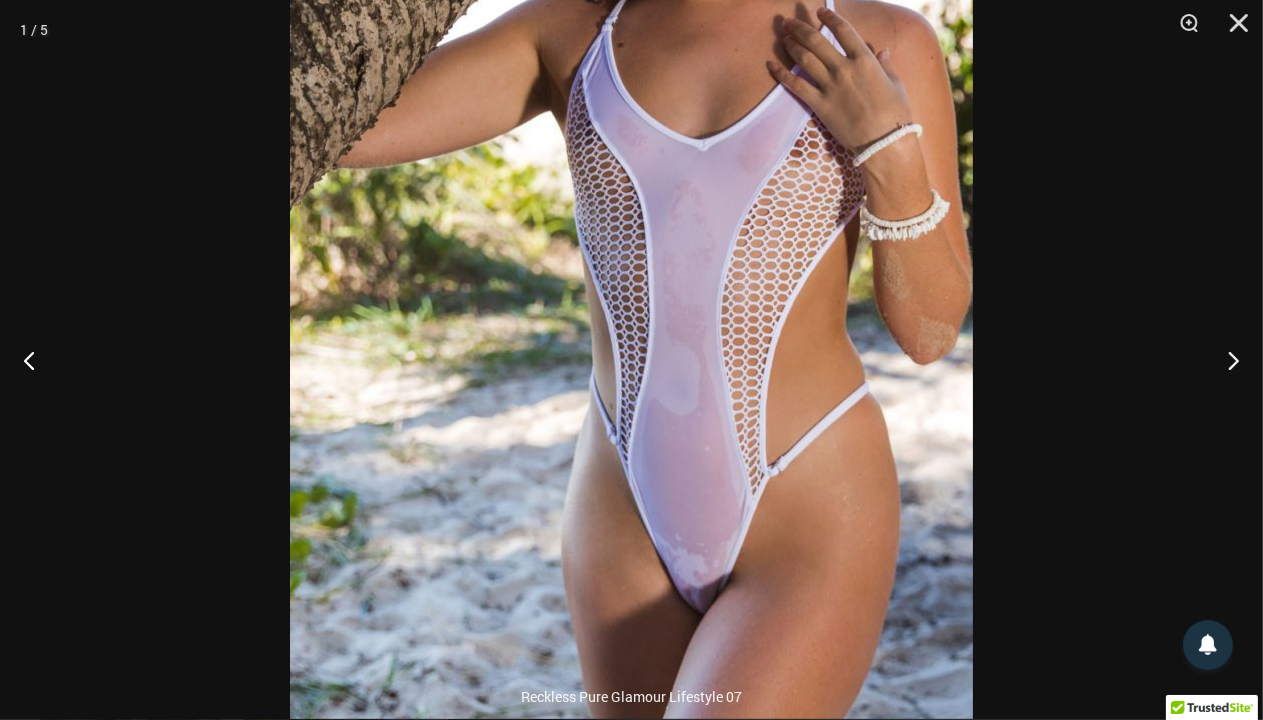 click at bounding box center (631, 207) 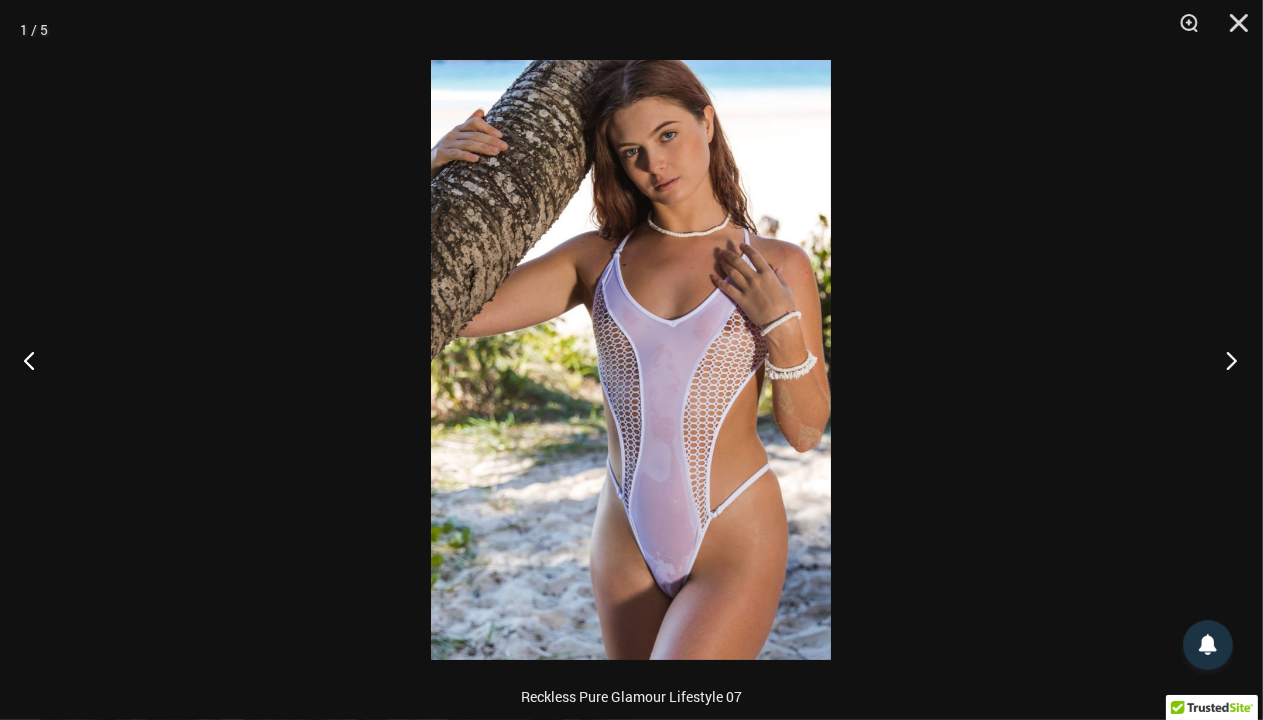 click at bounding box center (1225, 360) 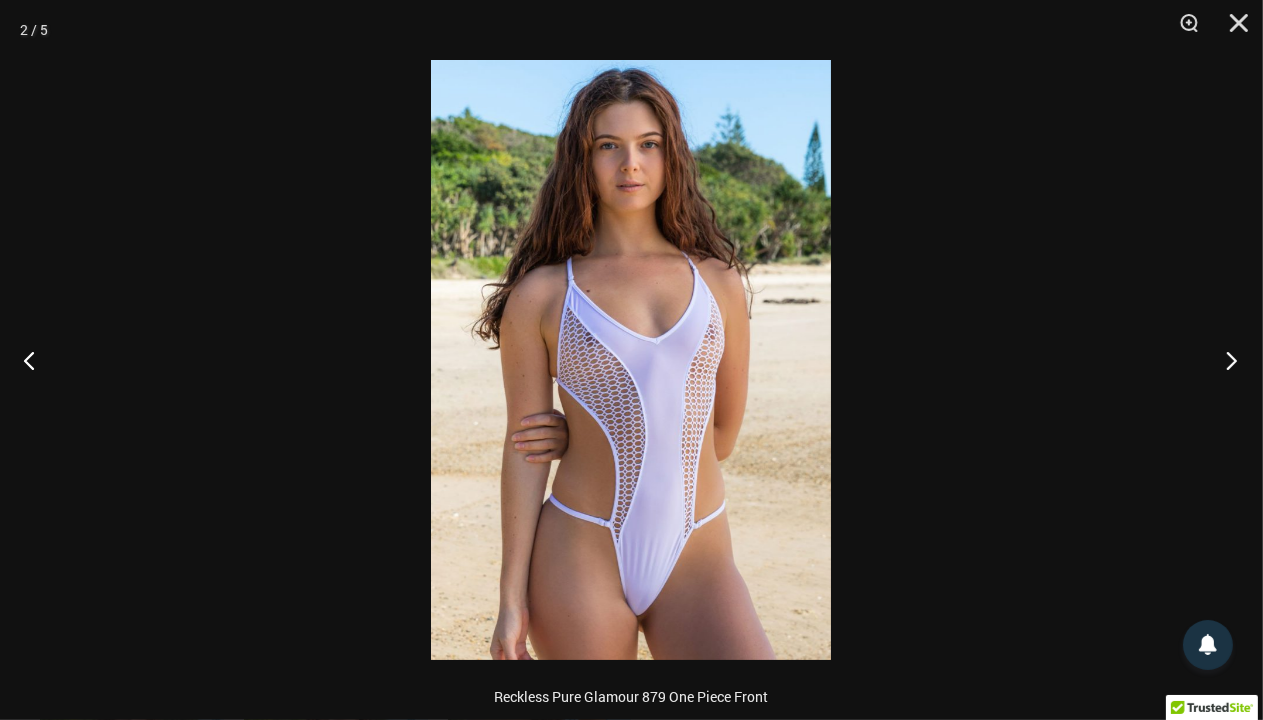 click at bounding box center (1225, 360) 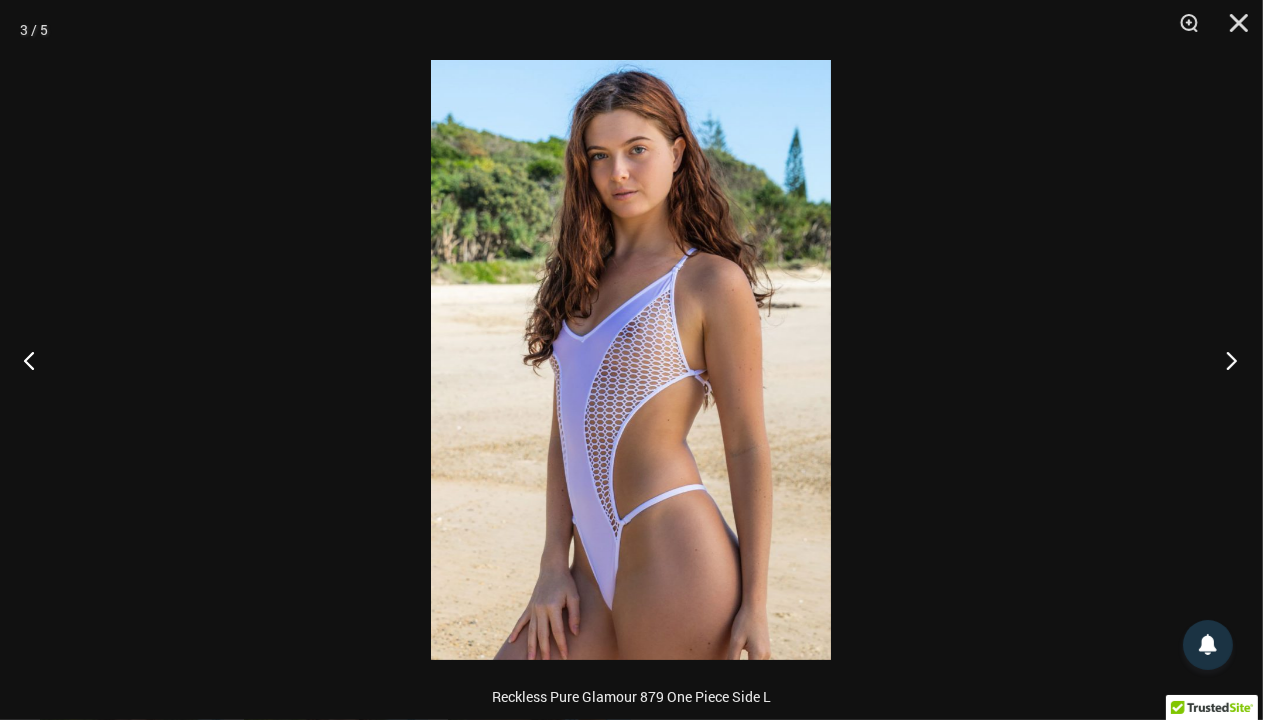 click at bounding box center [1225, 360] 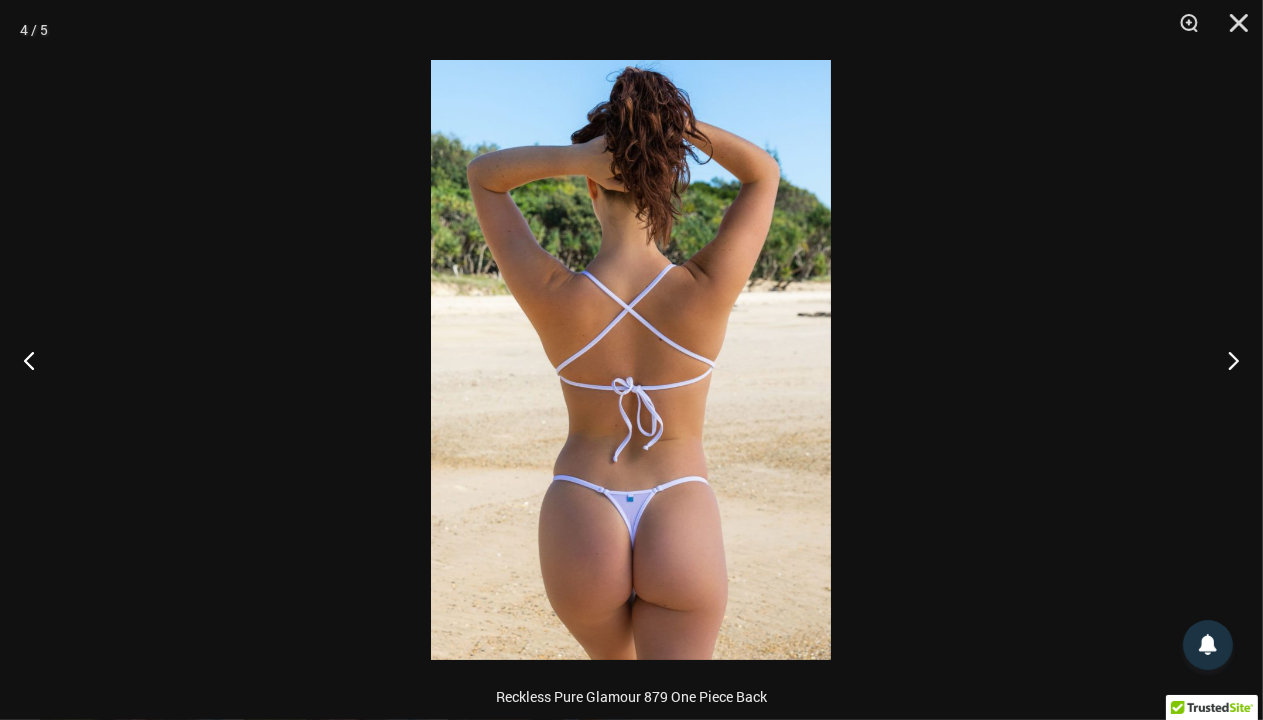 click at bounding box center (631, 360) 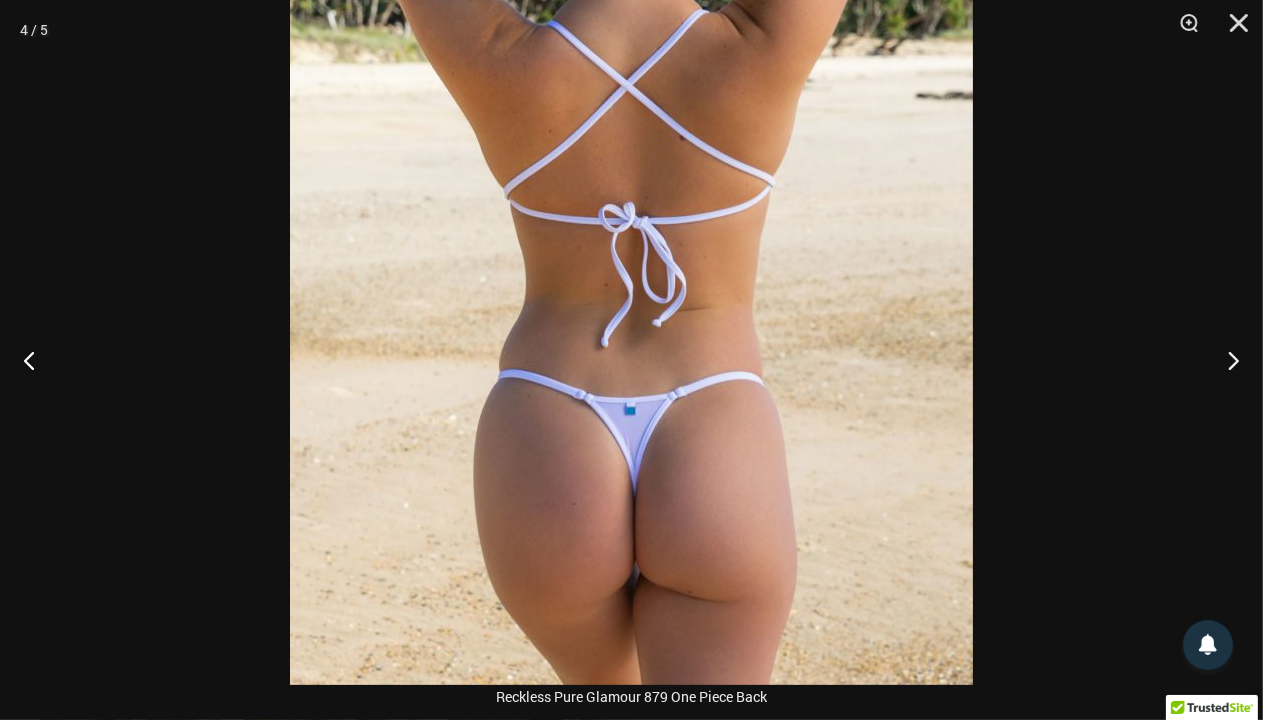 click at bounding box center (631, 173) 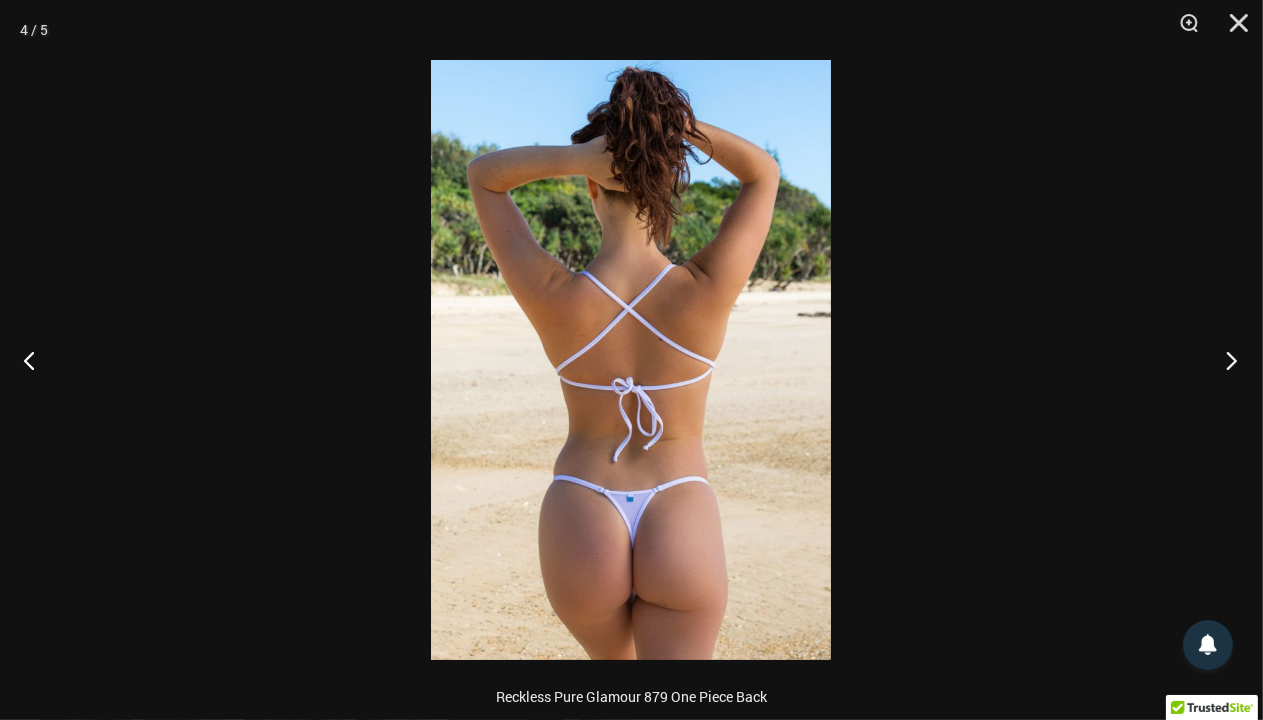 click at bounding box center [1225, 360] 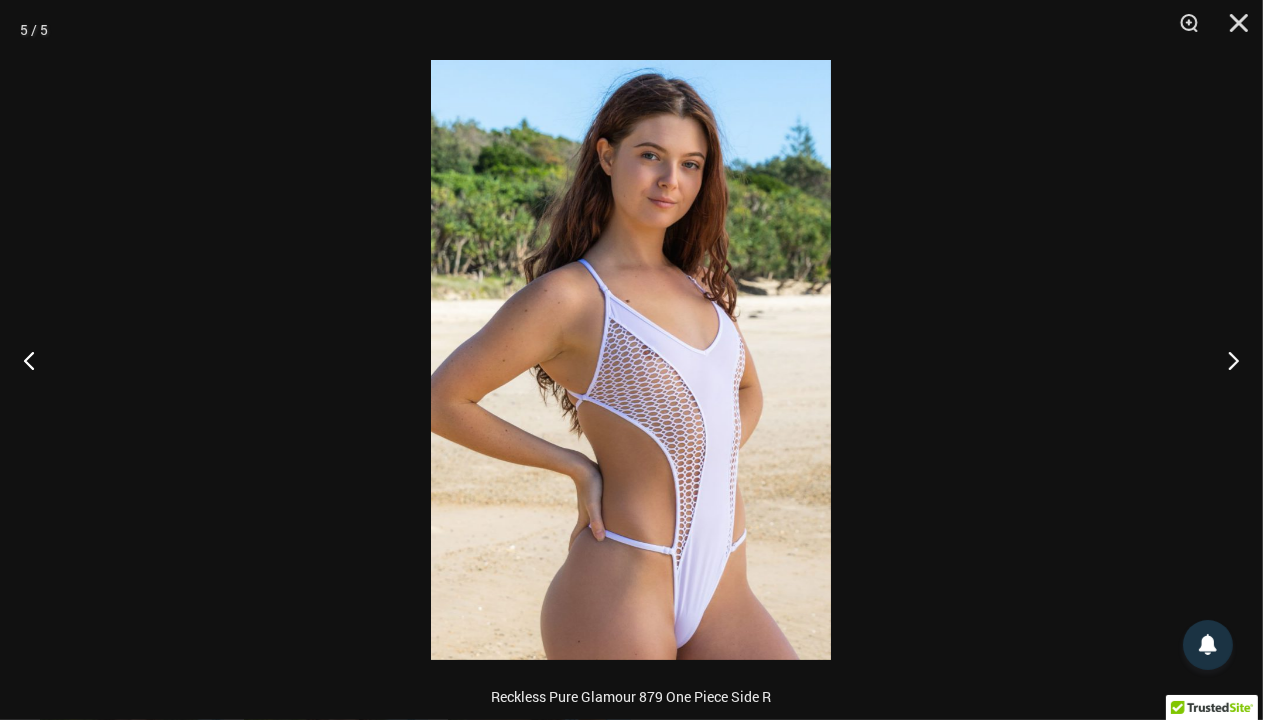 click at bounding box center (631, 360) 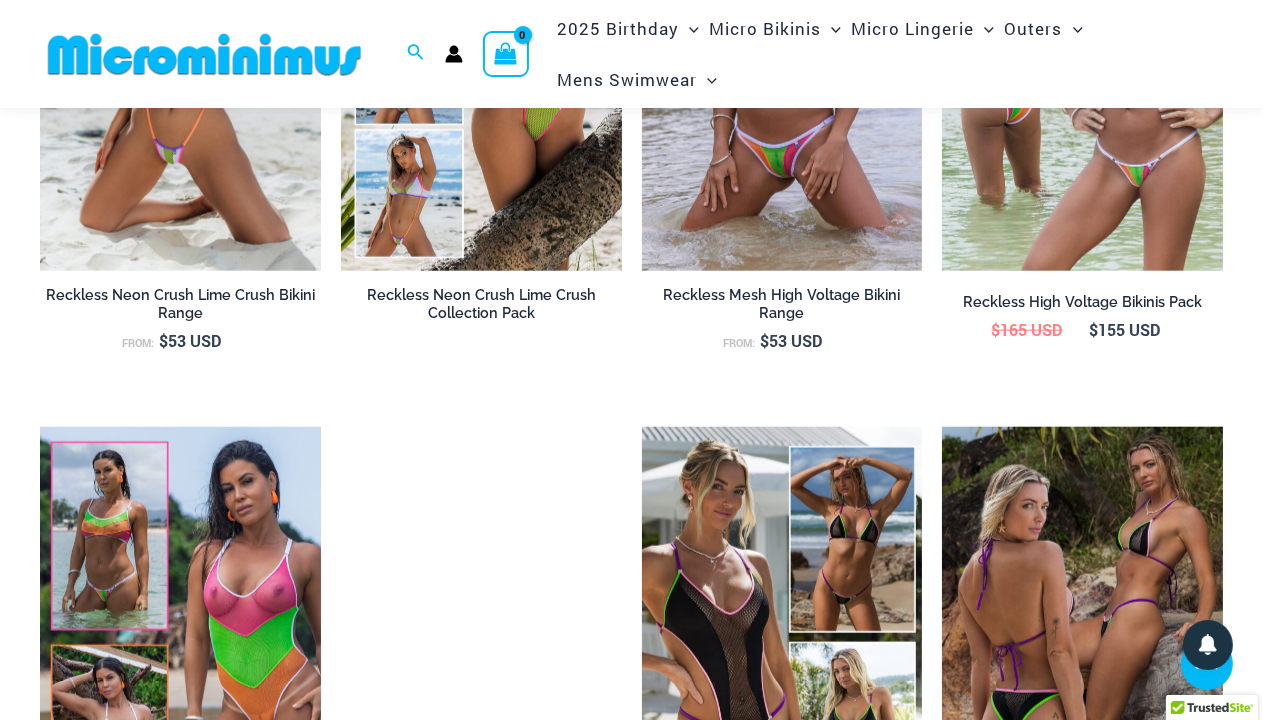 scroll, scrollTop: 1669, scrollLeft: 0, axis: vertical 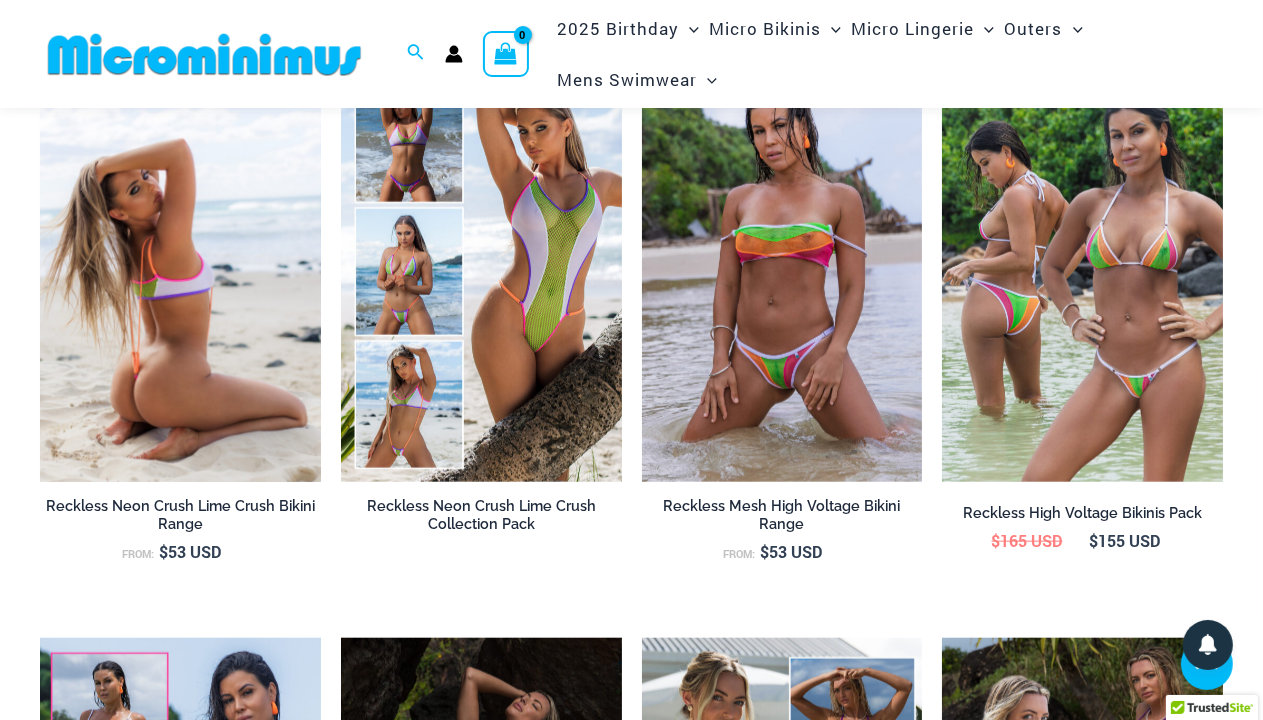 click on "Reckless Neon Crush Lime Crush Bikini Range" at bounding box center [180, 515] 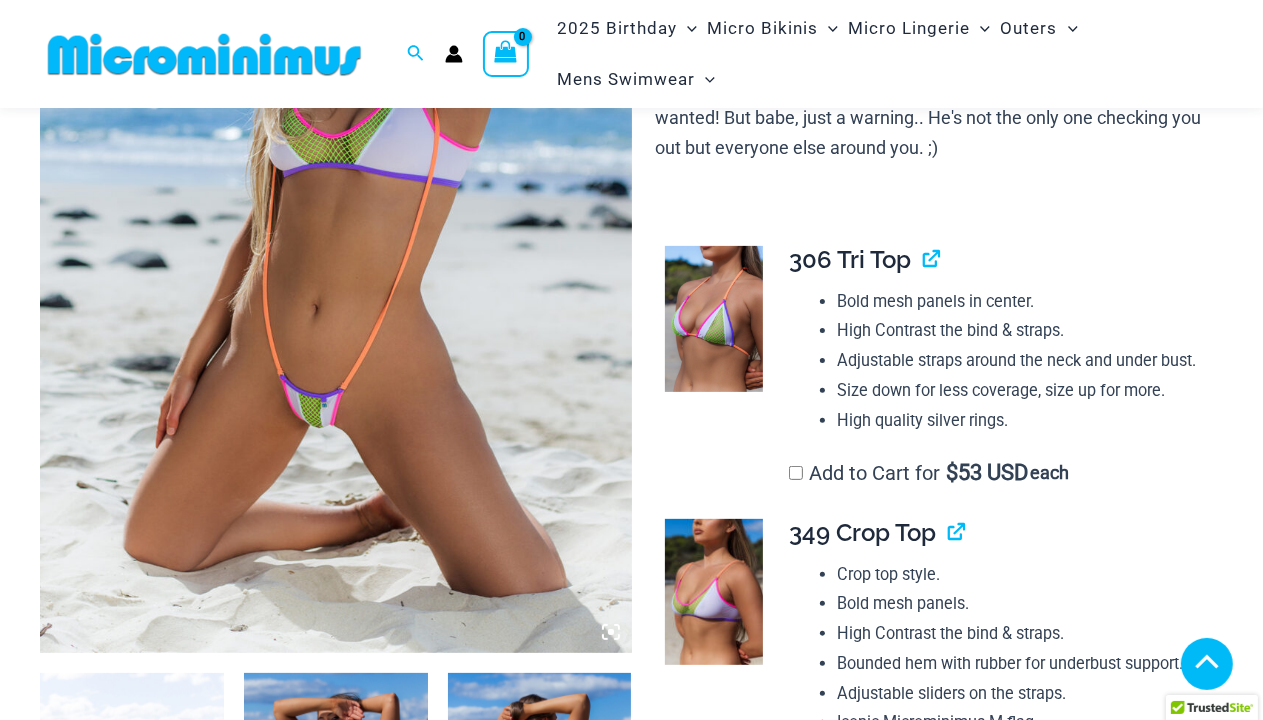 scroll, scrollTop: 402, scrollLeft: 0, axis: vertical 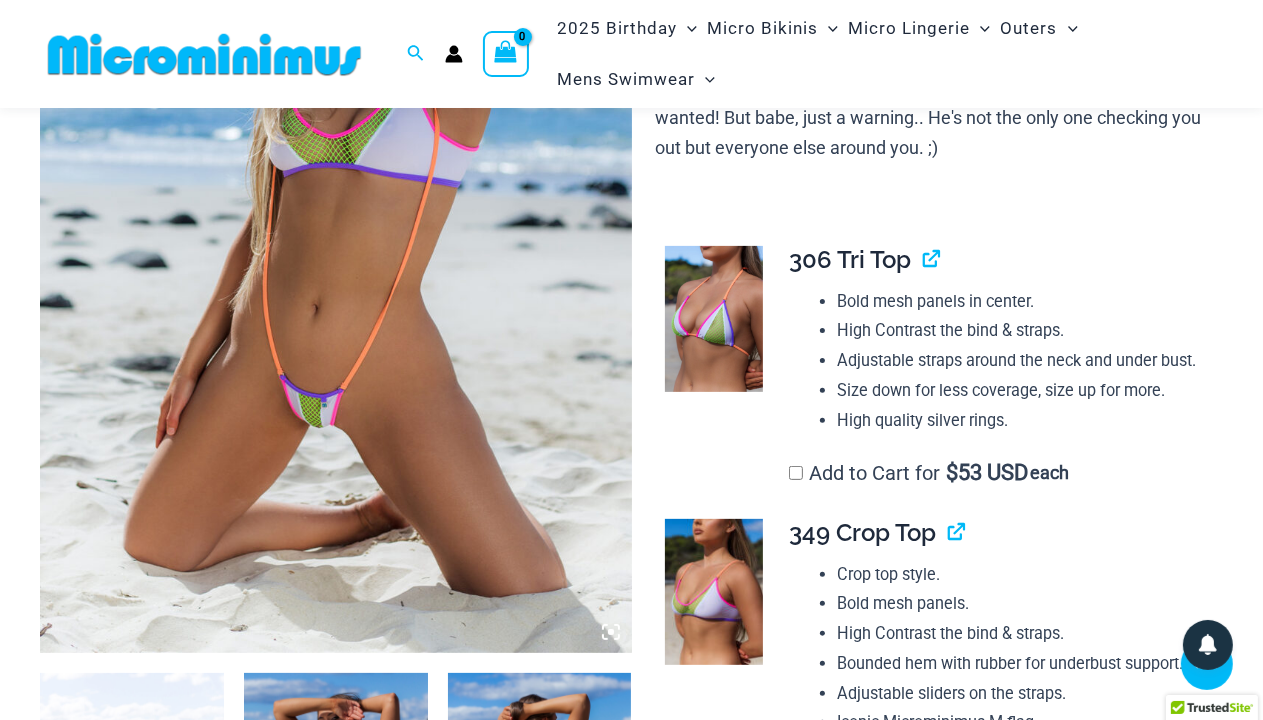 click 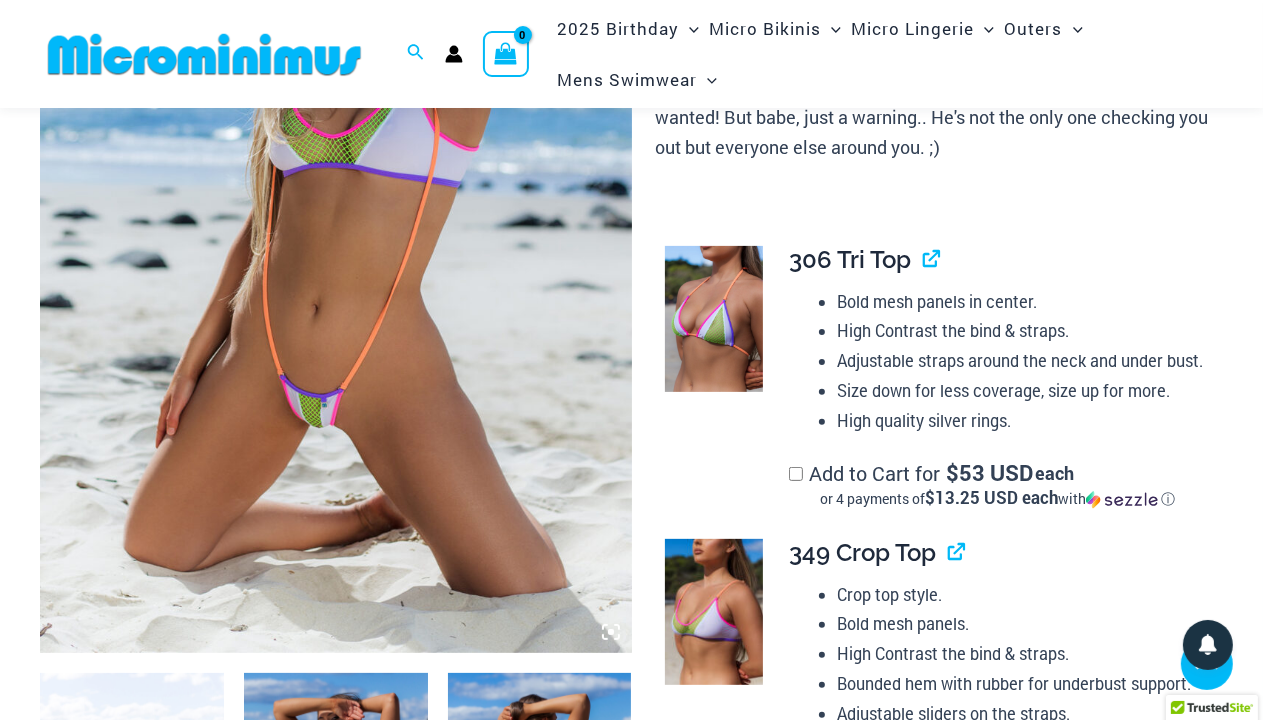 scroll, scrollTop: 613, scrollLeft: 0, axis: vertical 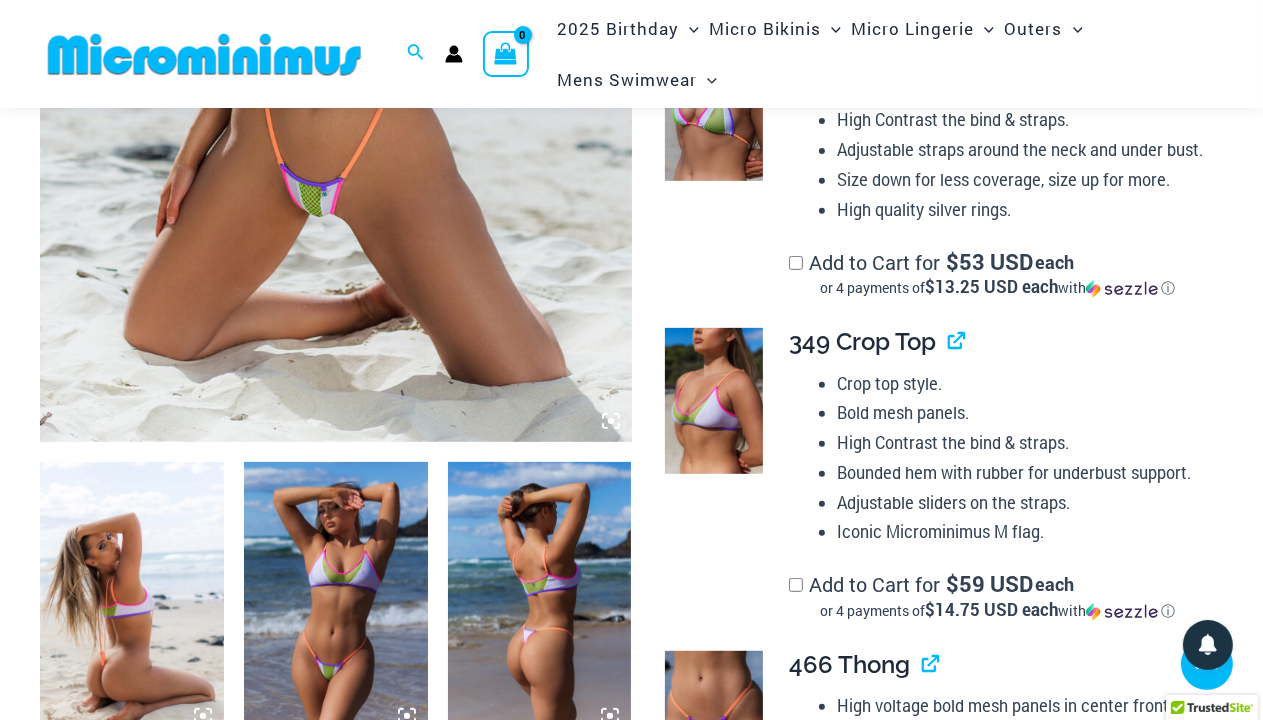 click 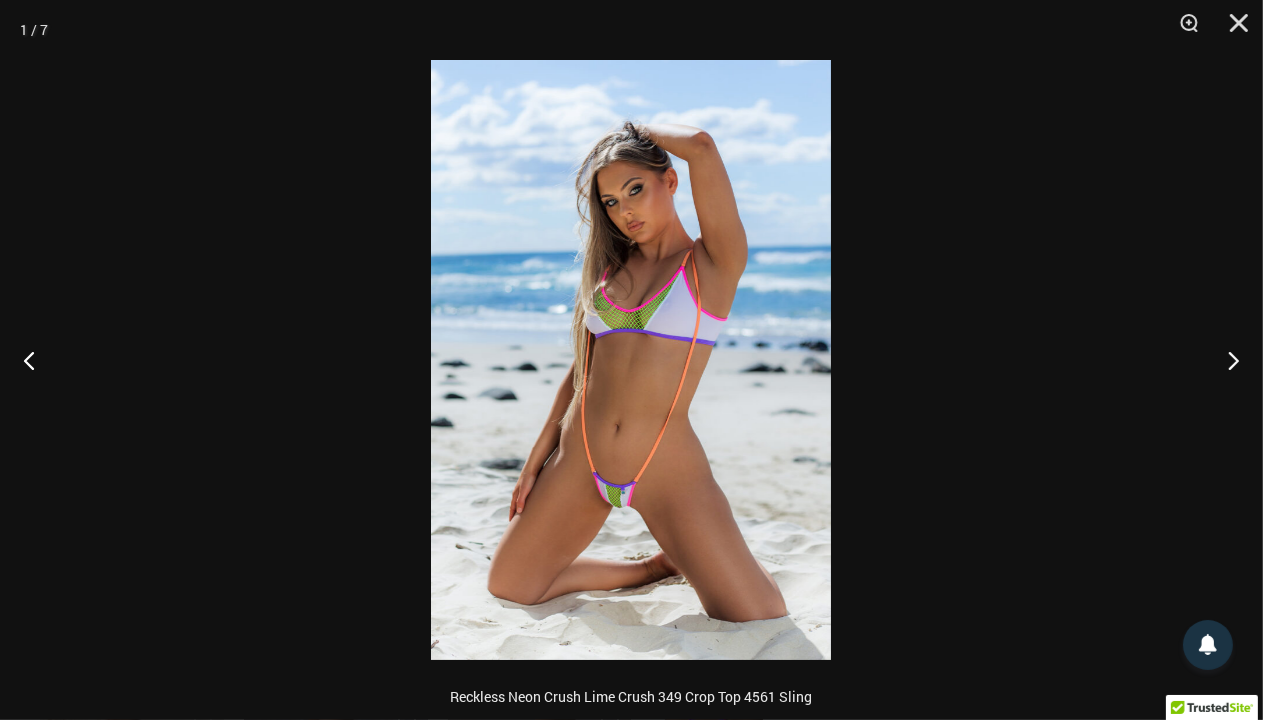 click at bounding box center [631, 360] 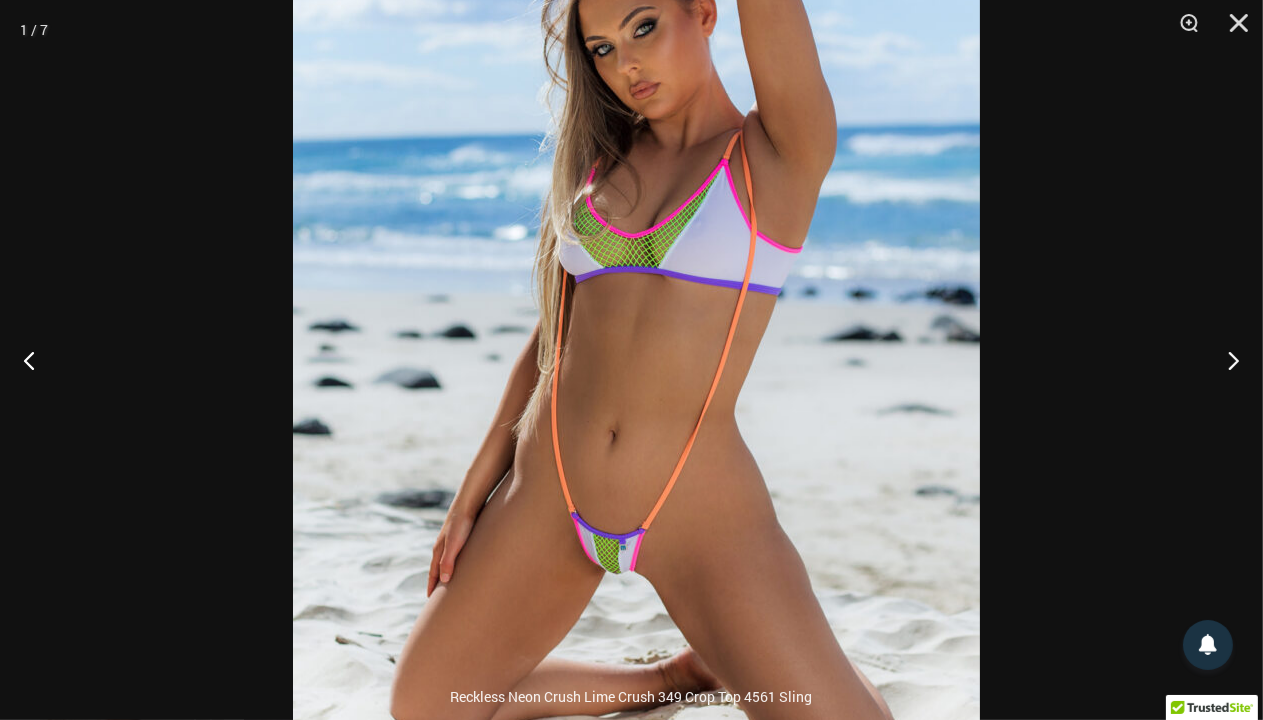 click at bounding box center [636, 320] 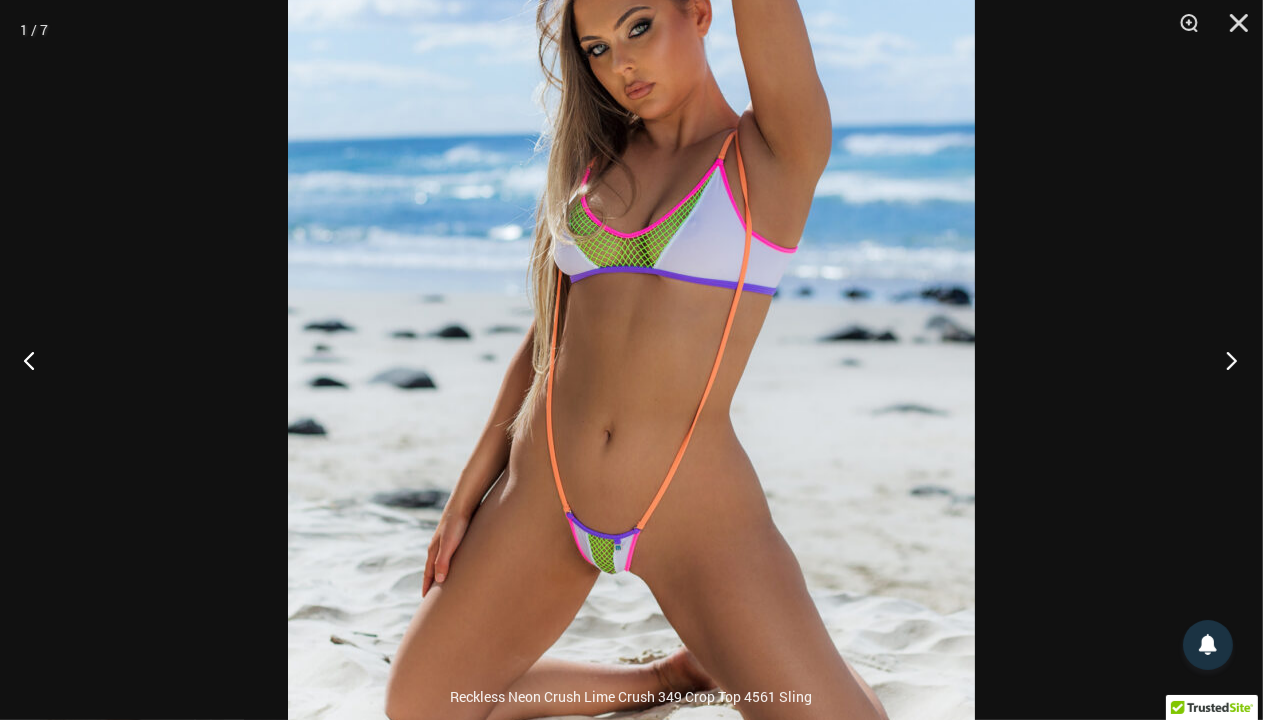 click at bounding box center [1225, 360] 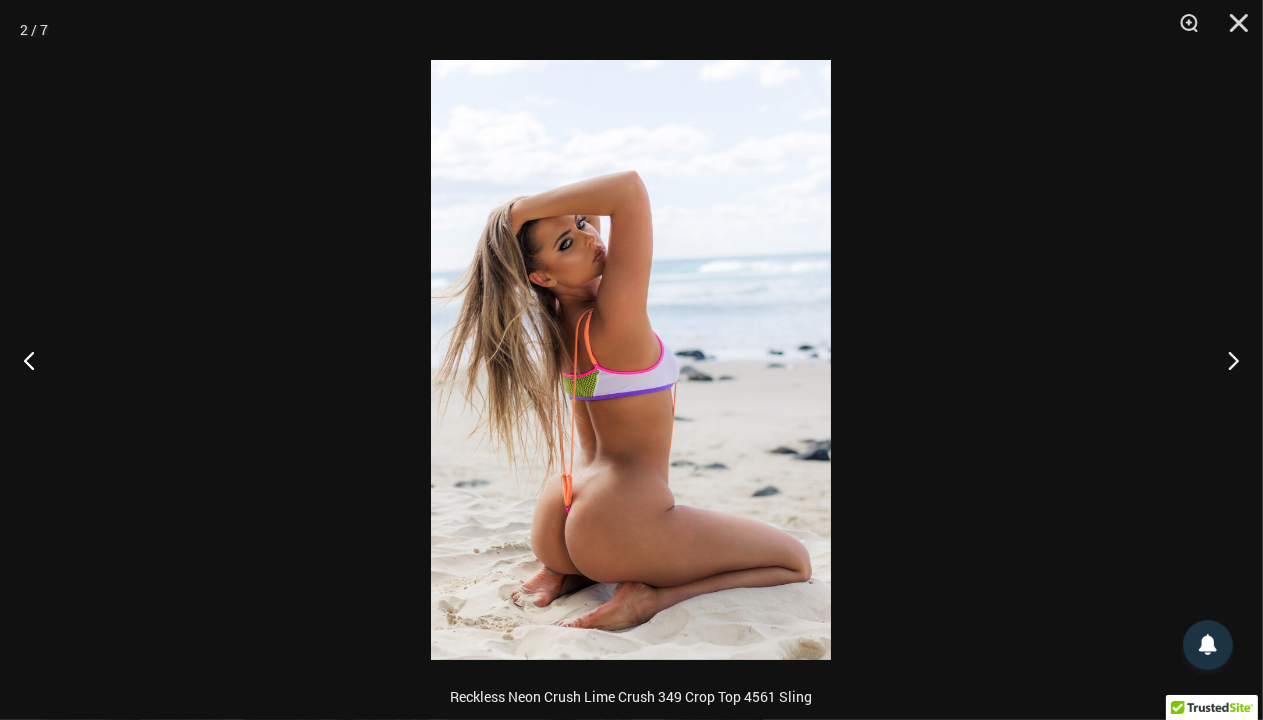 click at bounding box center [631, 360] 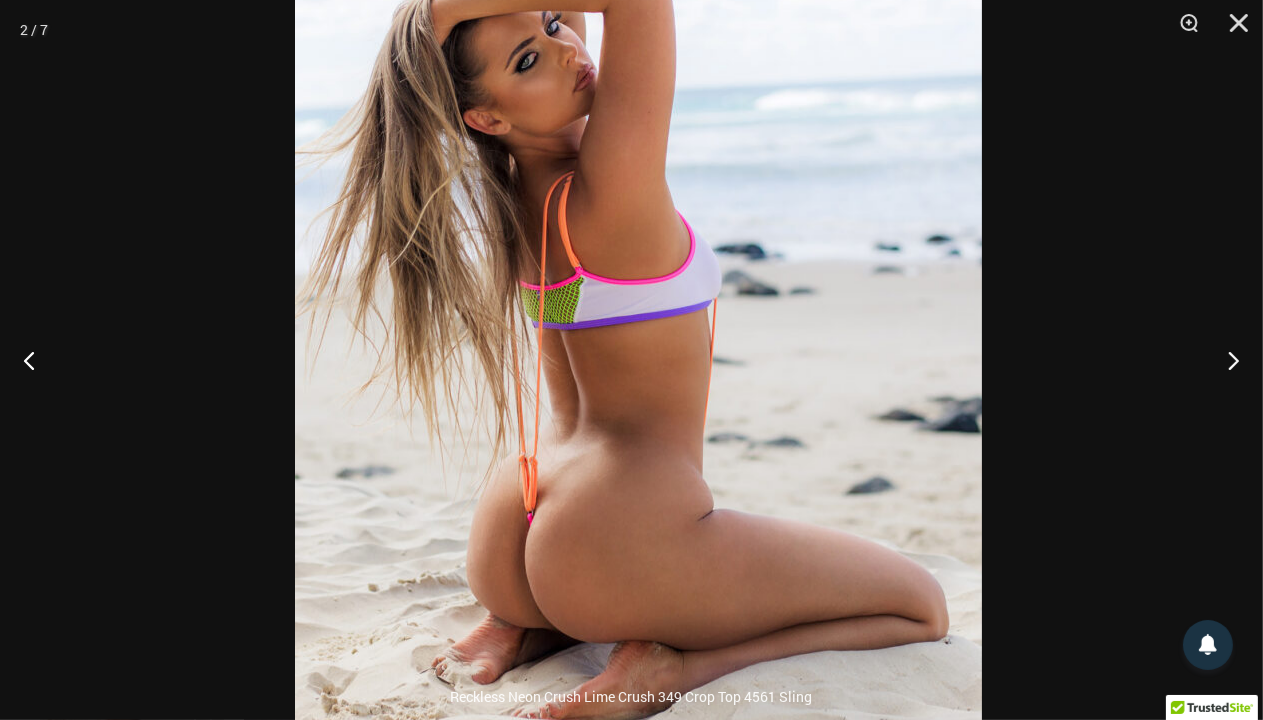 click at bounding box center [638, 260] 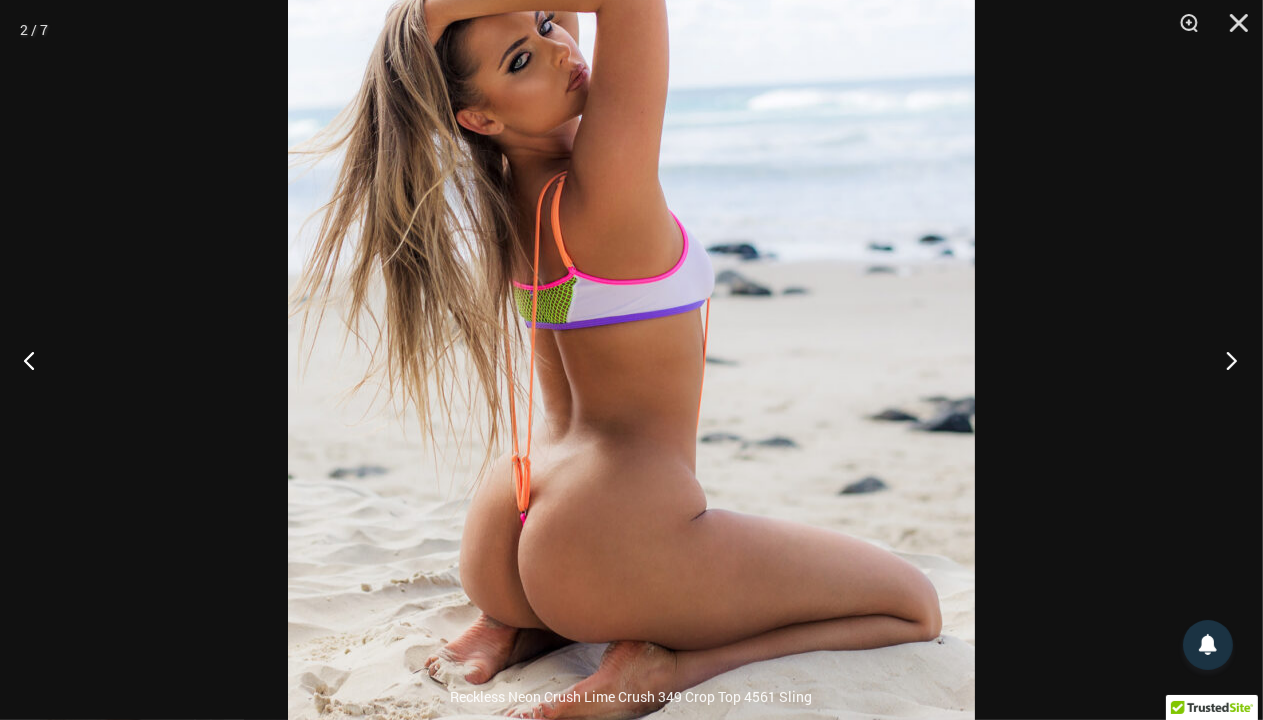 click at bounding box center (1225, 360) 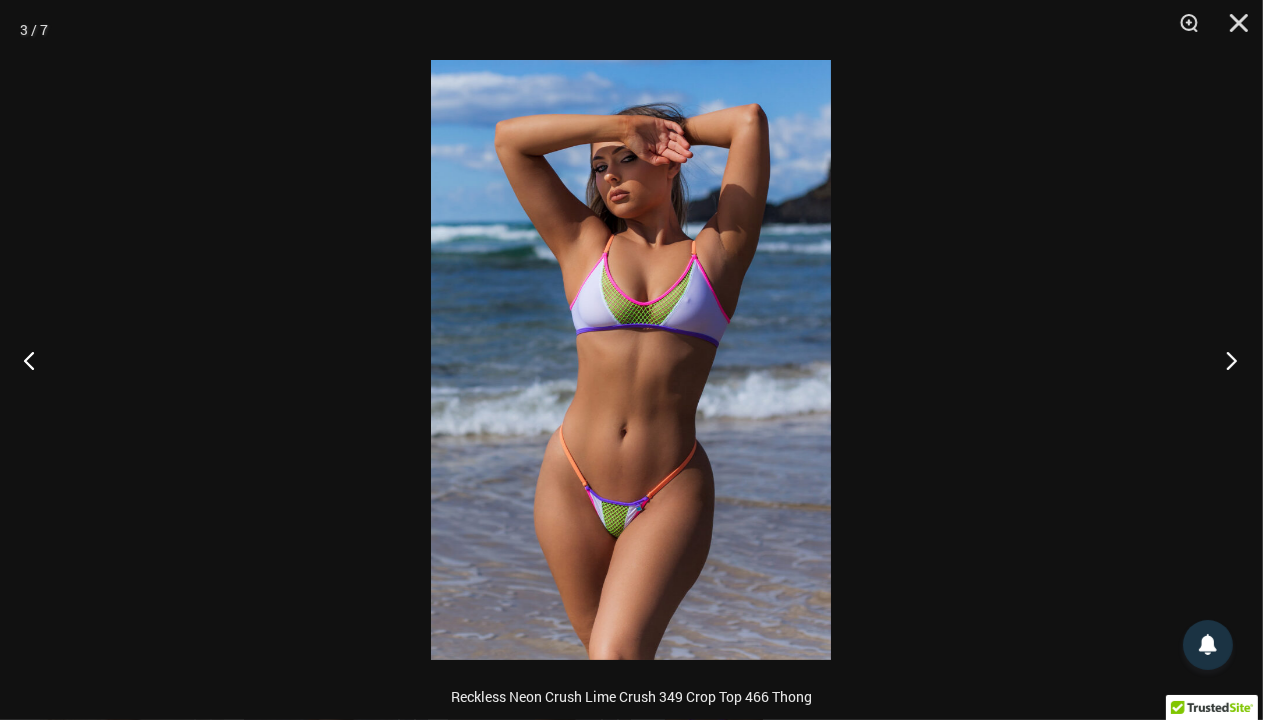 click at bounding box center [1225, 360] 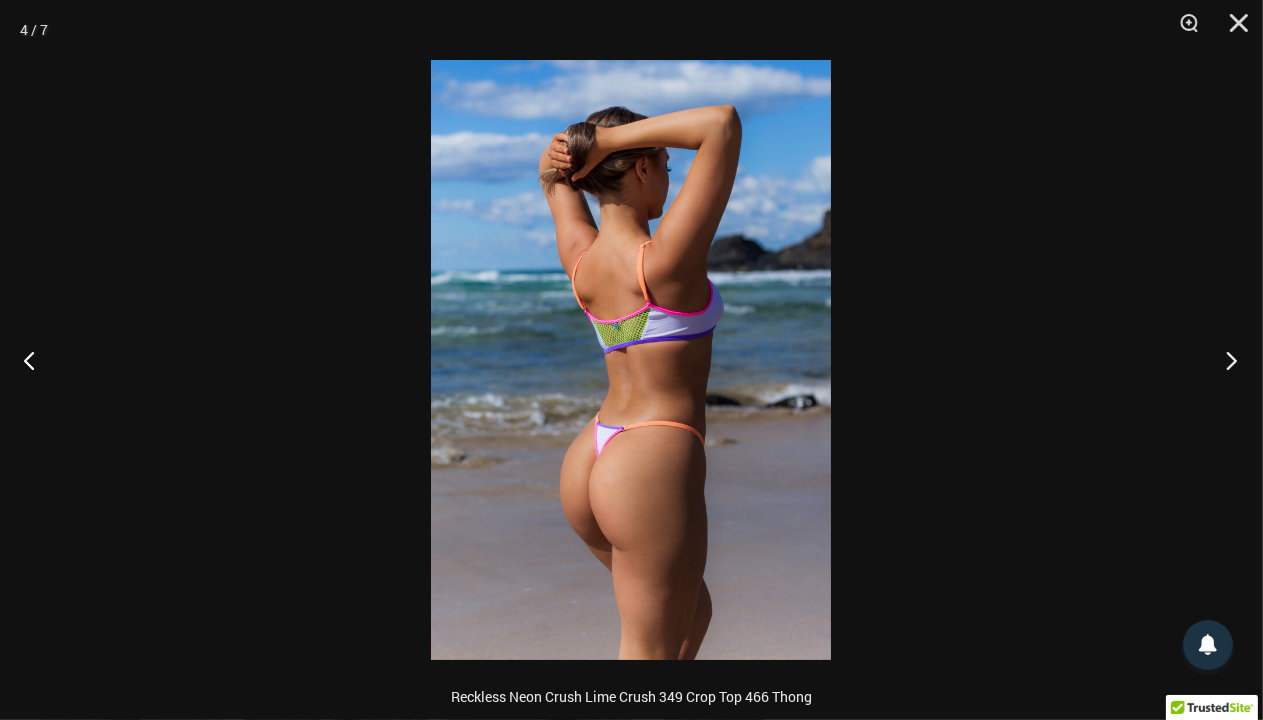 click at bounding box center [1225, 360] 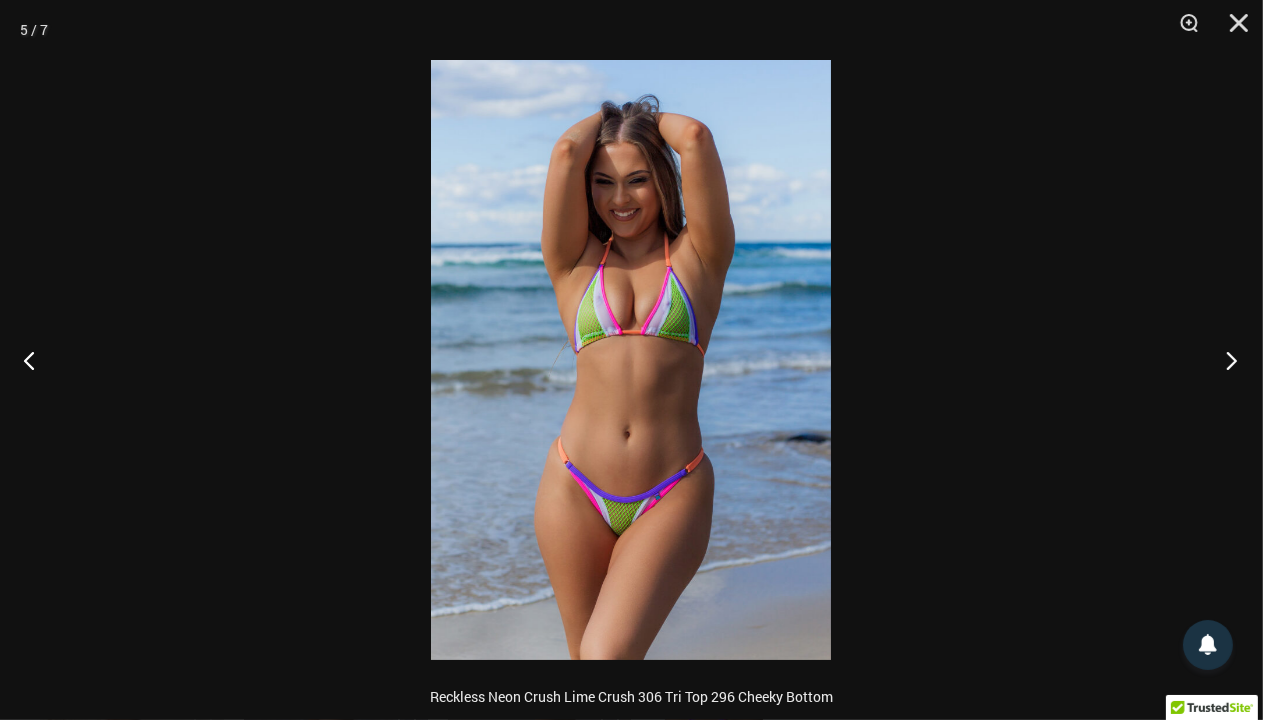 click at bounding box center (1225, 360) 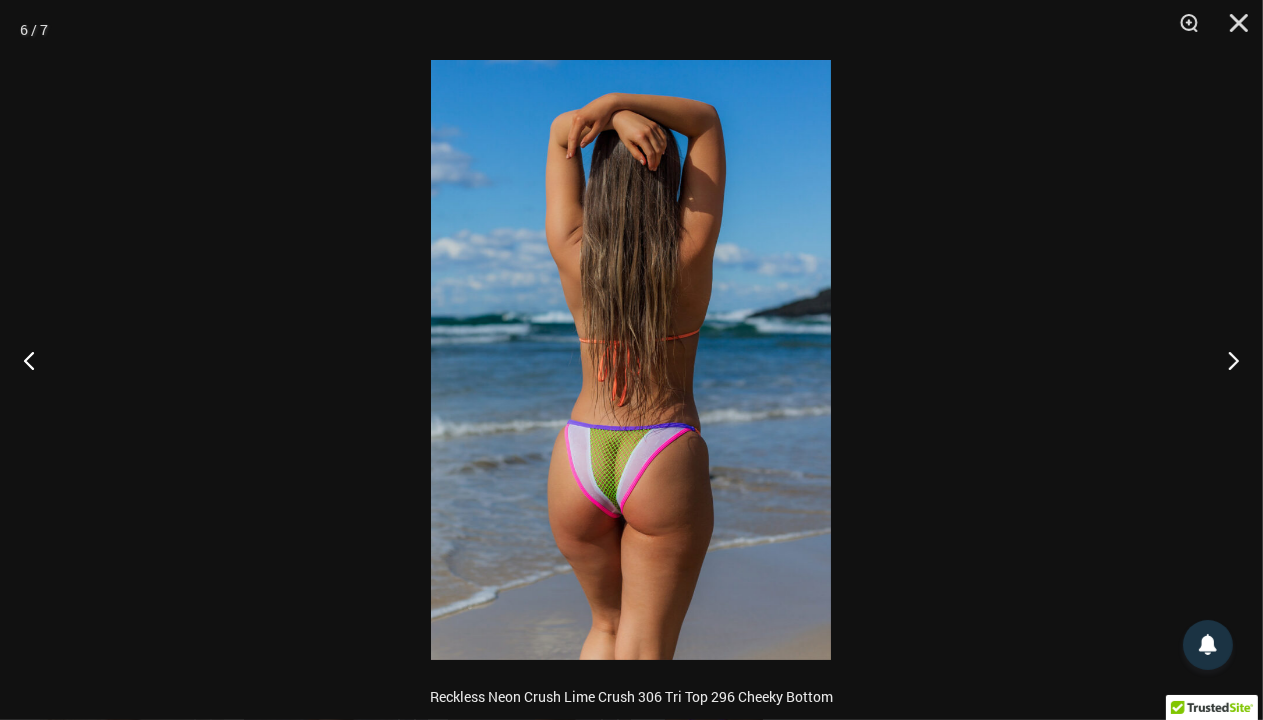 click at bounding box center (631, 360) 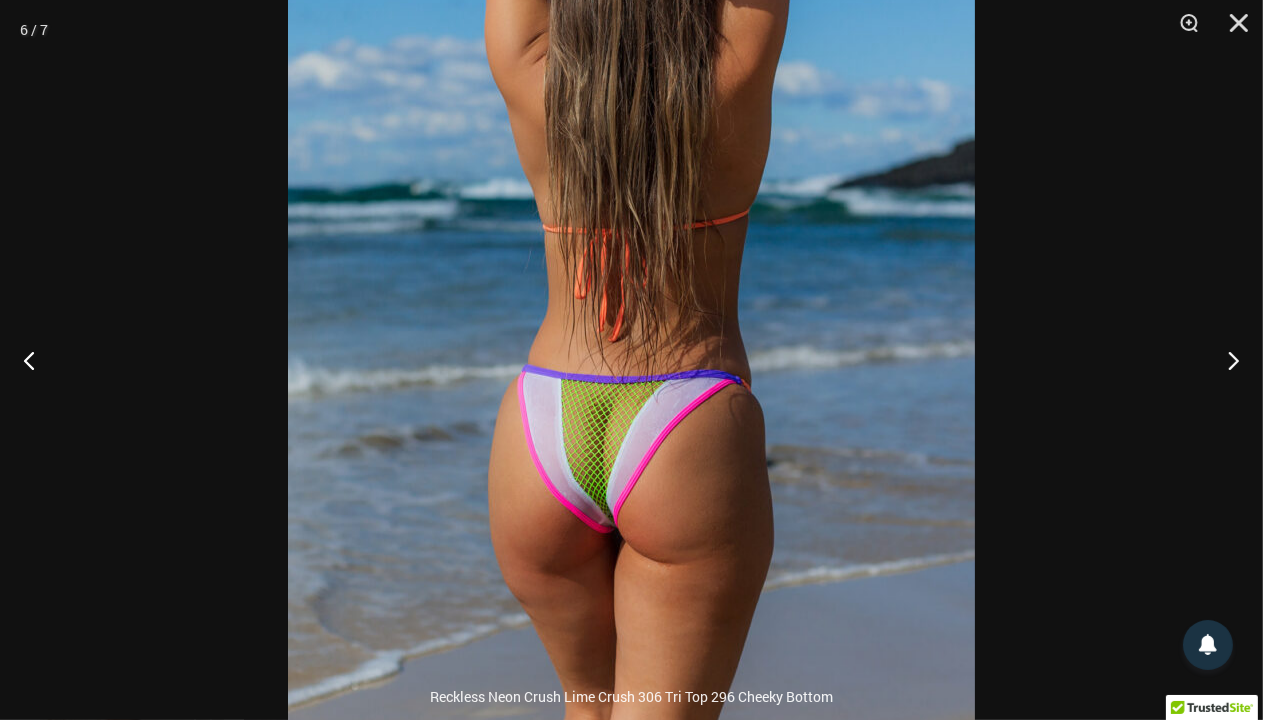 click at bounding box center (631, 262) 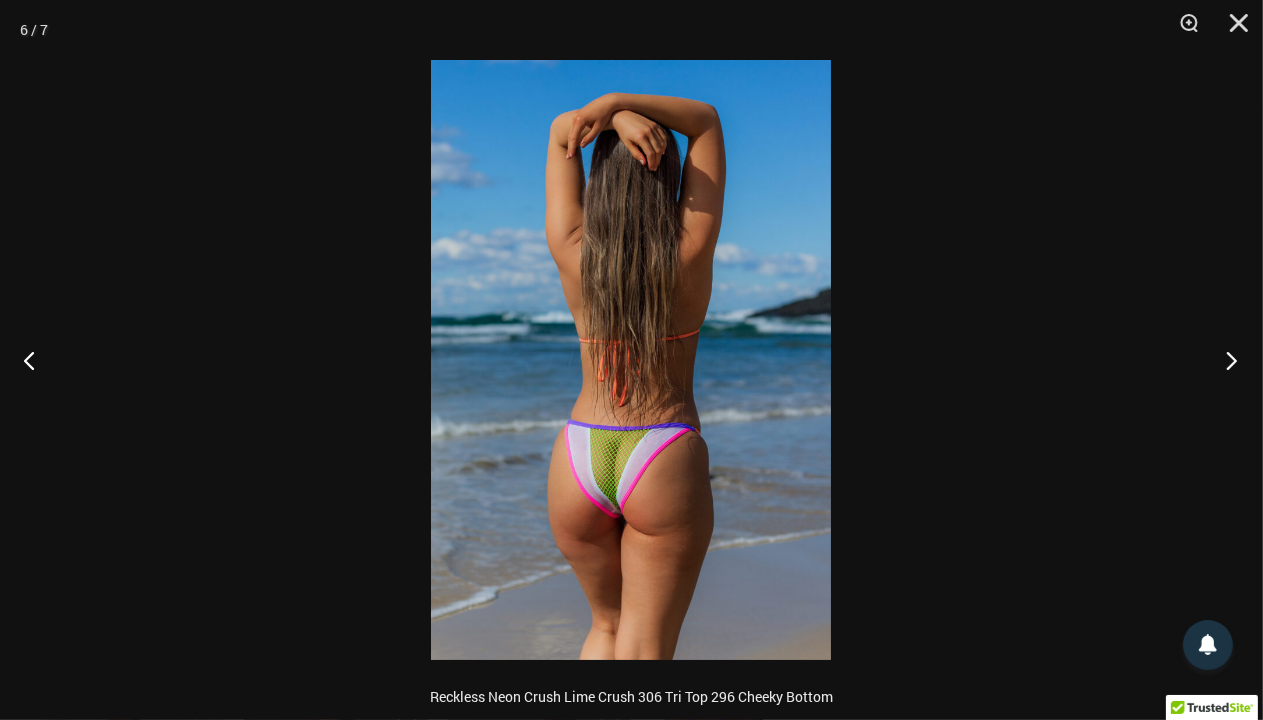 click at bounding box center [1225, 360] 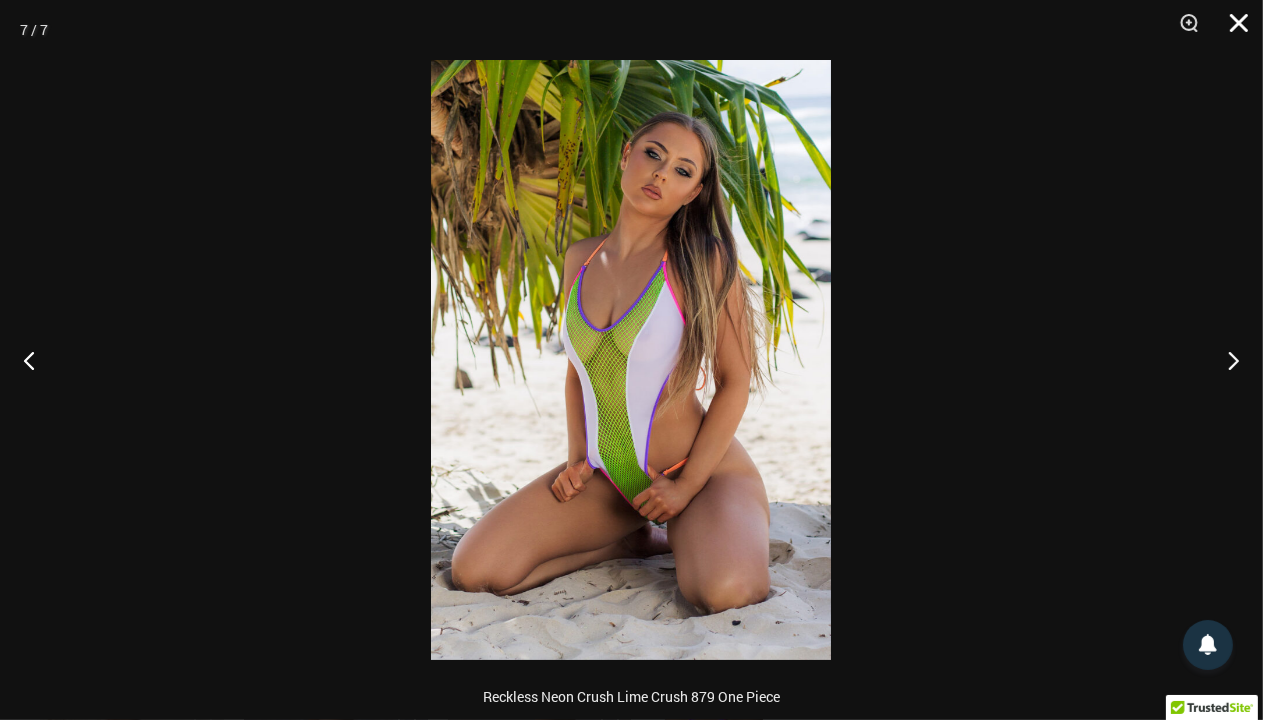 click at bounding box center [1232, 30] 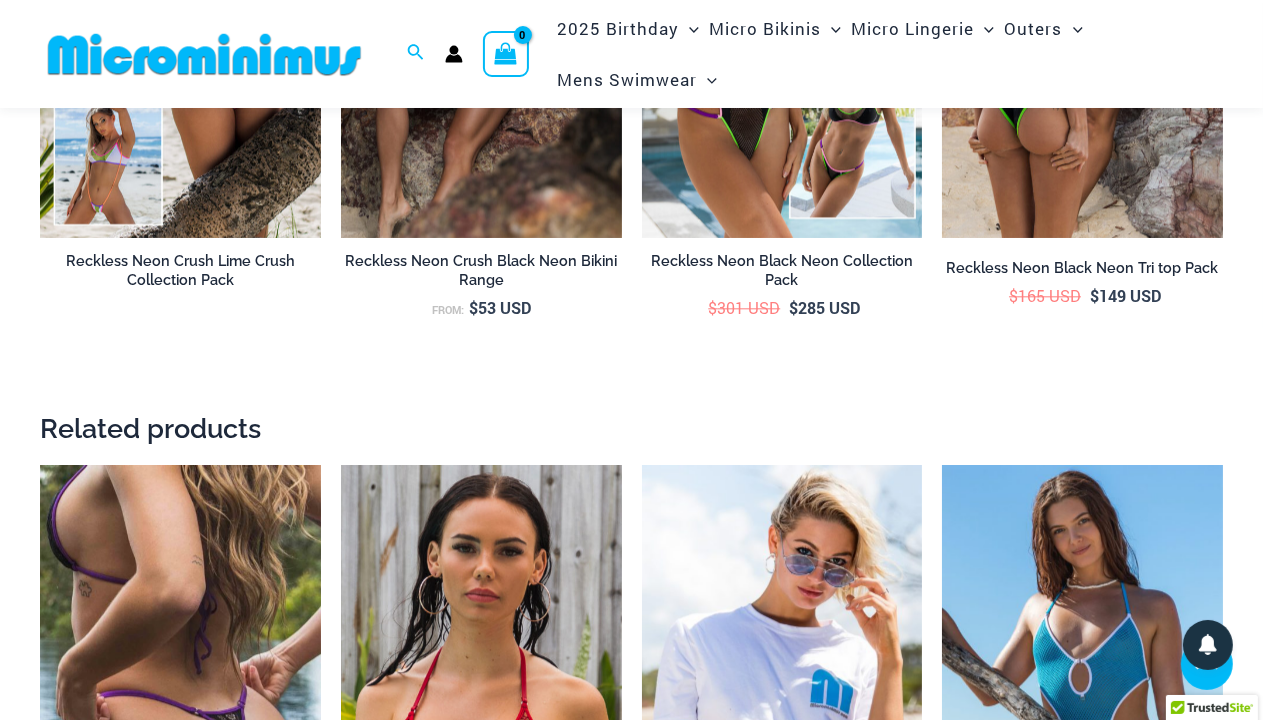 scroll, scrollTop: 4274, scrollLeft: 0, axis: vertical 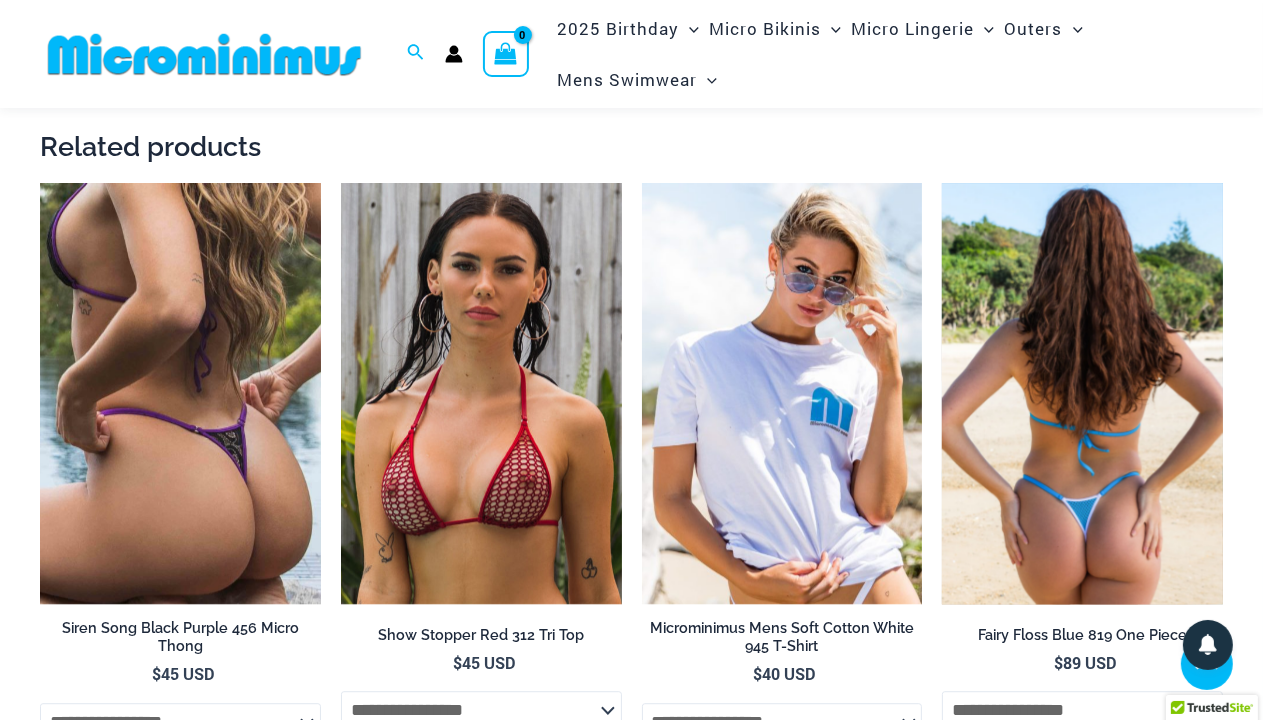 click on "Fairy Floss Blue 819 One Piece" at bounding box center (1082, 635) 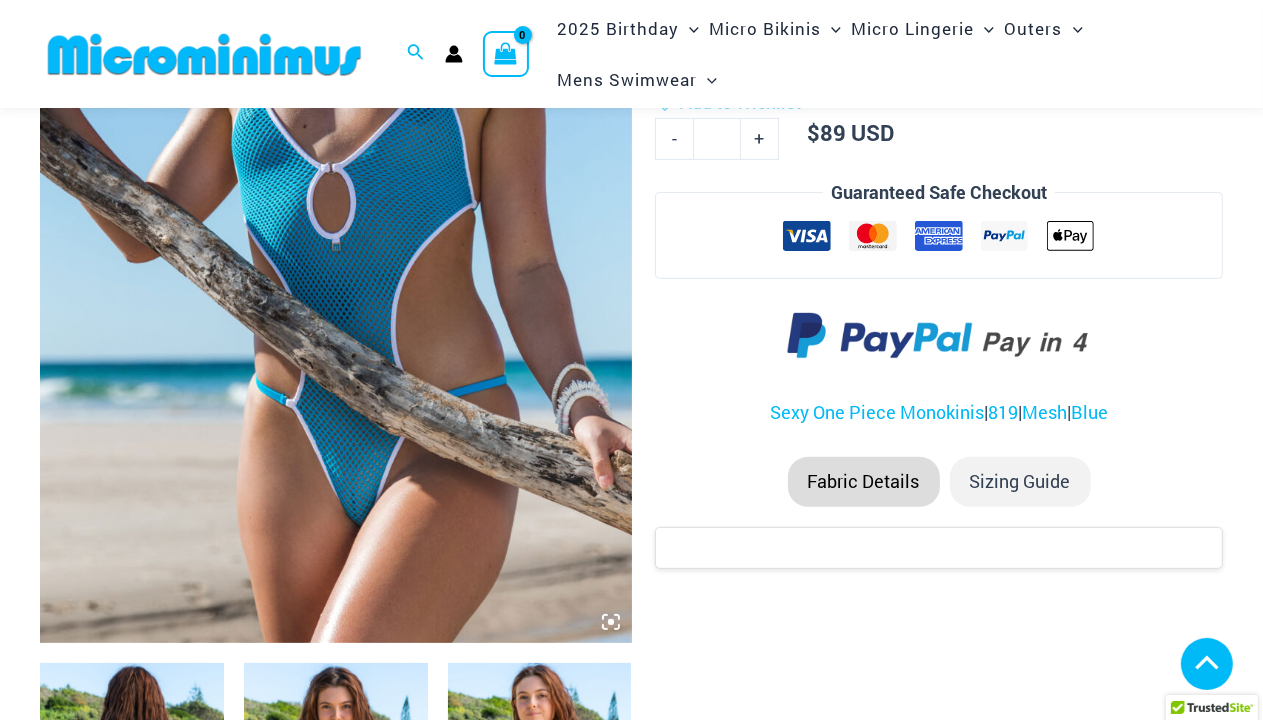 scroll, scrollTop: 472, scrollLeft: 0, axis: vertical 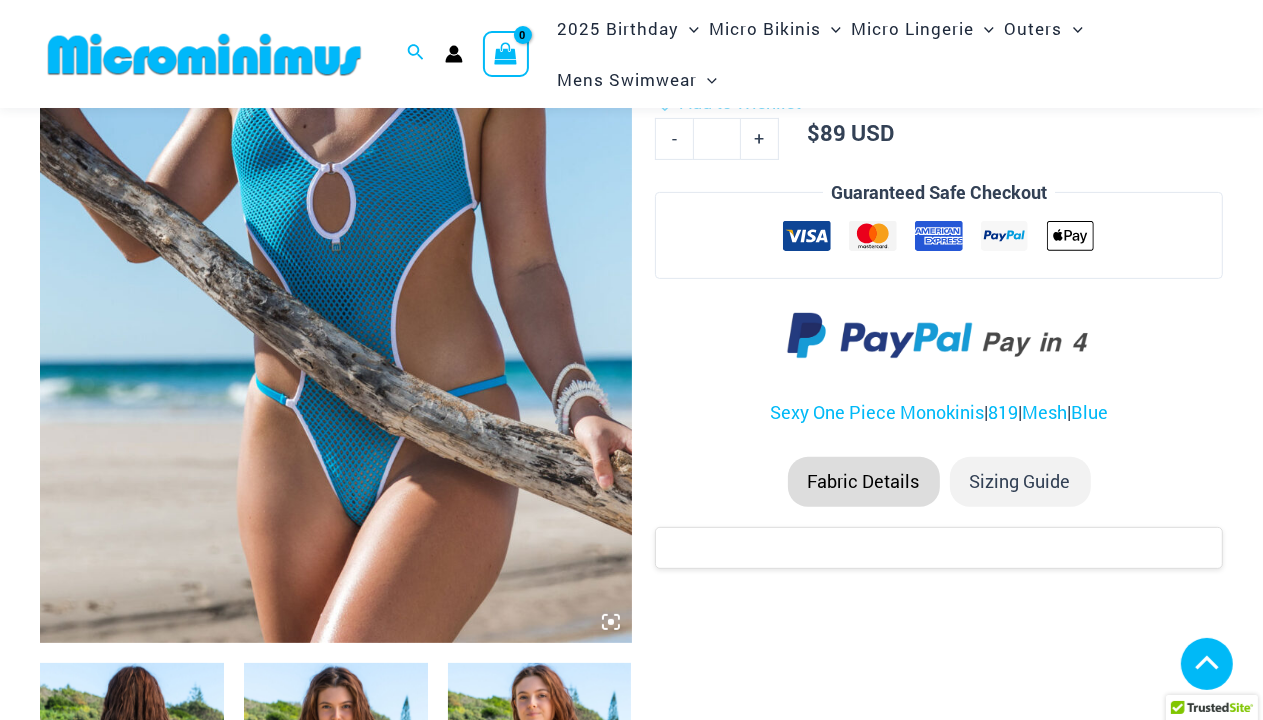 click 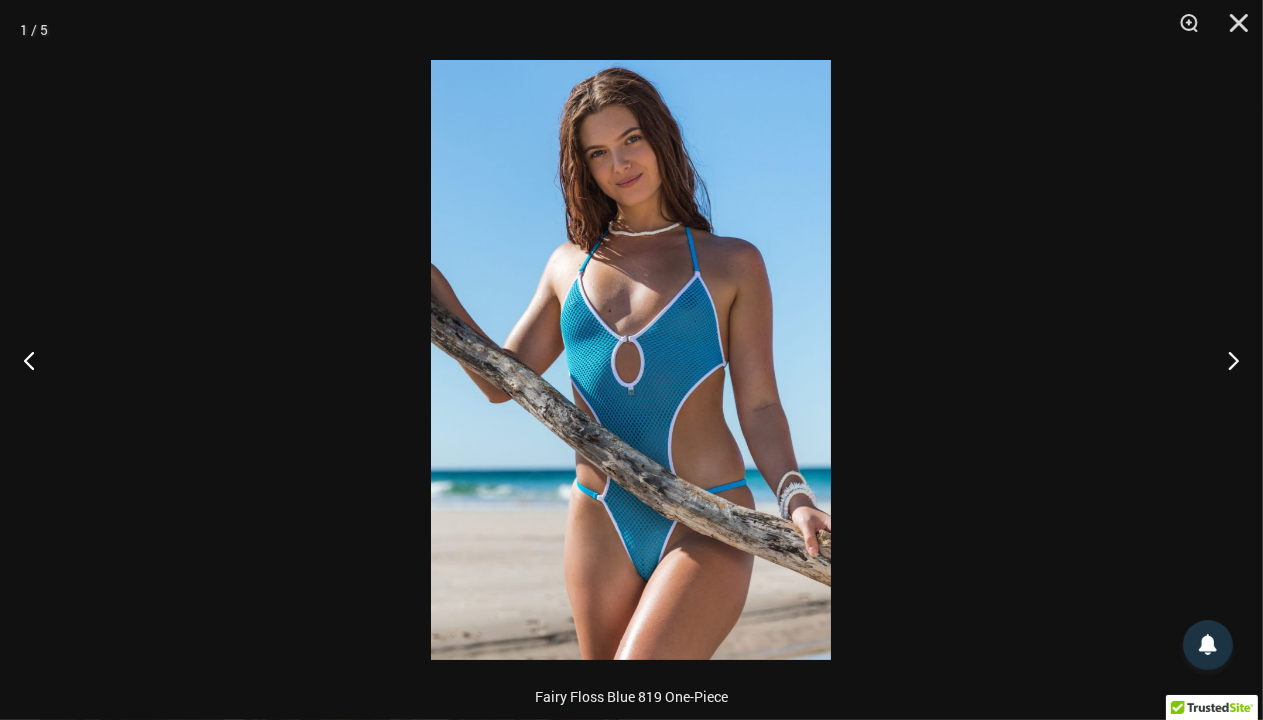 click at bounding box center [631, 360] 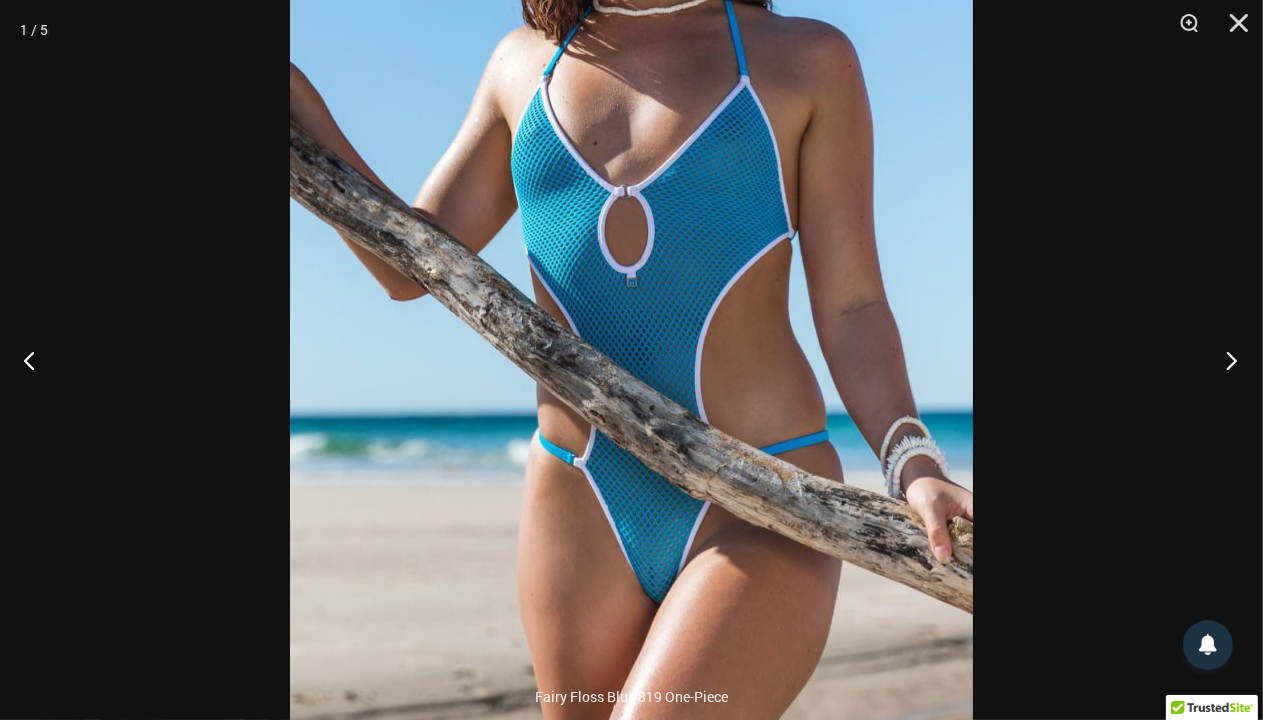 click at bounding box center [1225, 360] 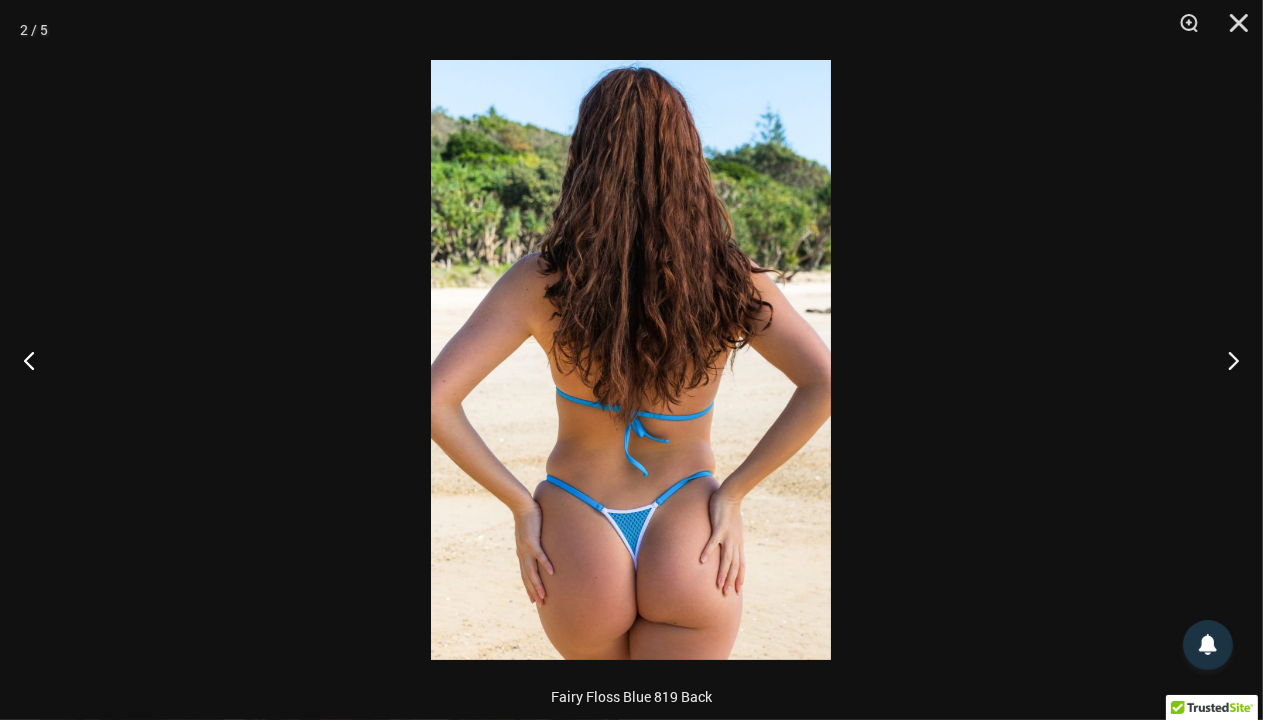 click at bounding box center [631, 360] 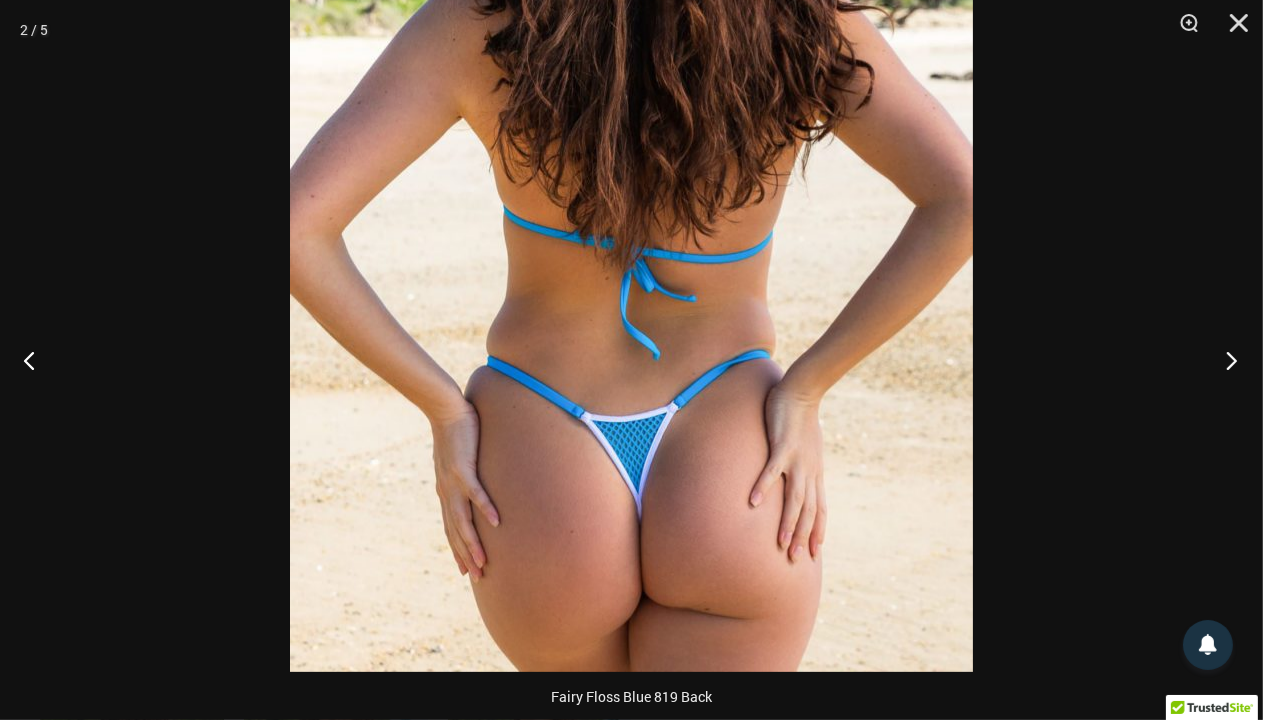 click at bounding box center (1225, 360) 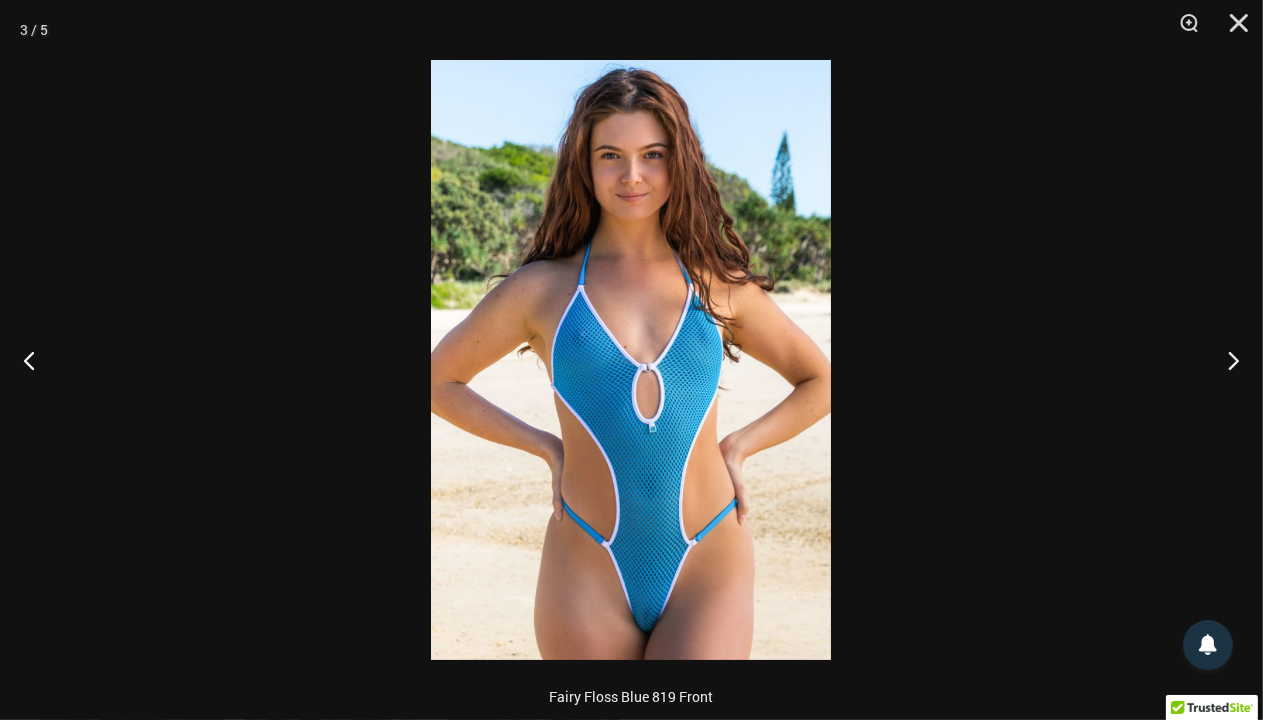 click at bounding box center [631, 360] 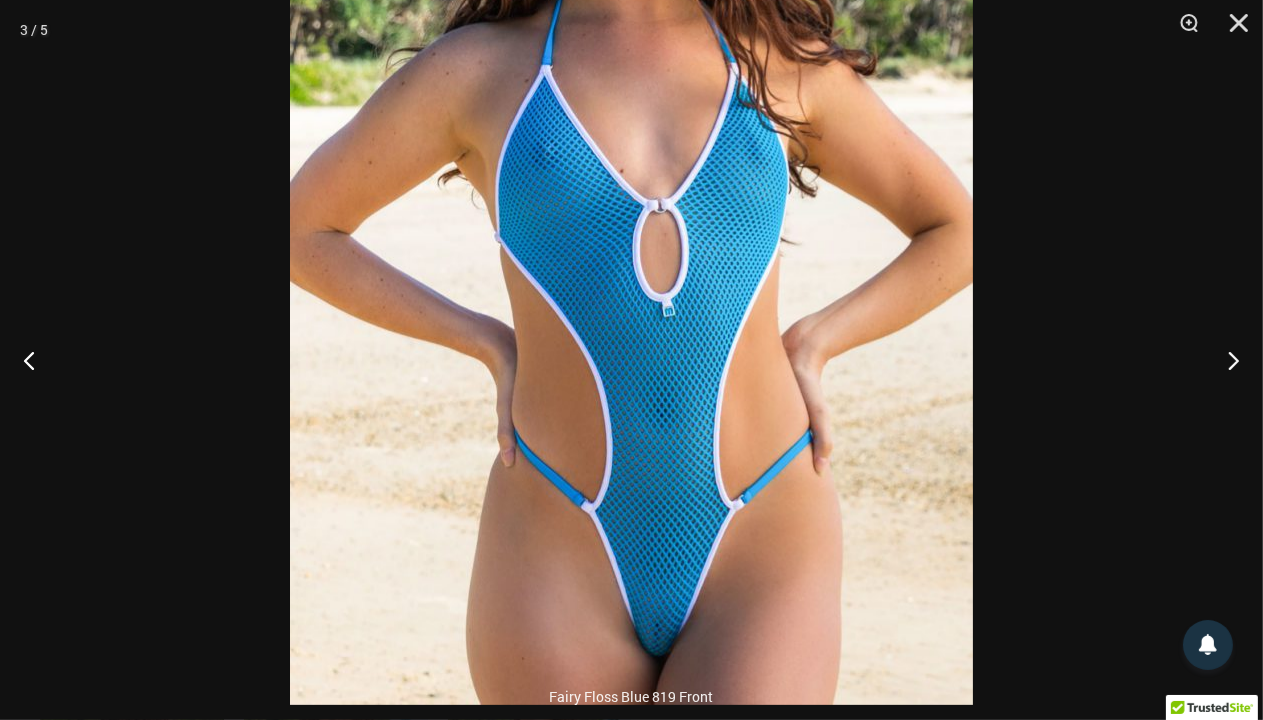 click at bounding box center [631, 193] 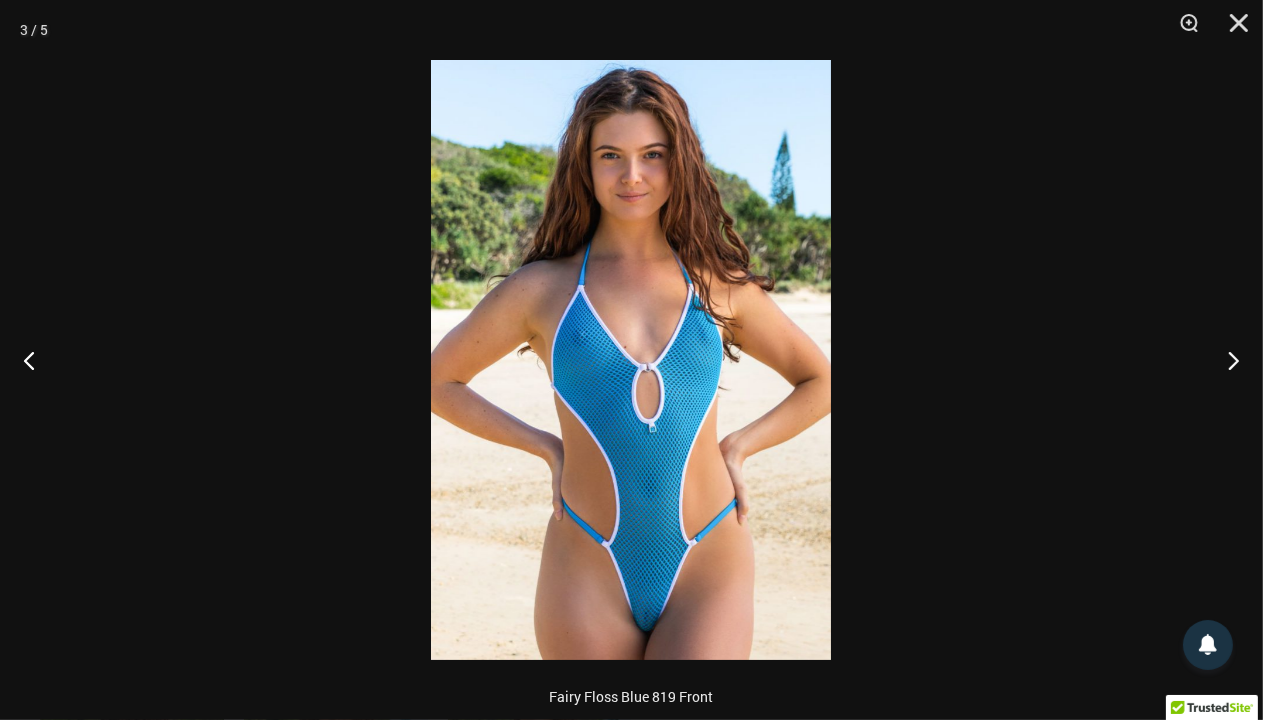 click at bounding box center (631, 360) 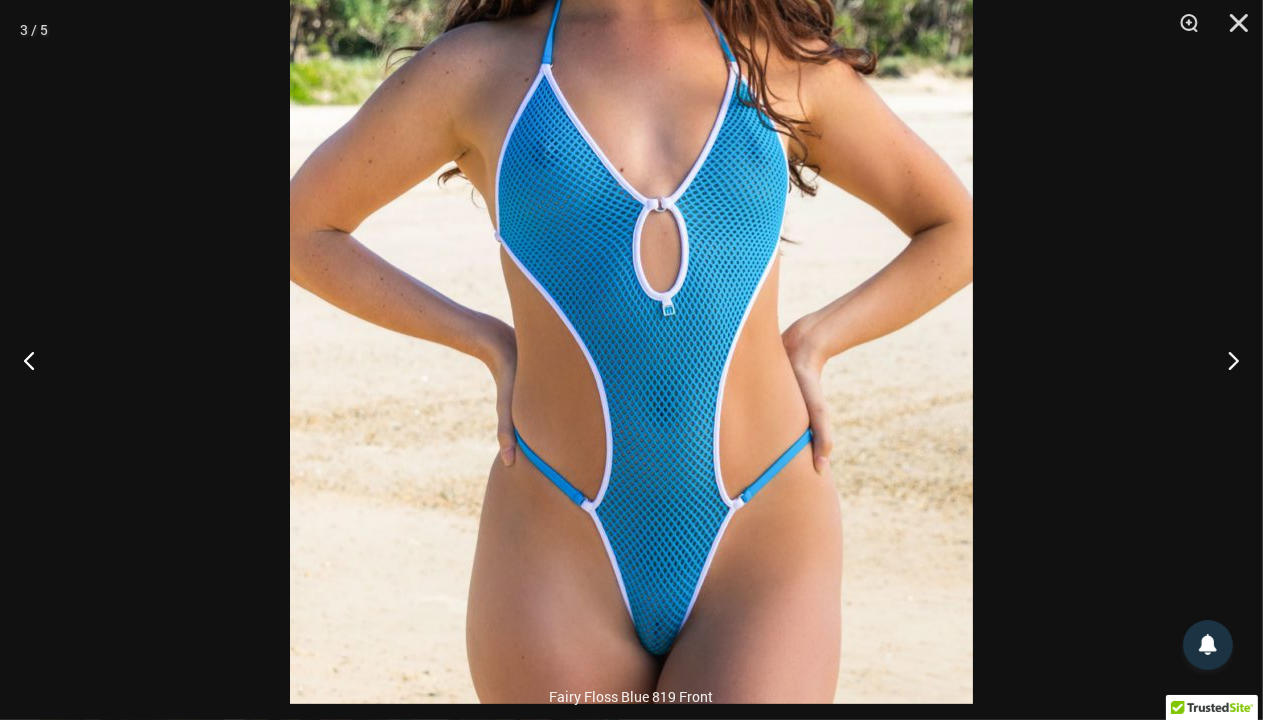 click at bounding box center (631, 192) 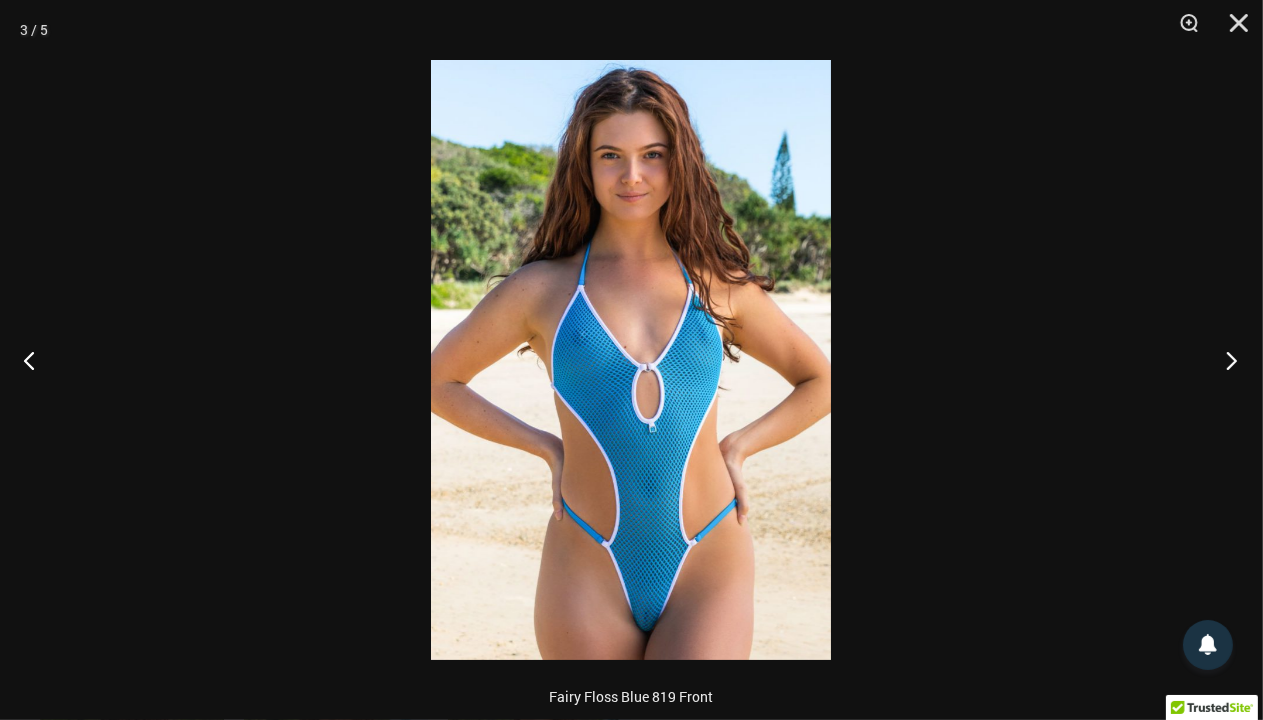 click at bounding box center [1225, 360] 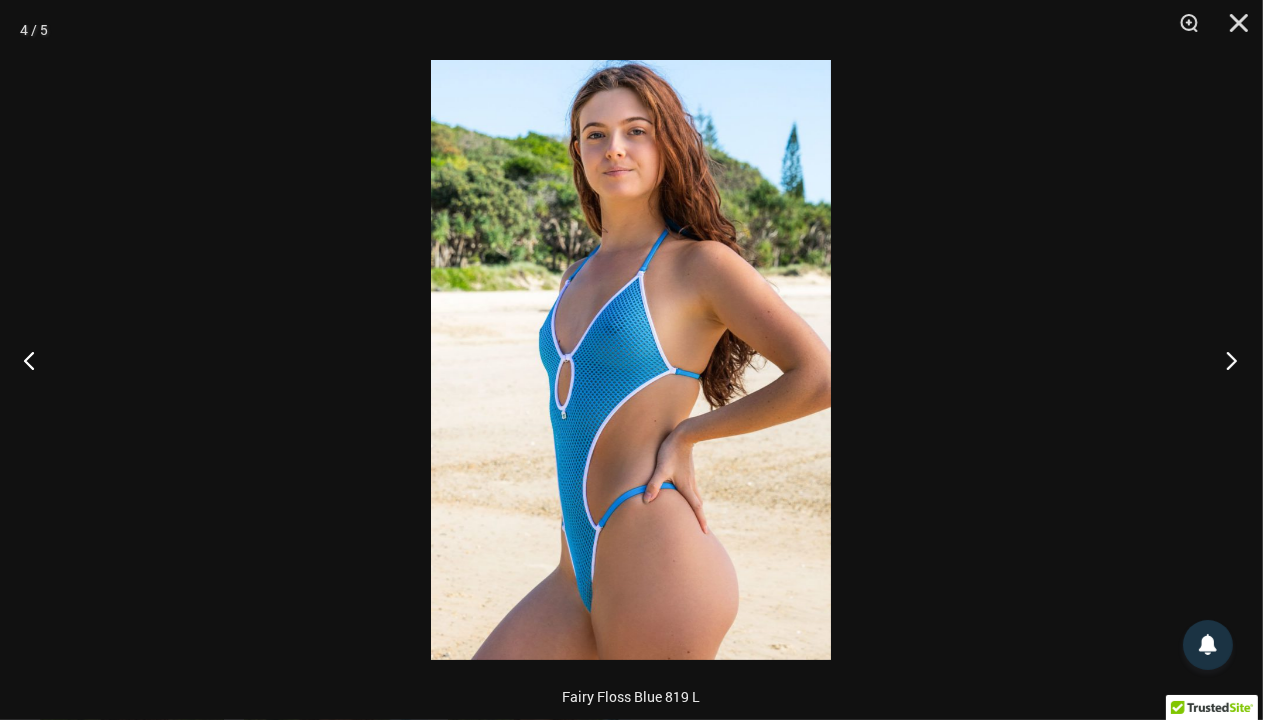 click at bounding box center [1225, 360] 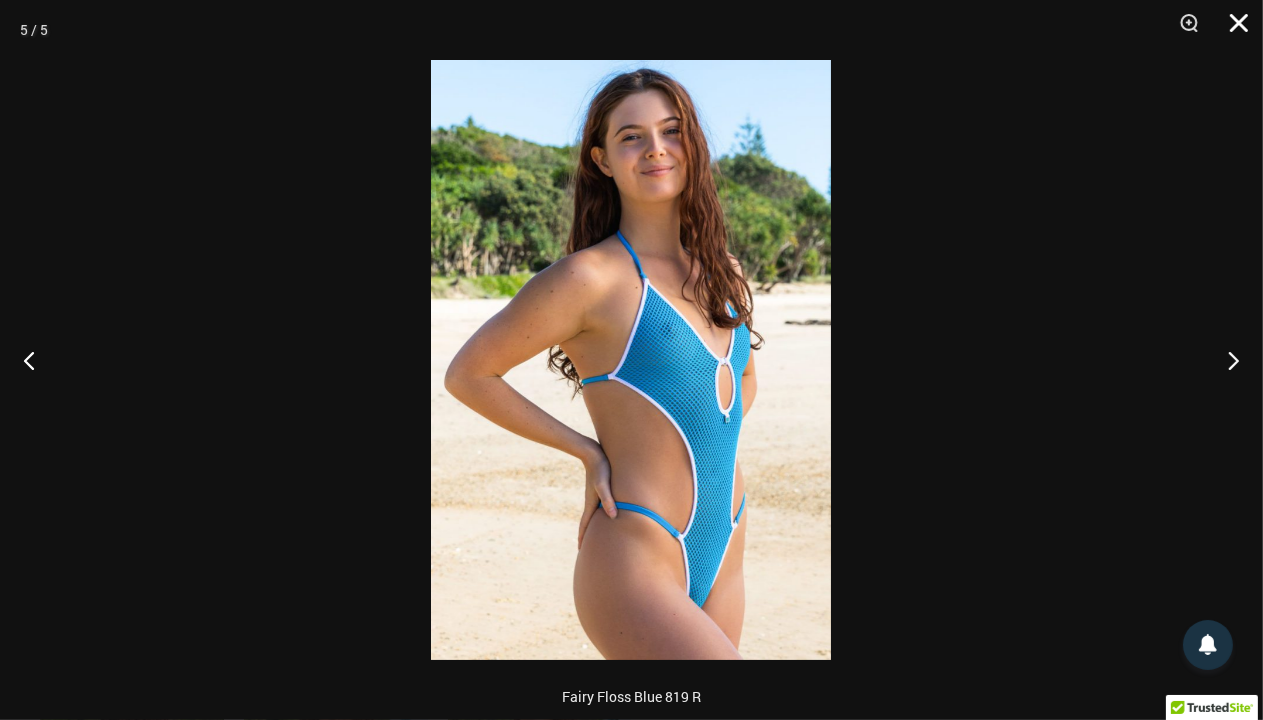 click at bounding box center [1232, 30] 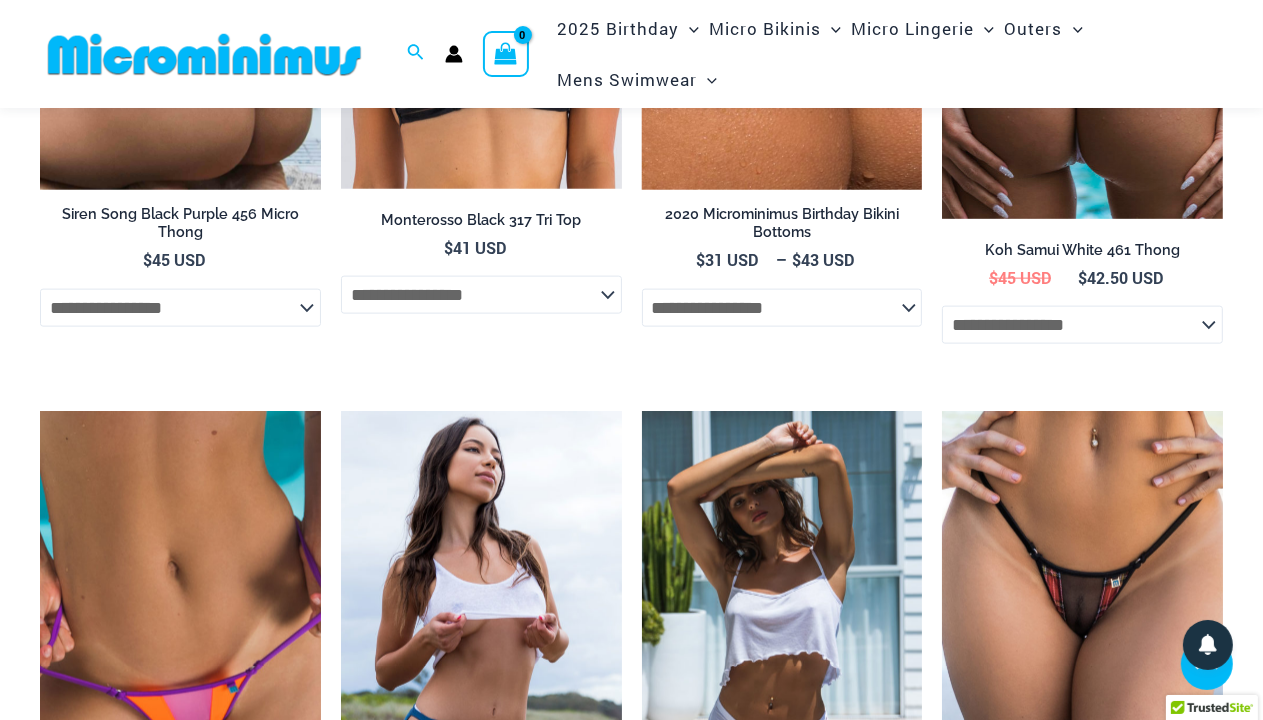scroll, scrollTop: 2232, scrollLeft: 0, axis: vertical 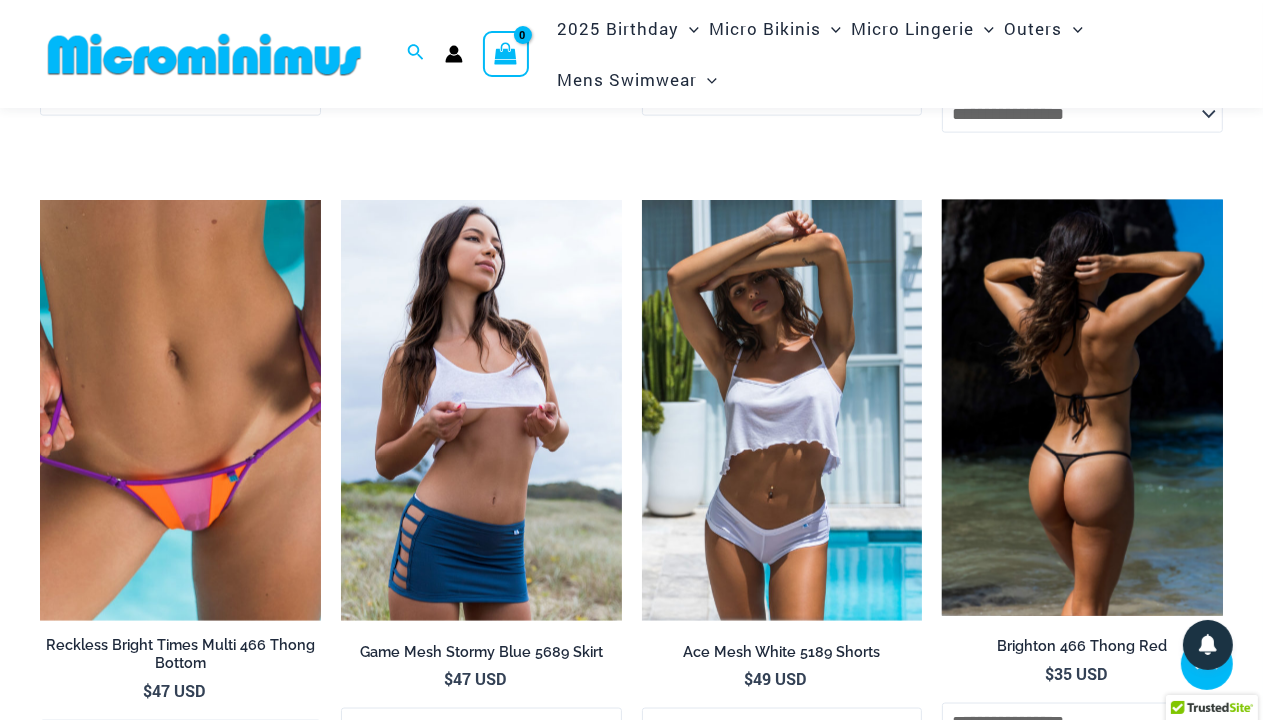 click on "Brighton 466 Thong Red" at bounding box center (1082, 646) 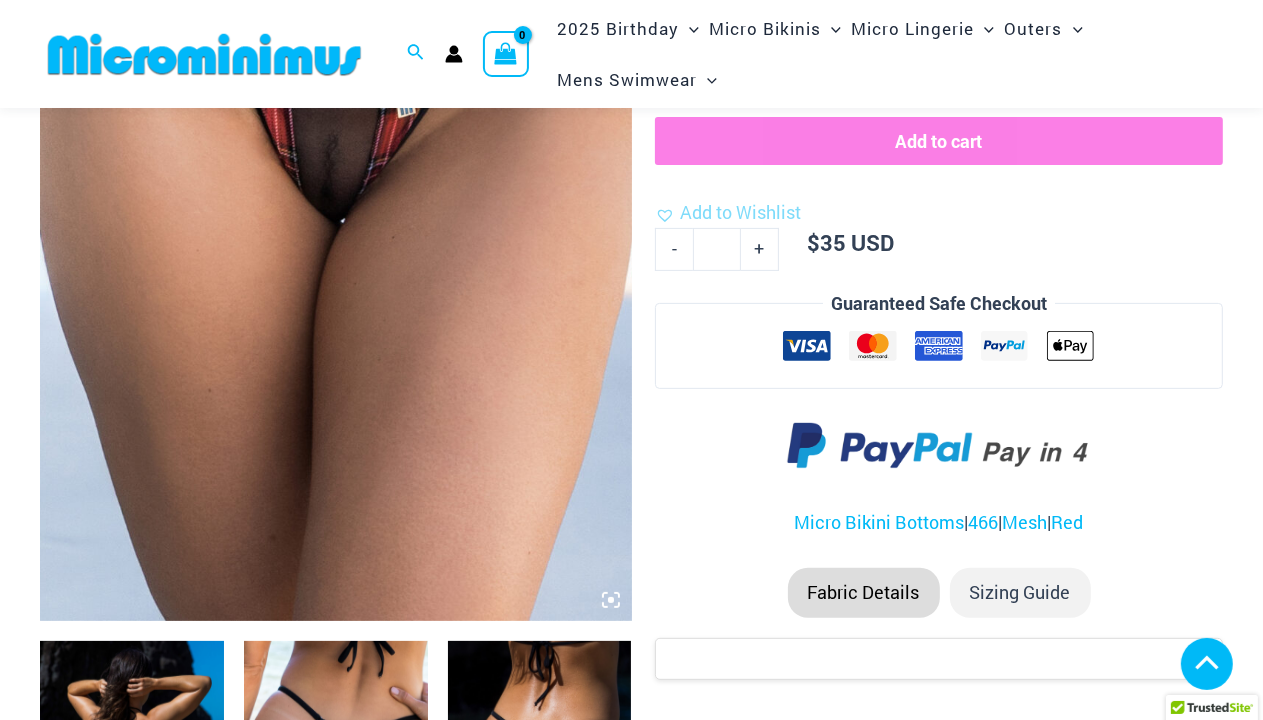 scroll, scrollTop: 422, scrollLeft: 0, axis: vertical 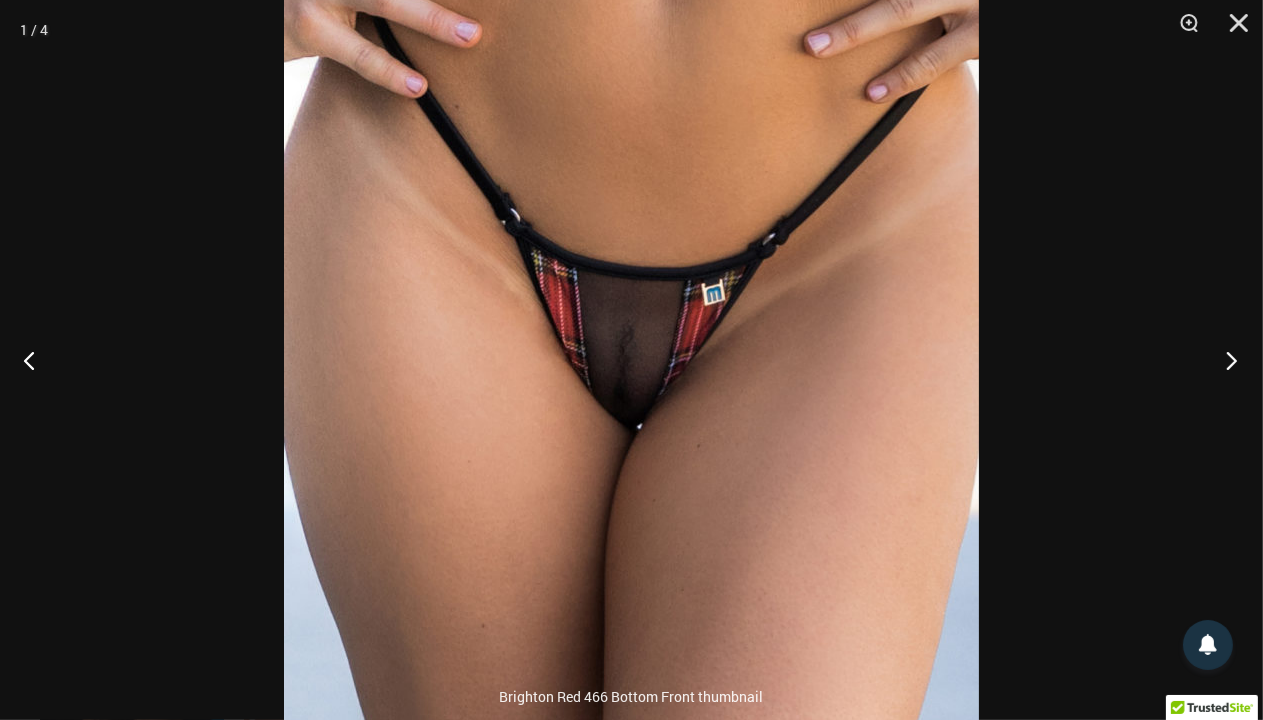 click at bounding box center [1225, 360] 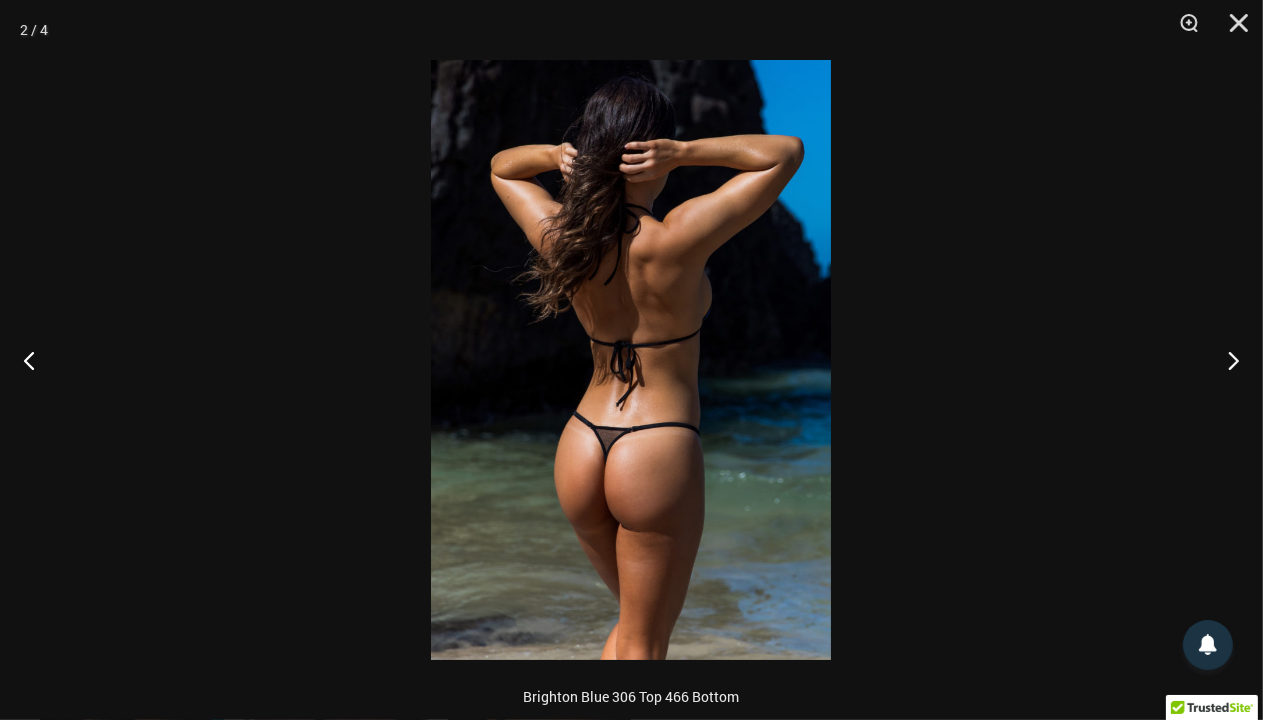 click at bounding box center [631, 360] 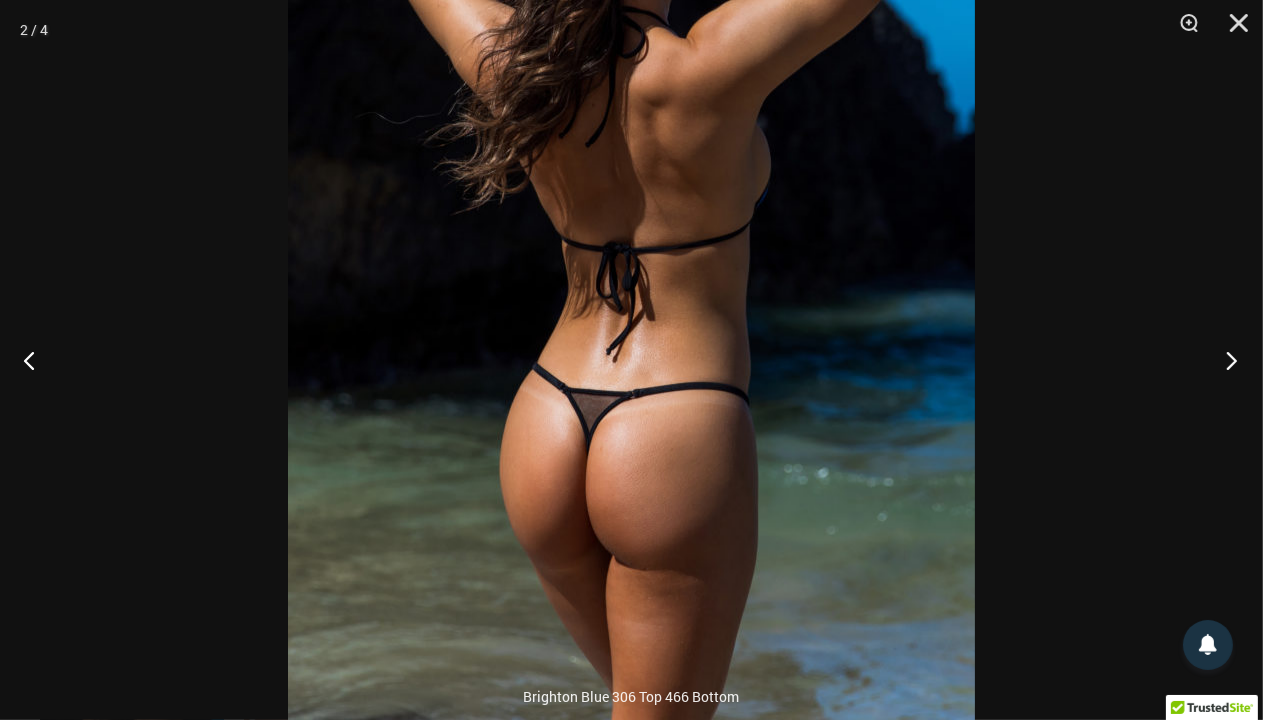 click at bounding box center (1225, 360) 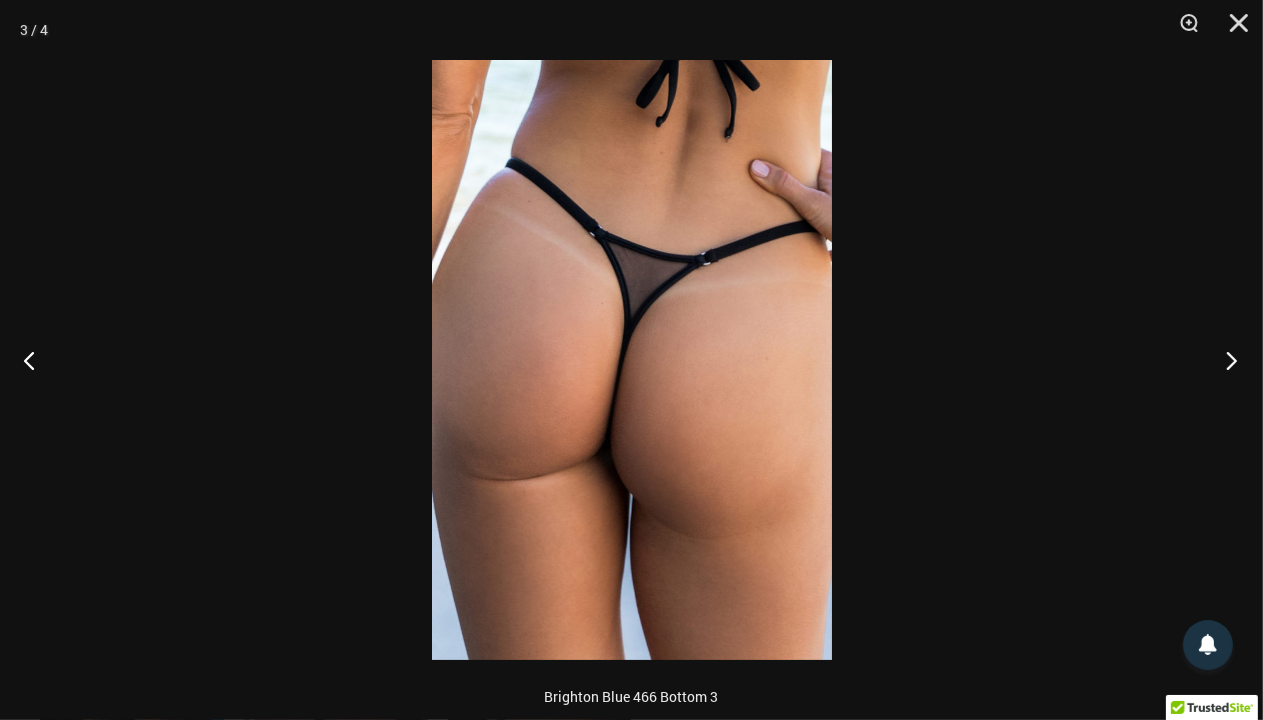 click at bounding box center [1225, 360] 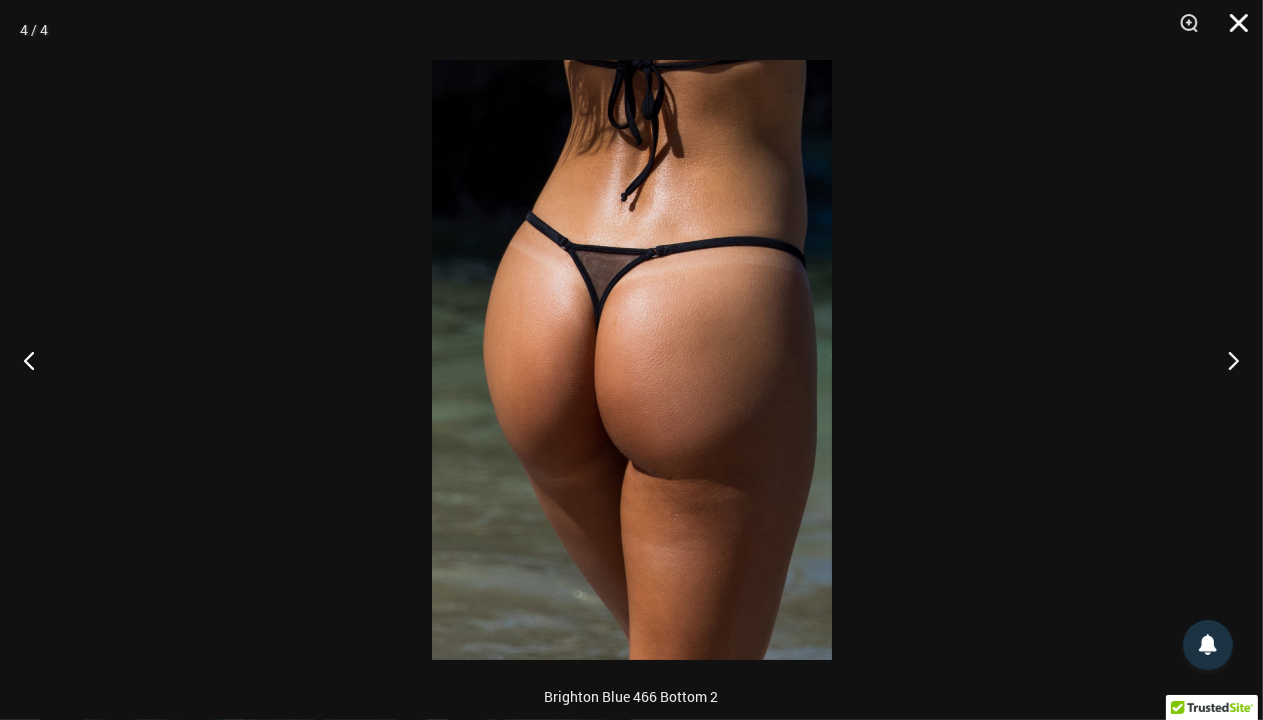 click at bounding box center (1232, 30) 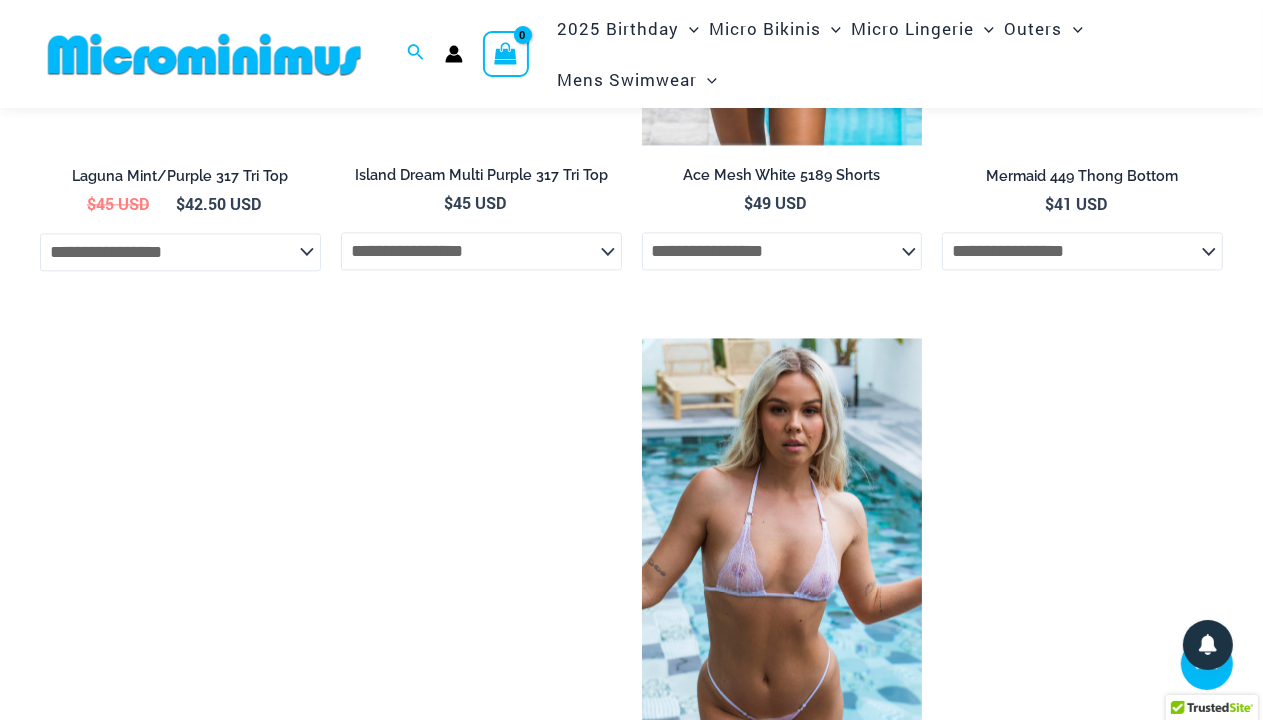 scroll, scrollTop: 3731, scrollLeft: 0, axis: vertical 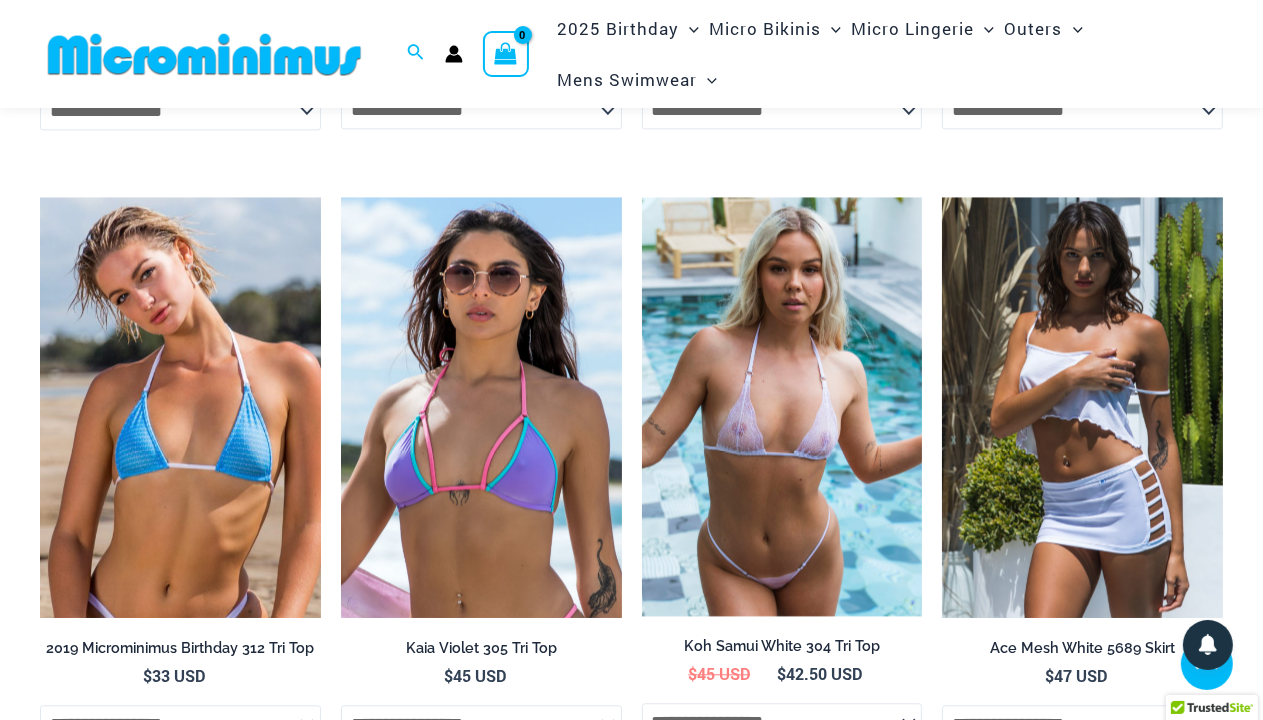 click on "Koh Samui White 304 Tri Top" at bounding box center (782, 646) 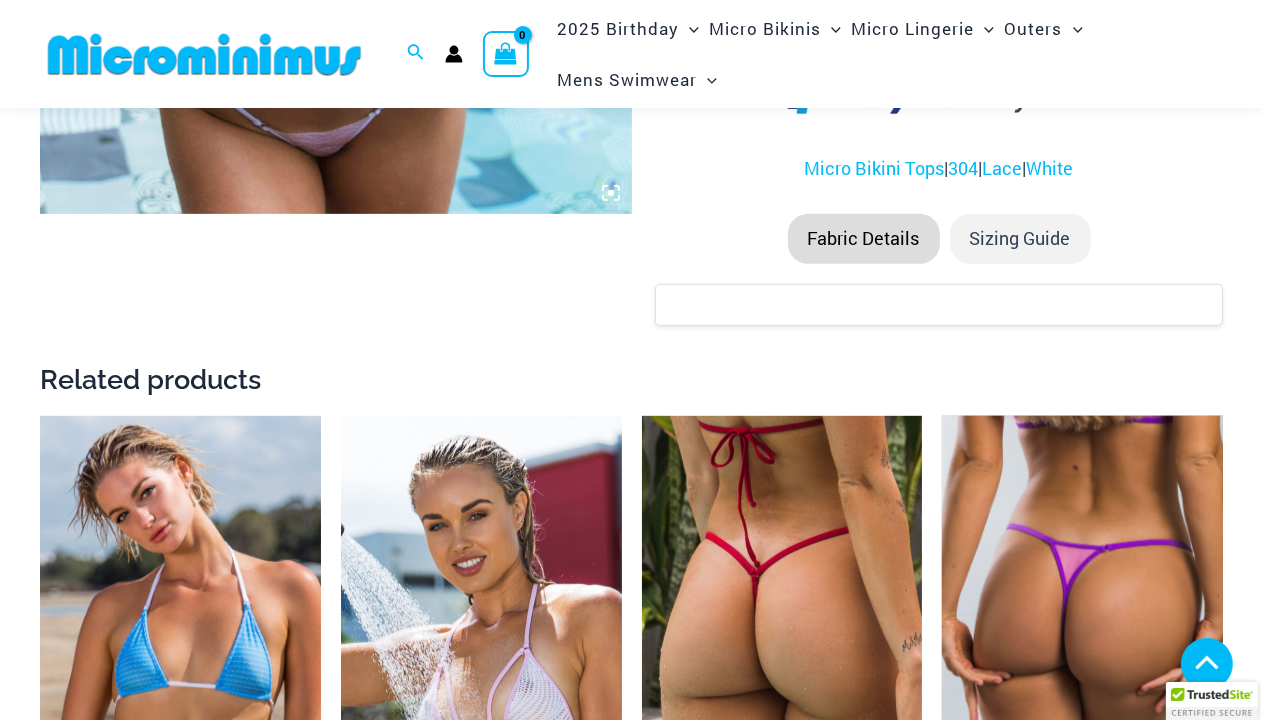 scroll, scrollTop: 1036, scrollLeft: 0, axis: vertical 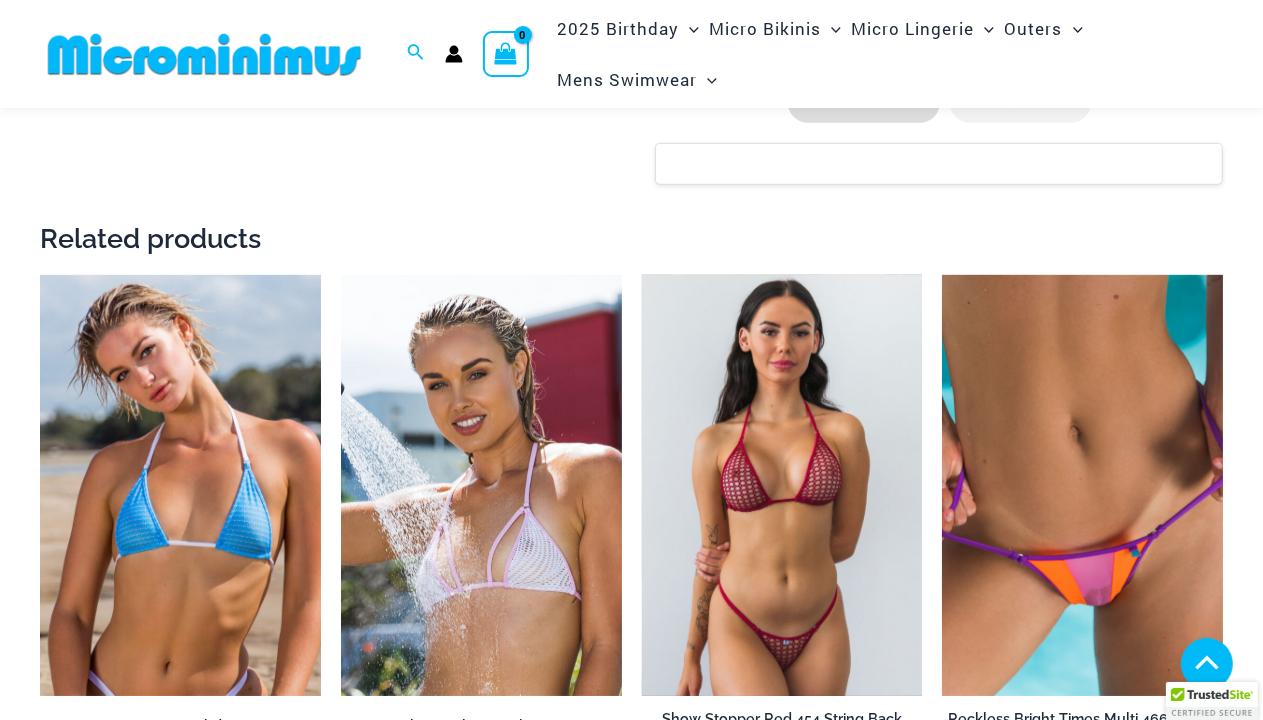 click at bounding box center [782, 485] 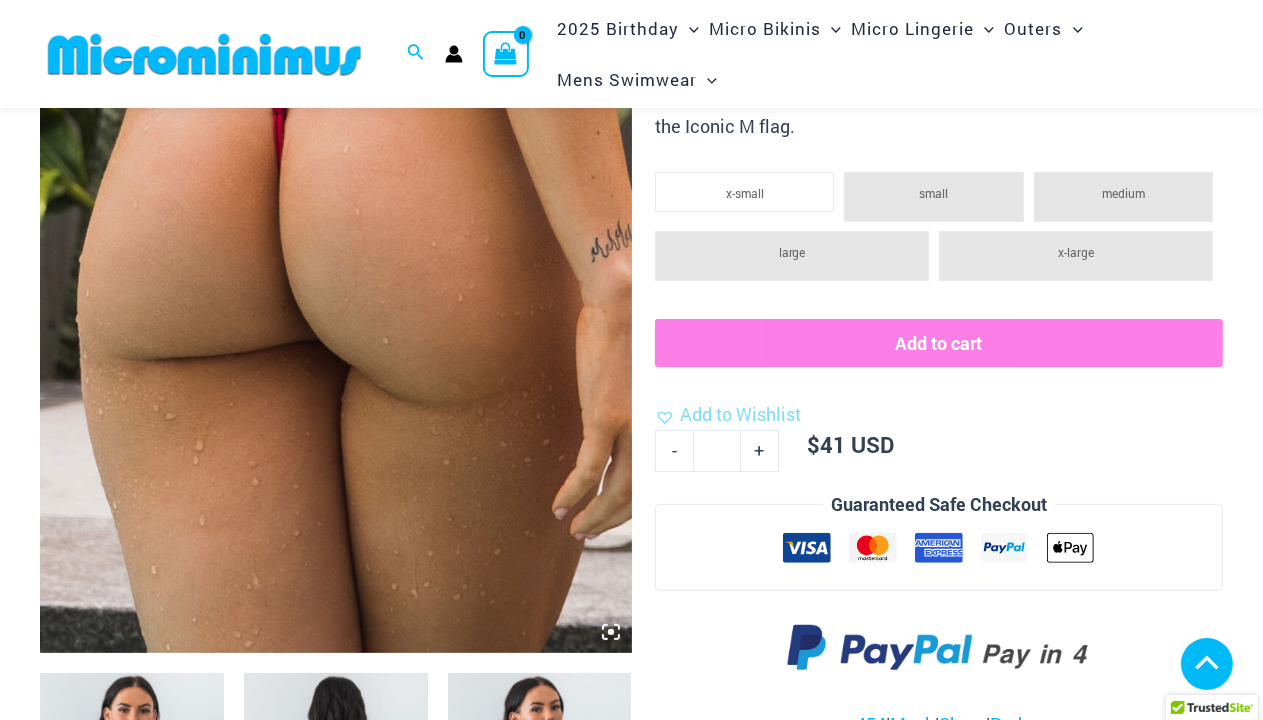 scroll, scrollTop: 402, scrollLeft: 0, axis: vertical 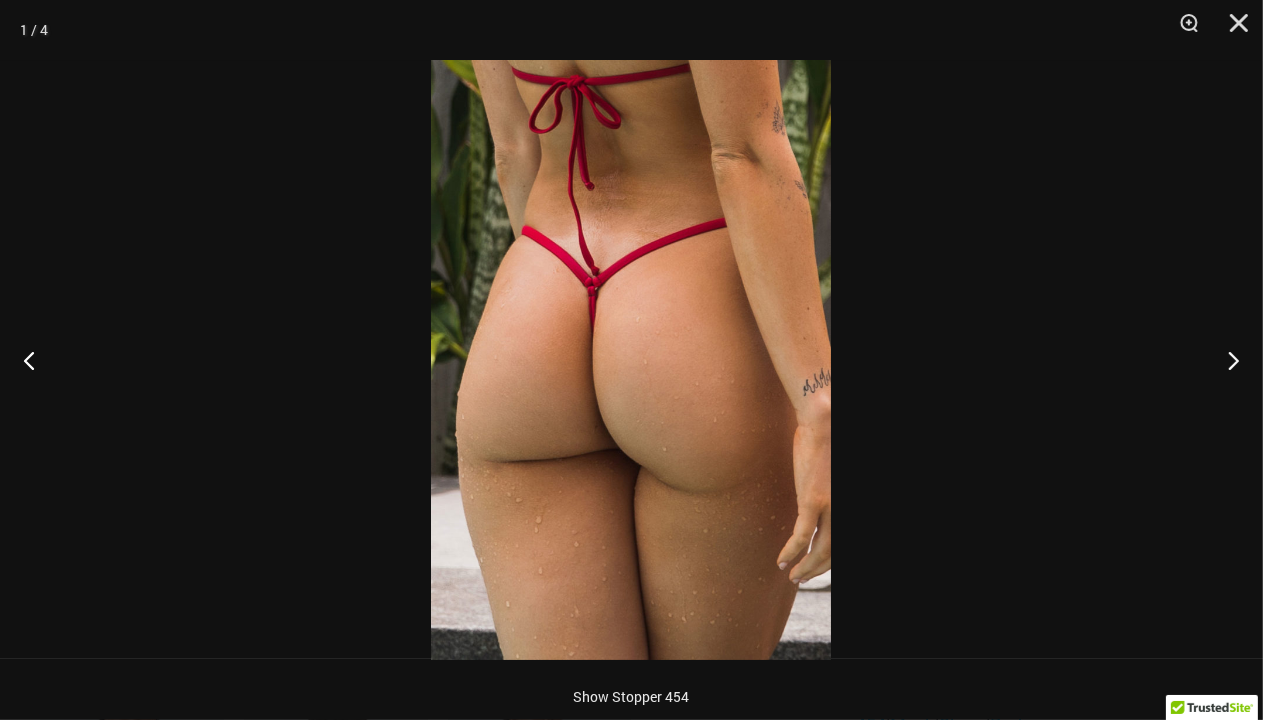 click at bounding box center [631, 360] 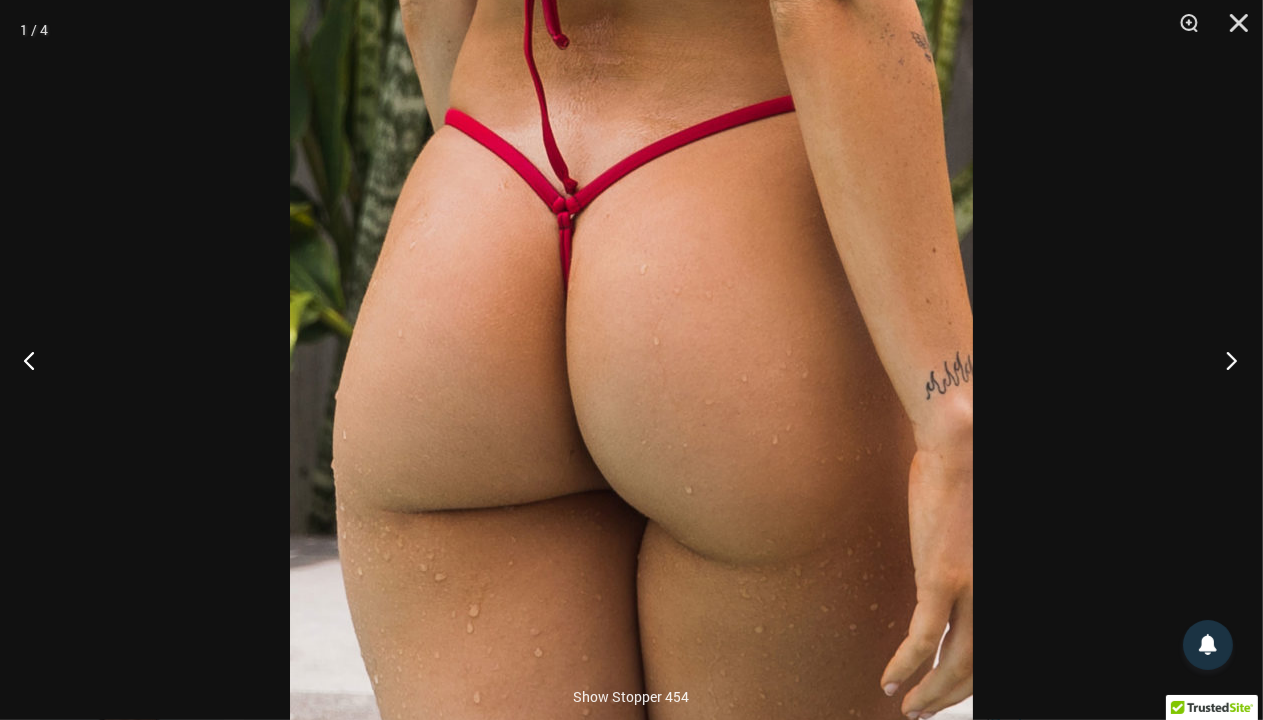 click at bounding box center (1225, 360) 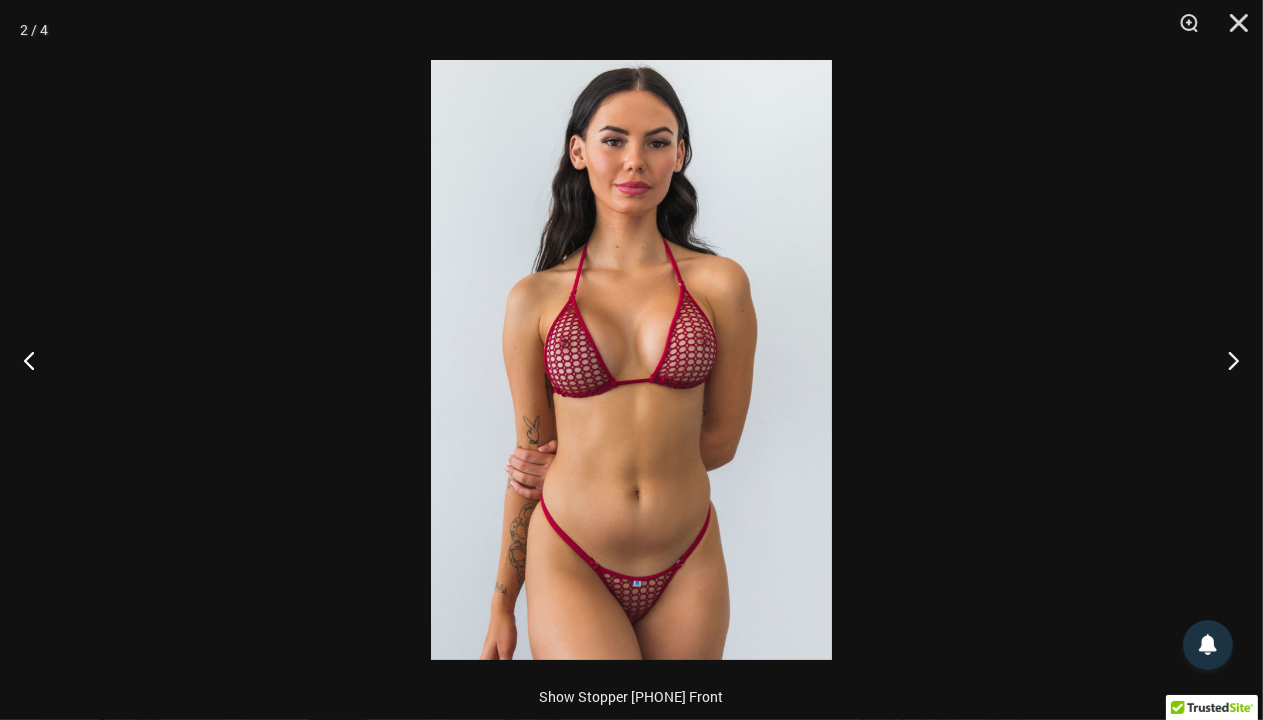 click at bounding box center [631, 360] 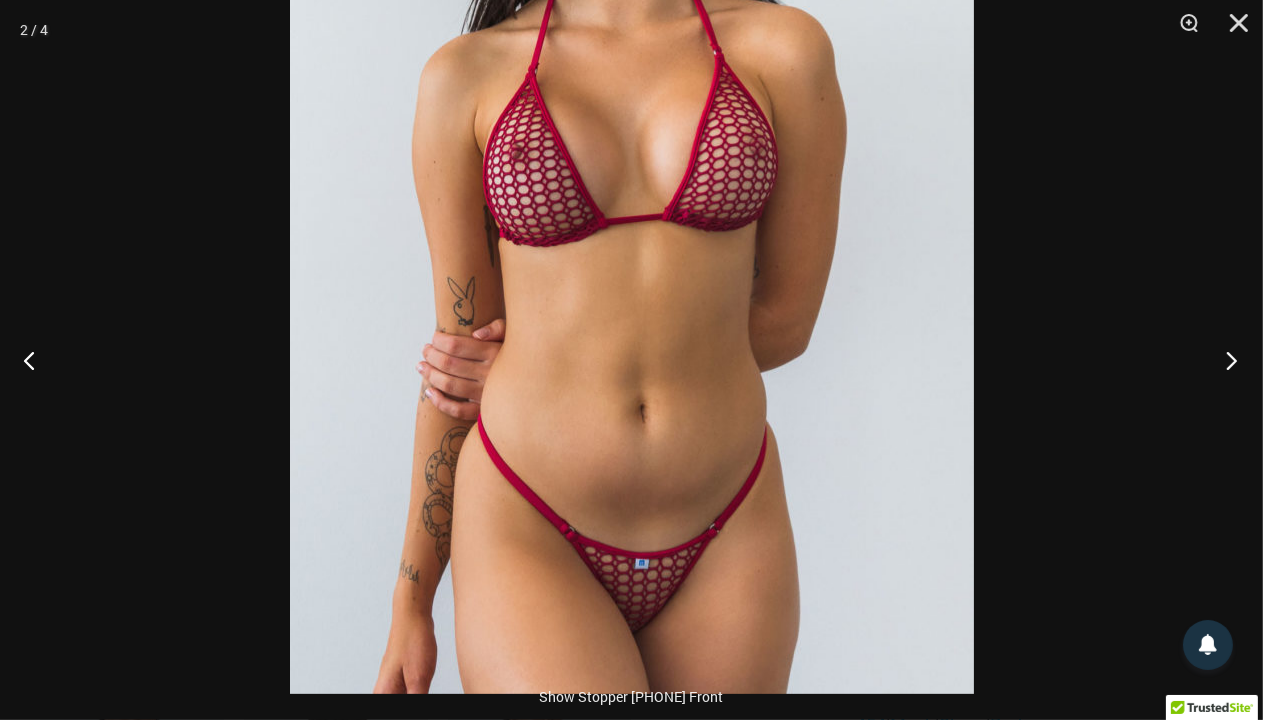 click at bounding box center [1225, 360] 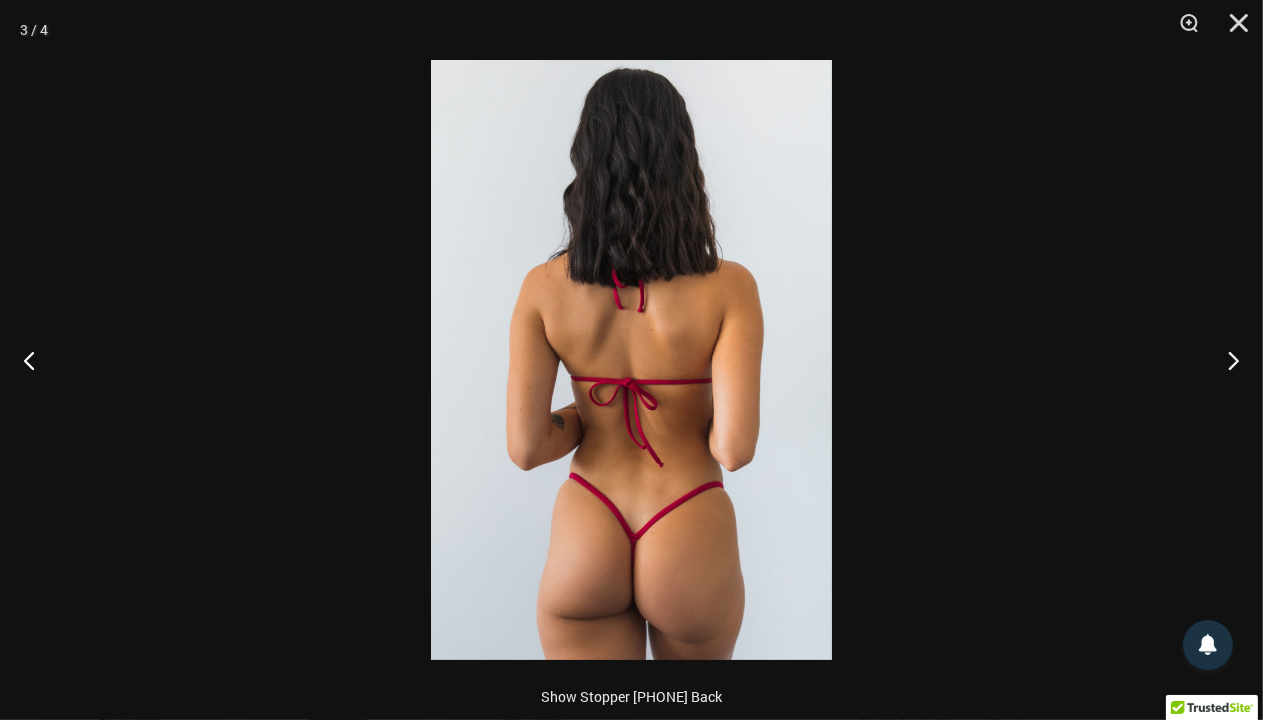 click at bounding box center (631, 360) 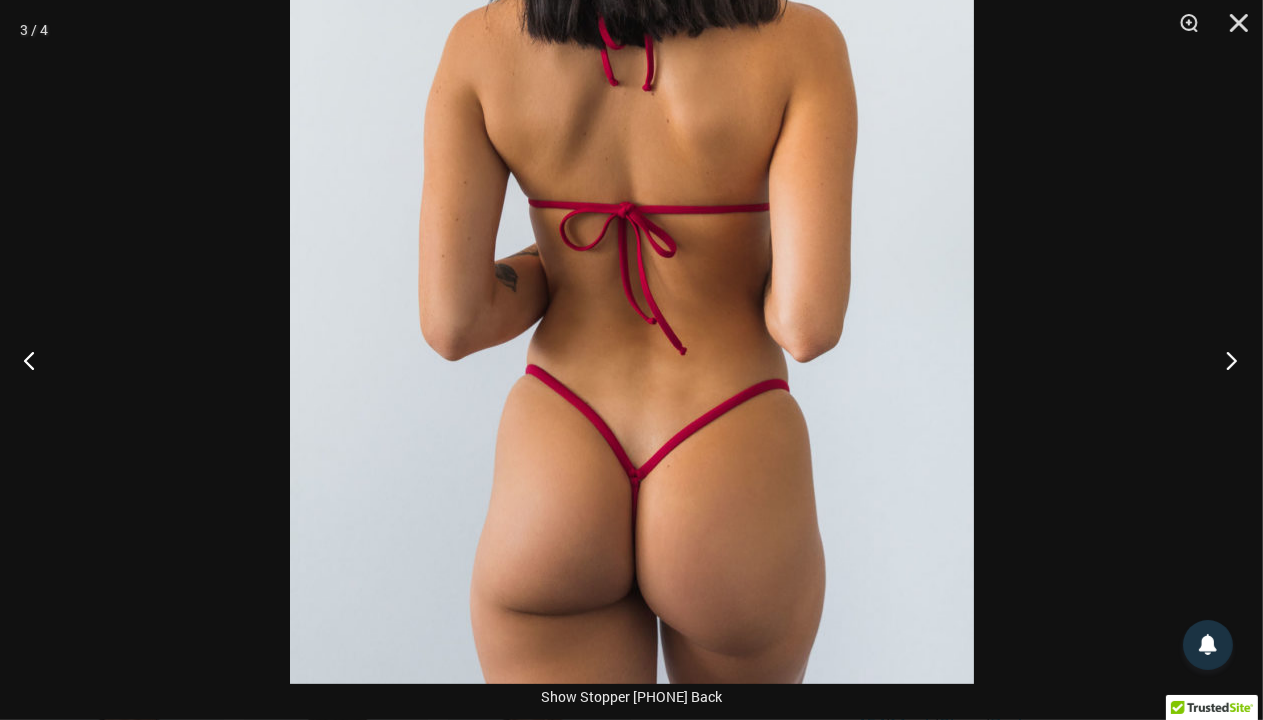 click at bounding box center (1225, 360) 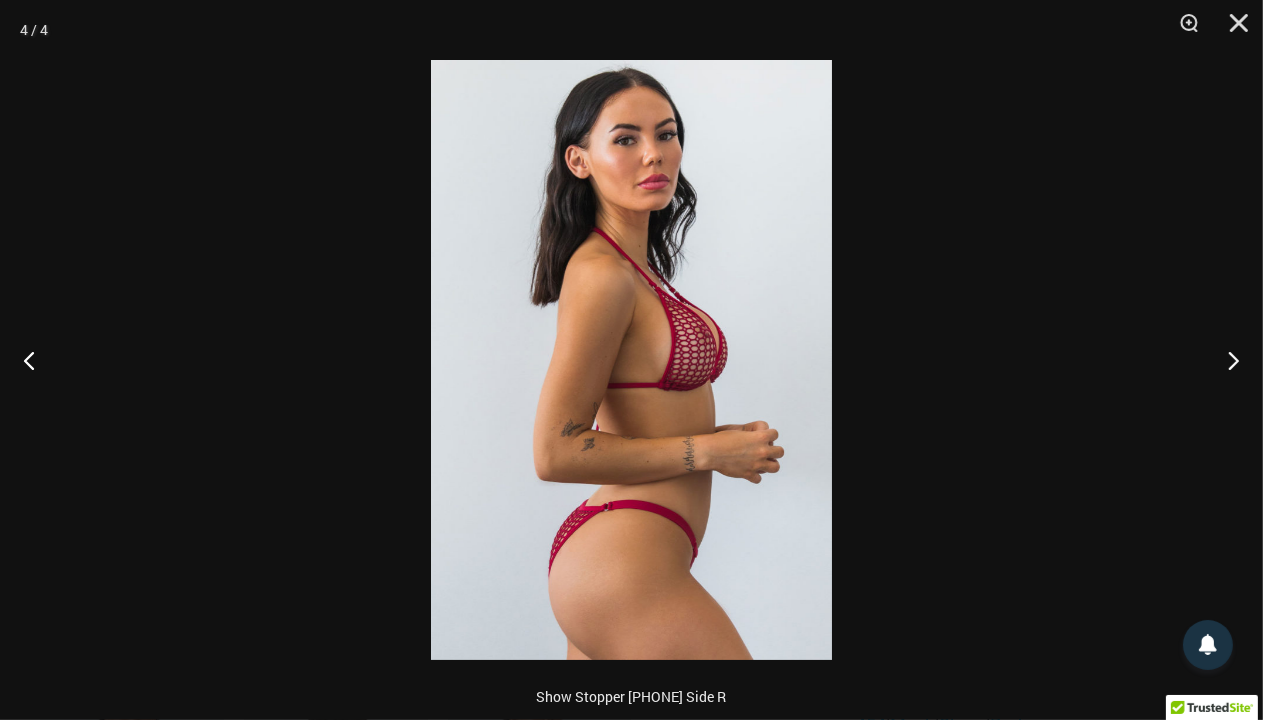 click at bounding box center (631, 360) 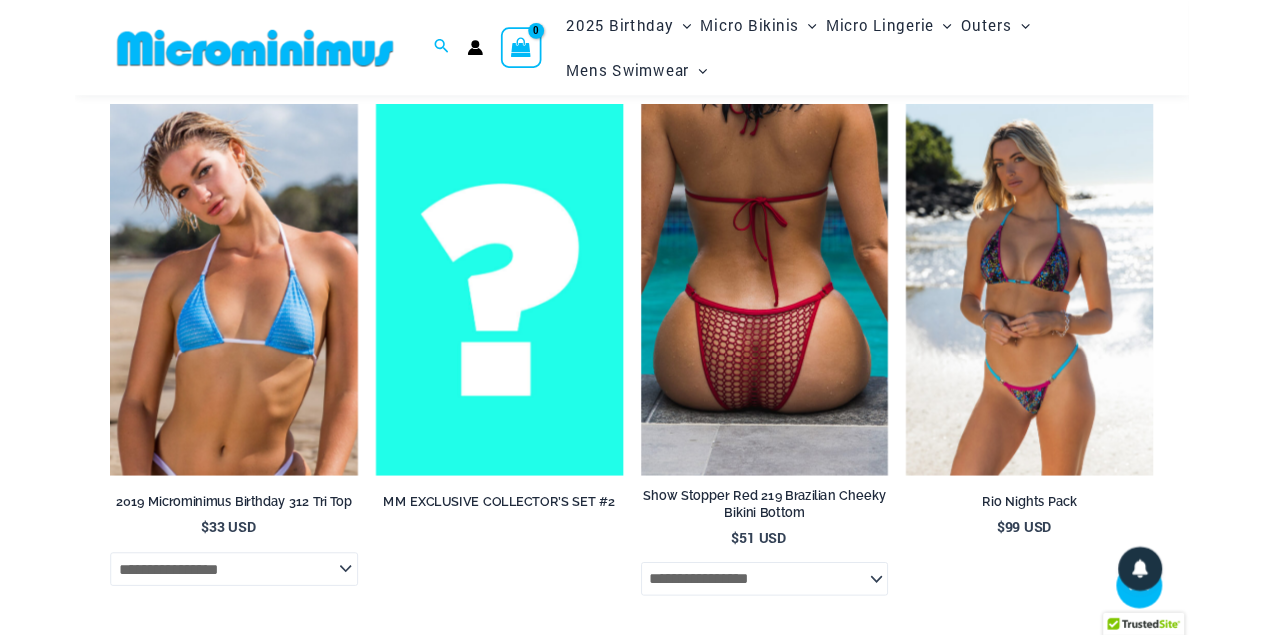 scroll, scrollTop: 1305, scrollLeft: 0, axis: vertical 